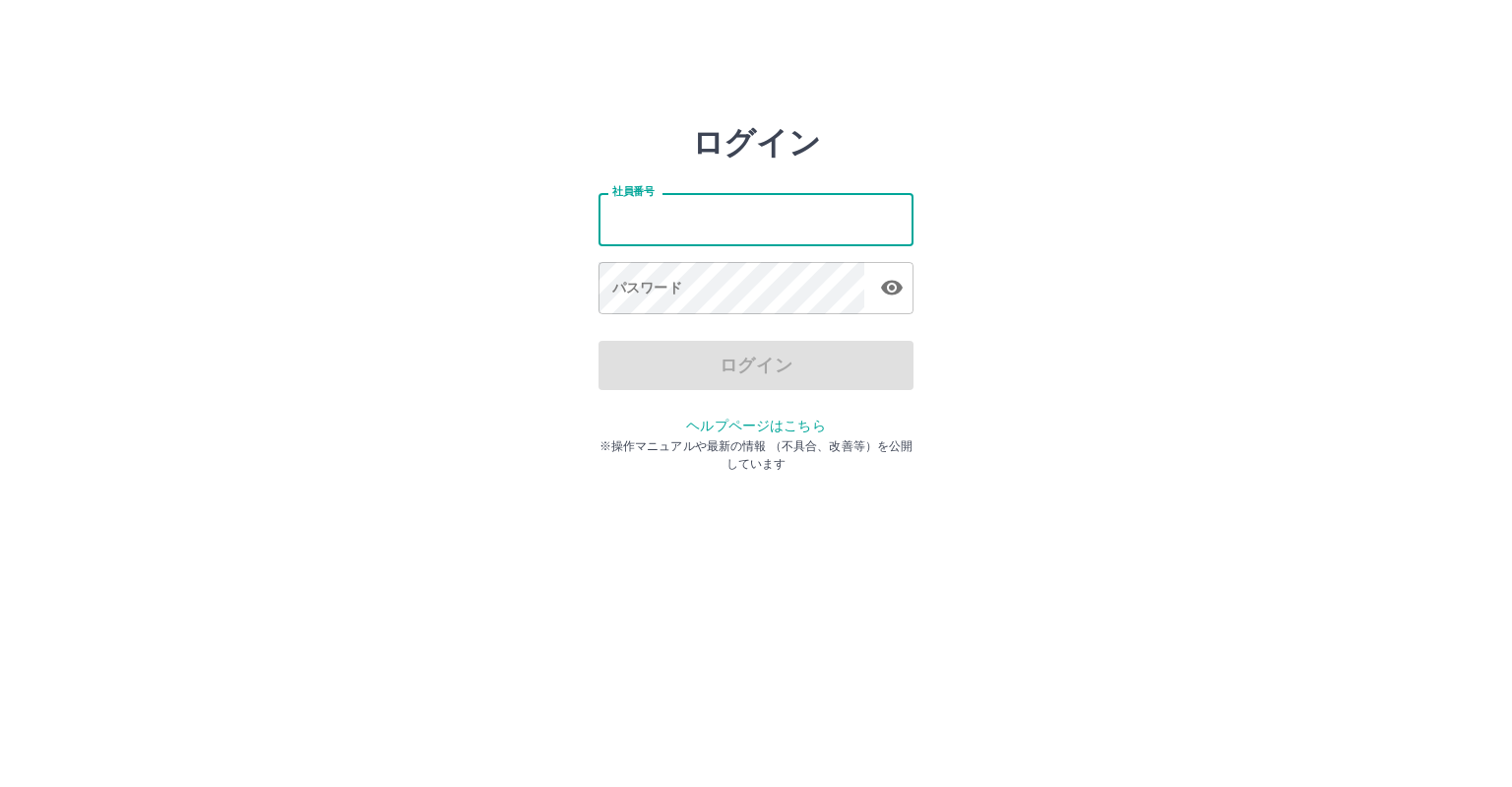 scroll, scrollTop: 0, scrollLeft: 0, axis: both 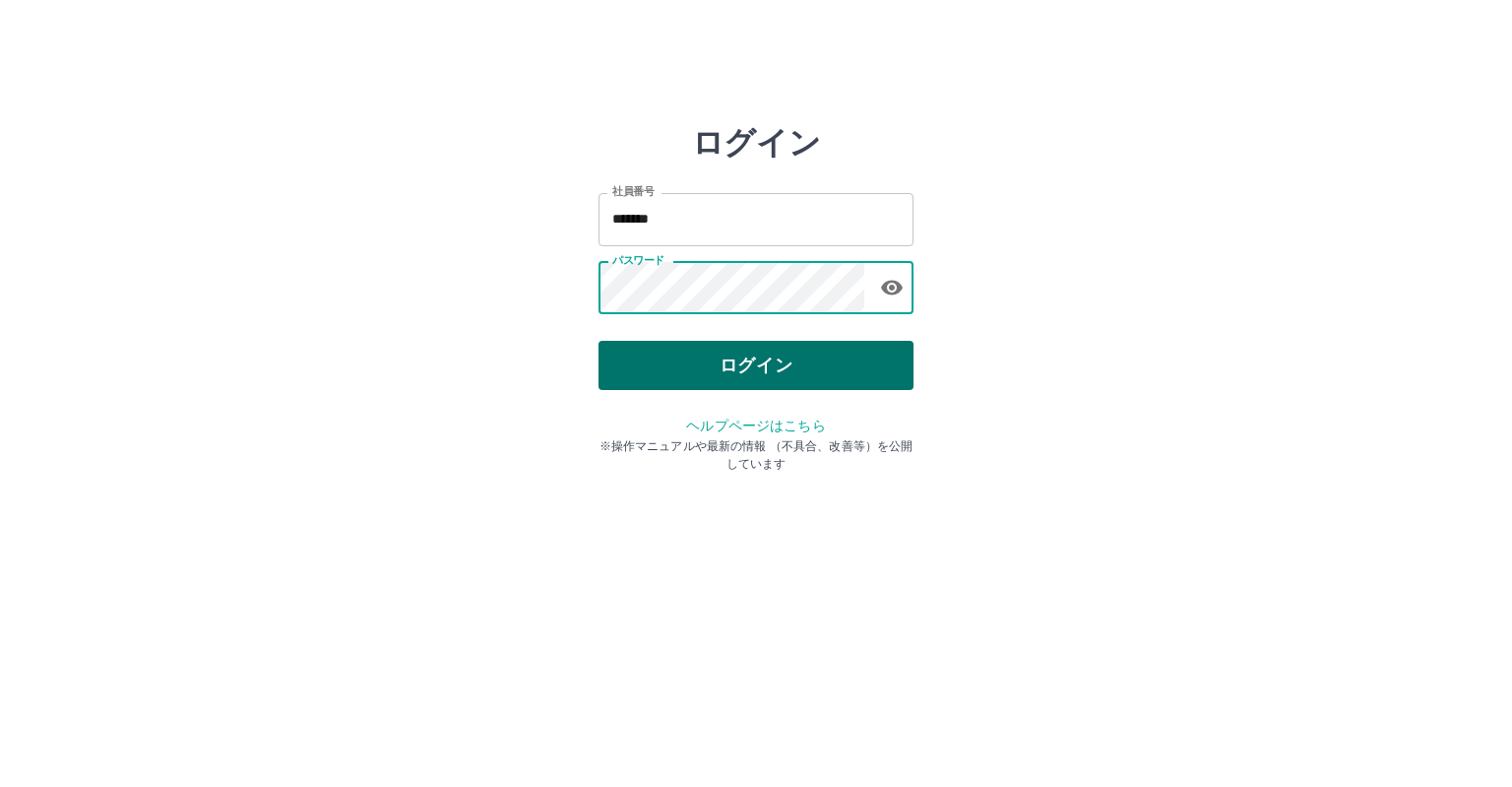 click on "ログイン" at bounding box center (756, 365) 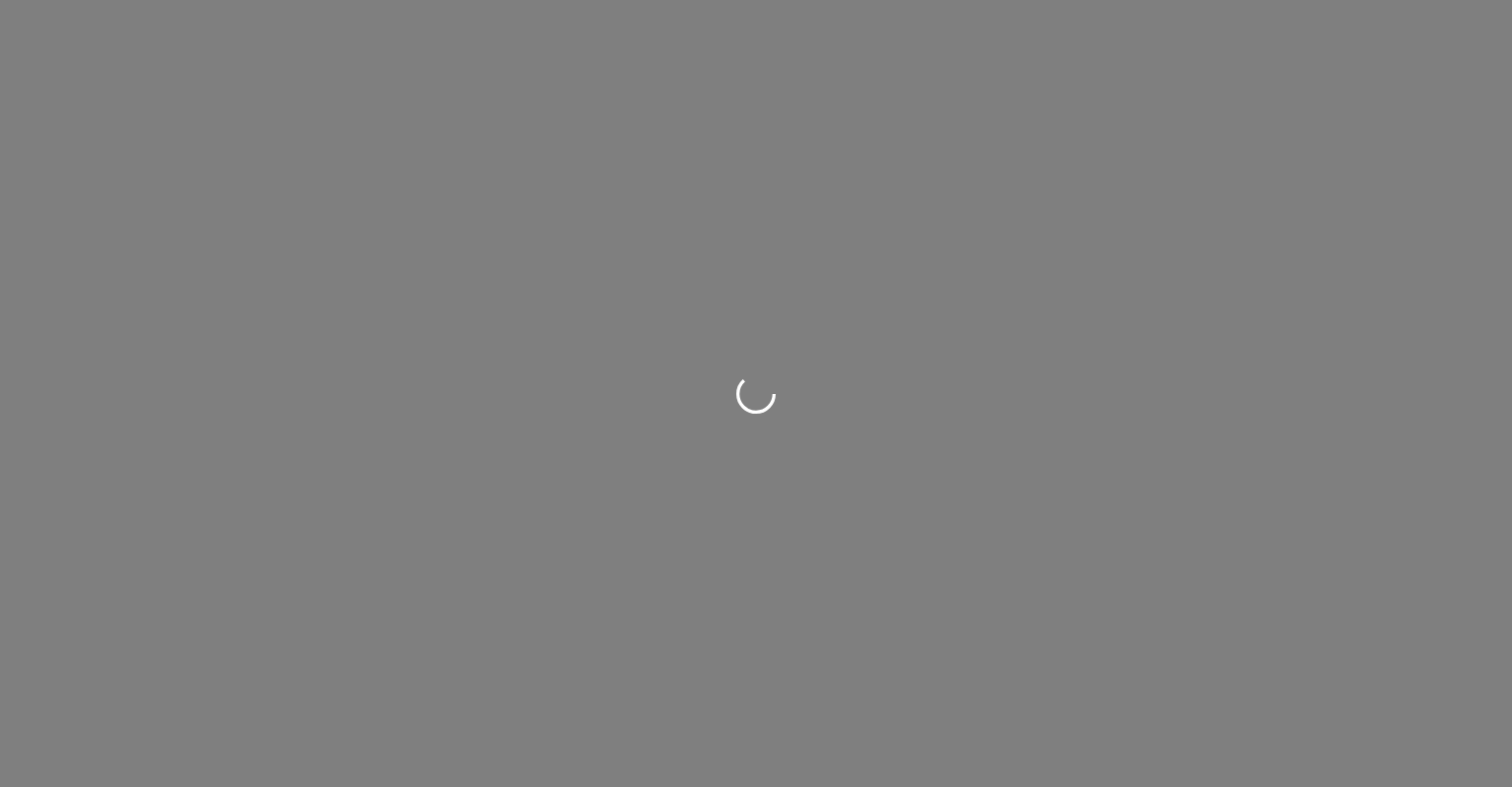 scroll, scrollTop: 0, scrollLeft: 0, axis: both 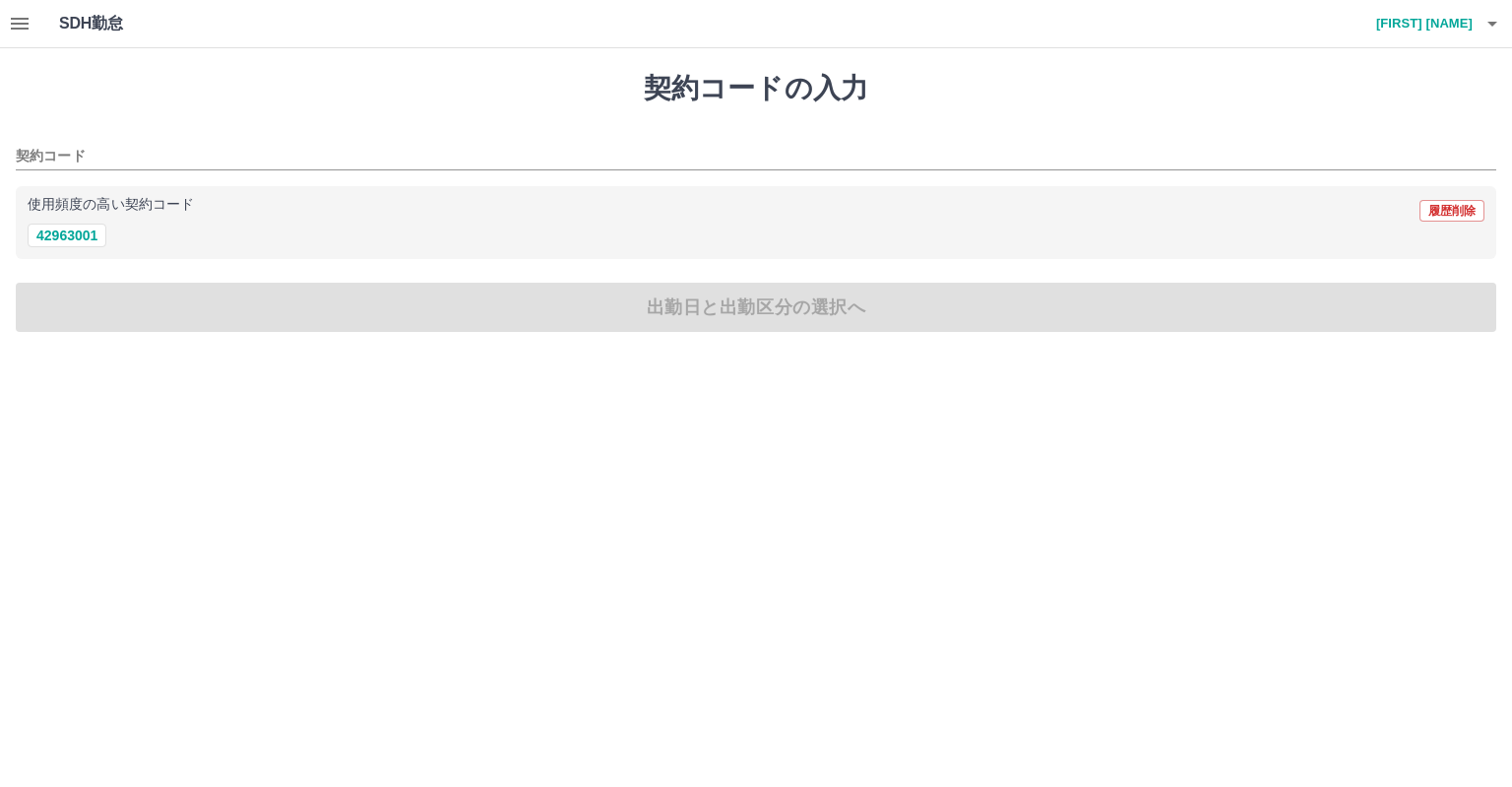 click 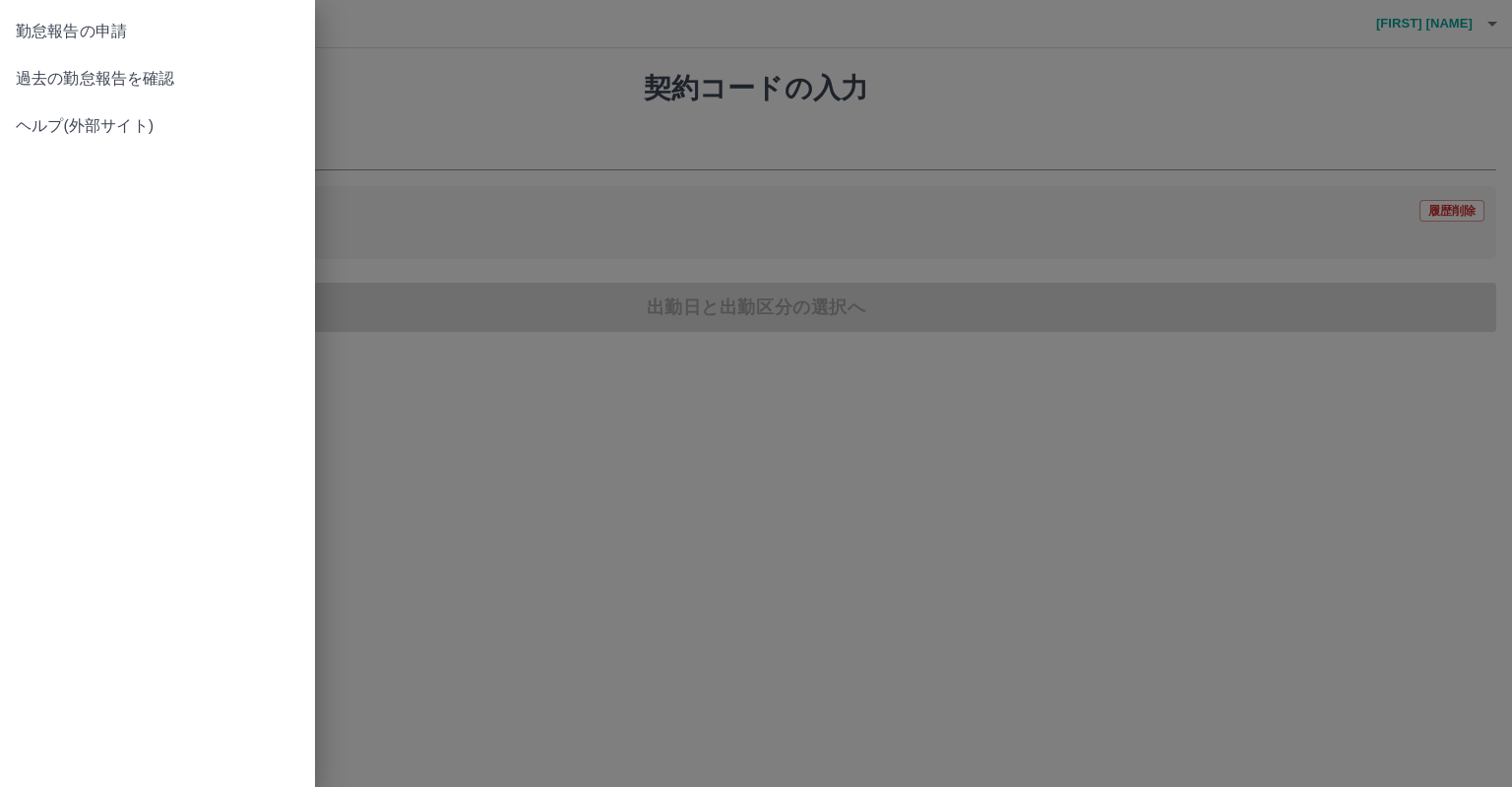 click on "過去の勤怠報告を確認" at bounding box center (158, 79) 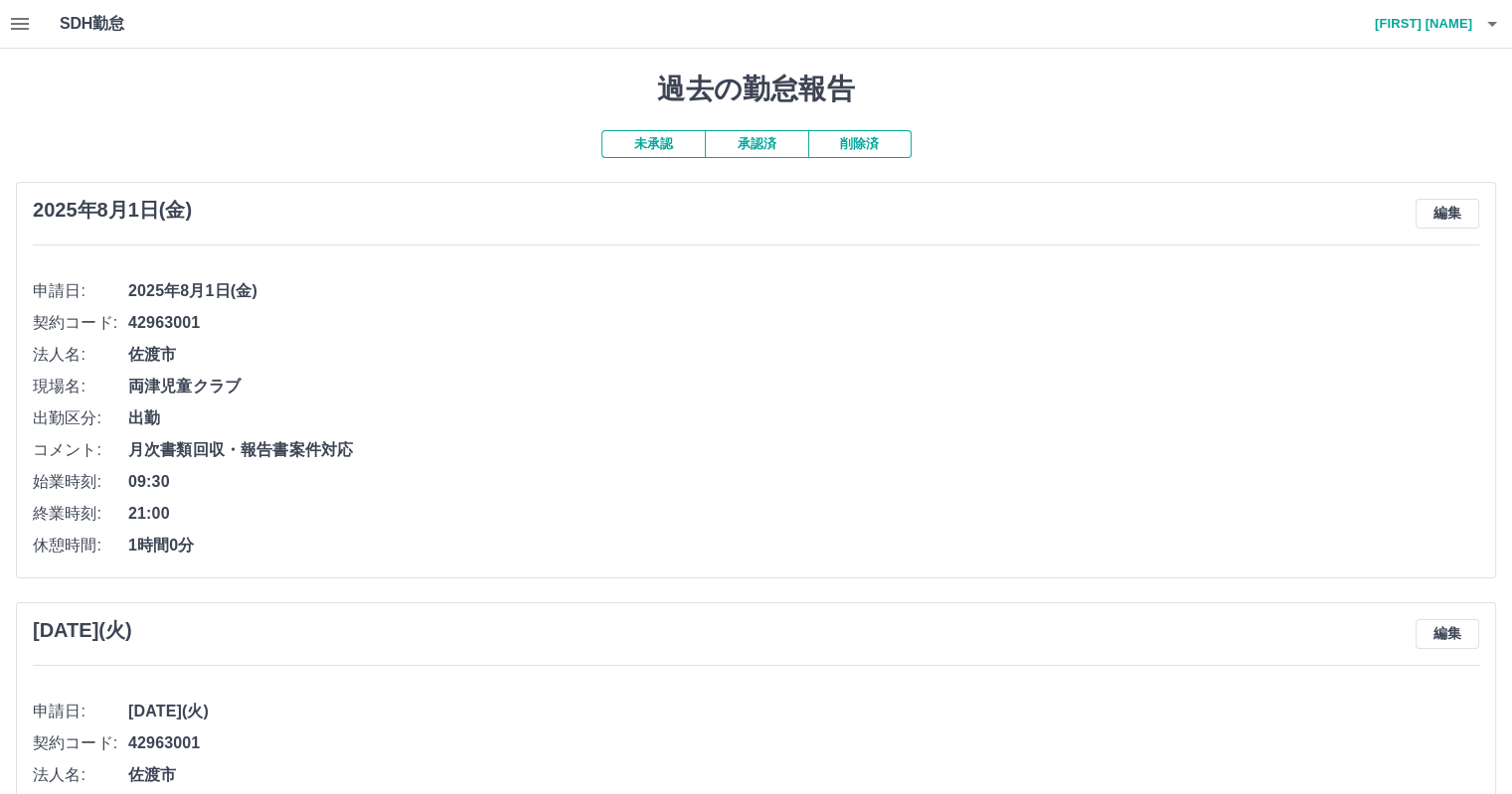 click on "未承認" at bounding box center [653, 144] 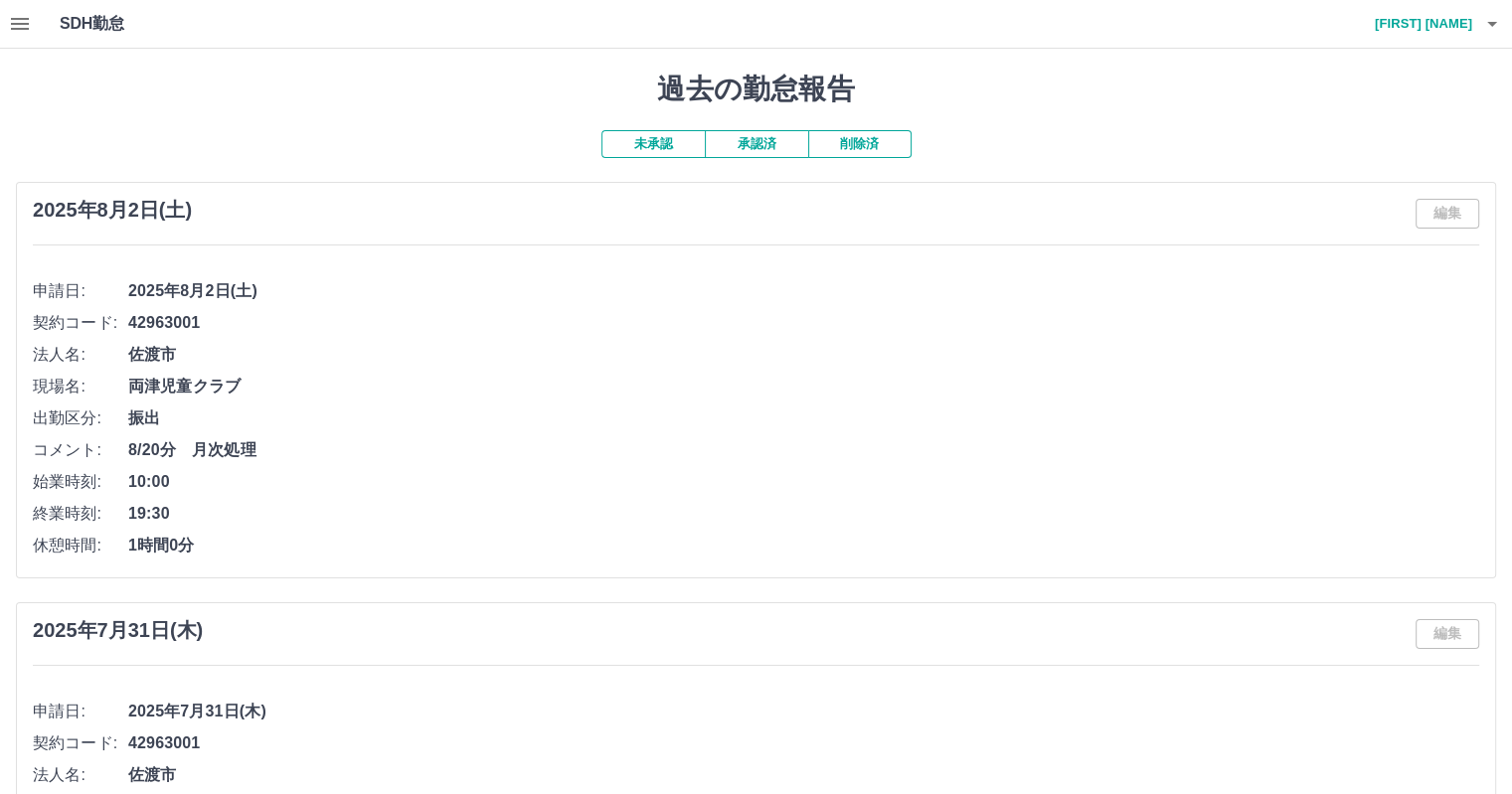click on "未承認" at bounding box center [653, 144] 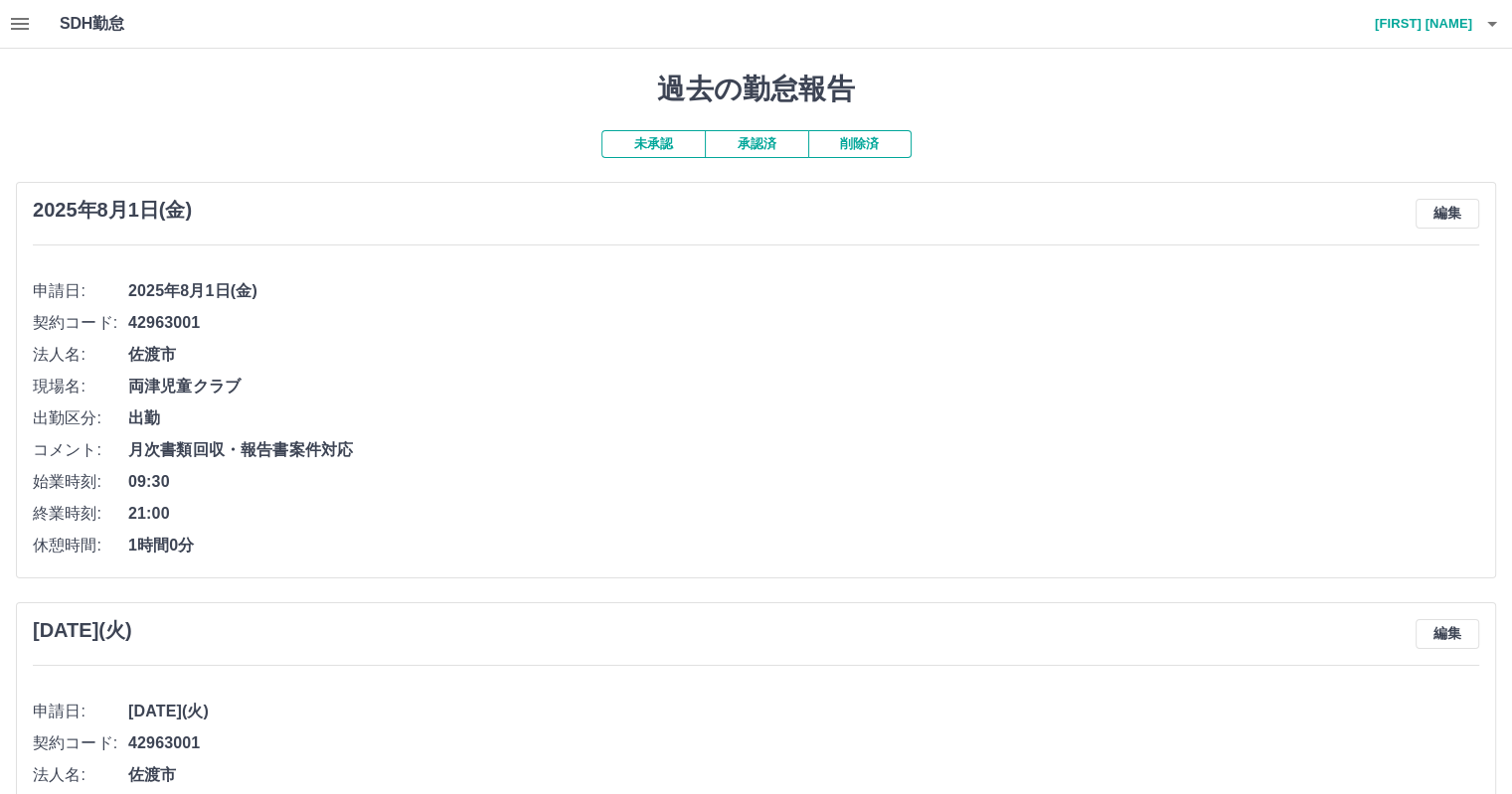 click on "承認済" at bounding box center [756, 144] 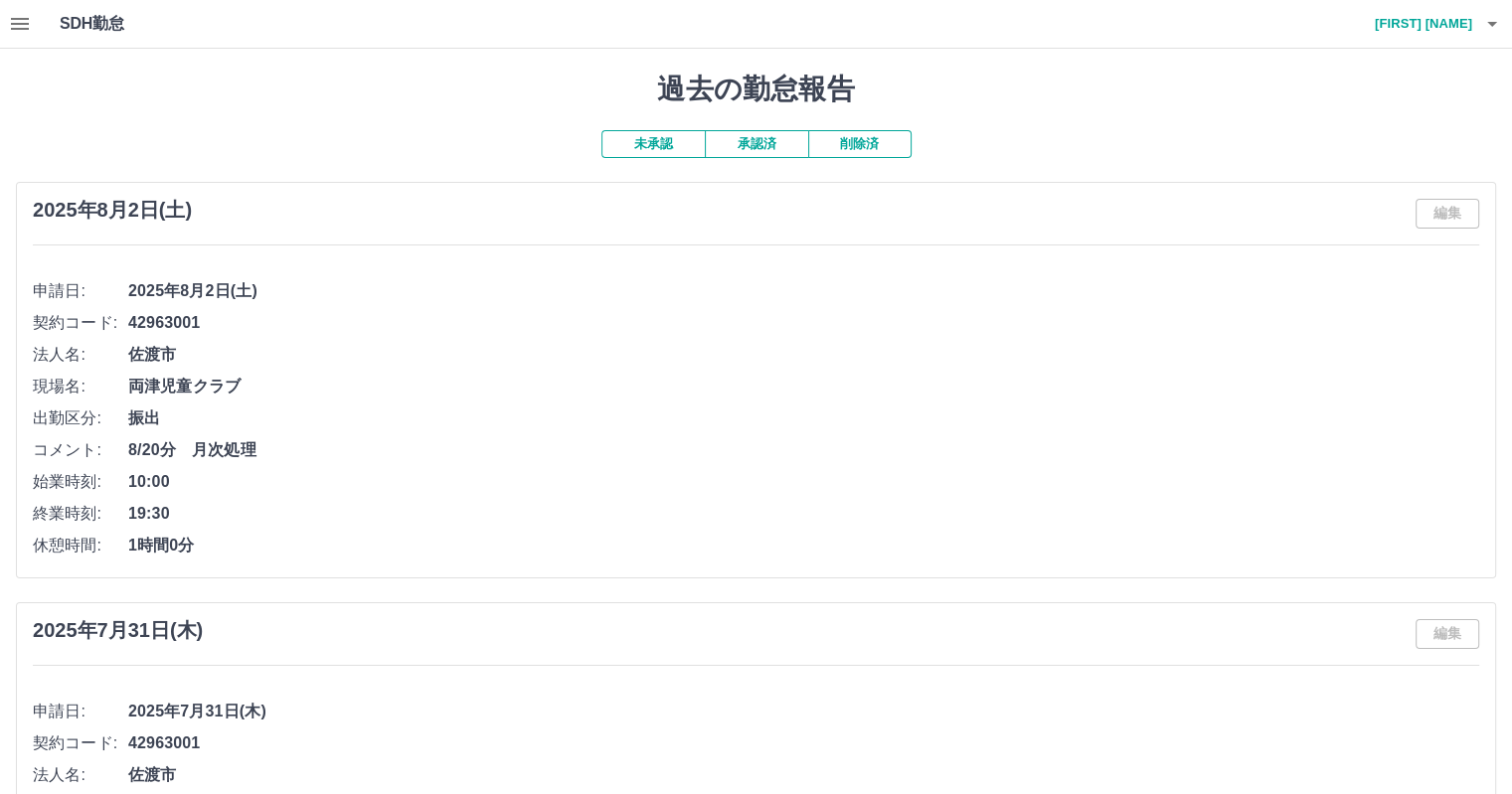 click on "未承認" at bounding box center (653, 144) 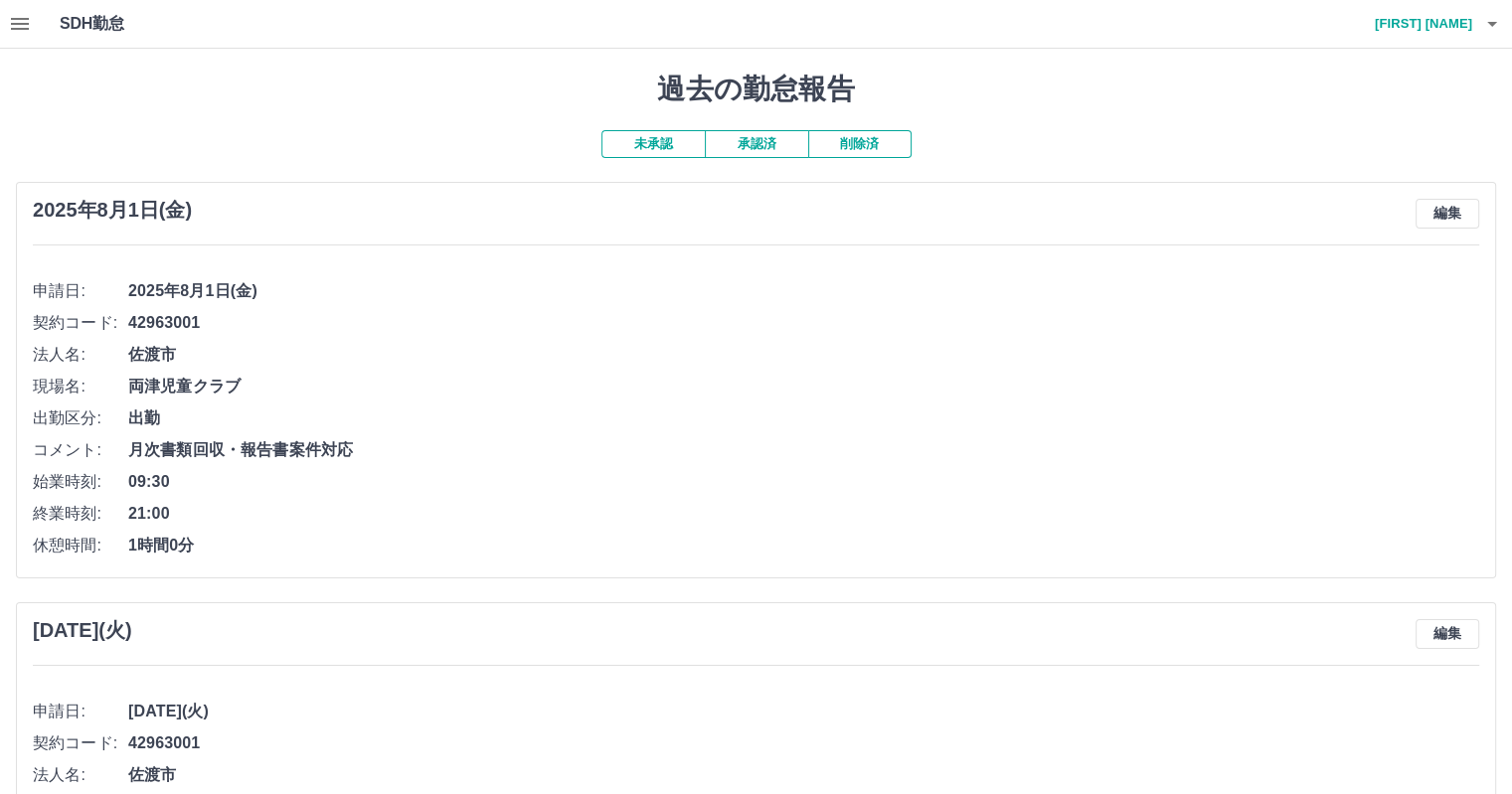 click 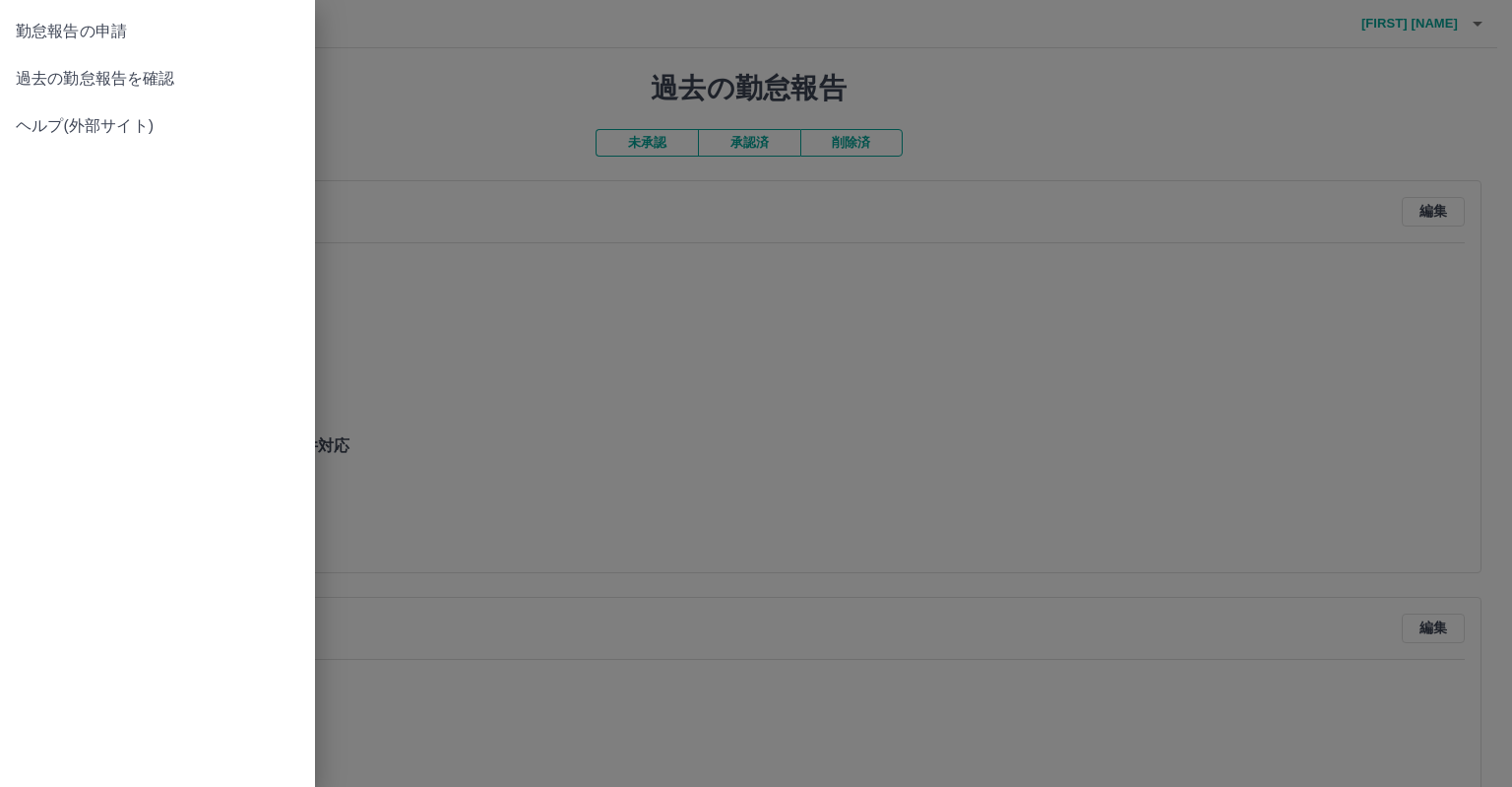 click on "勤怠報告の申請" at bounding box center [158, 32] 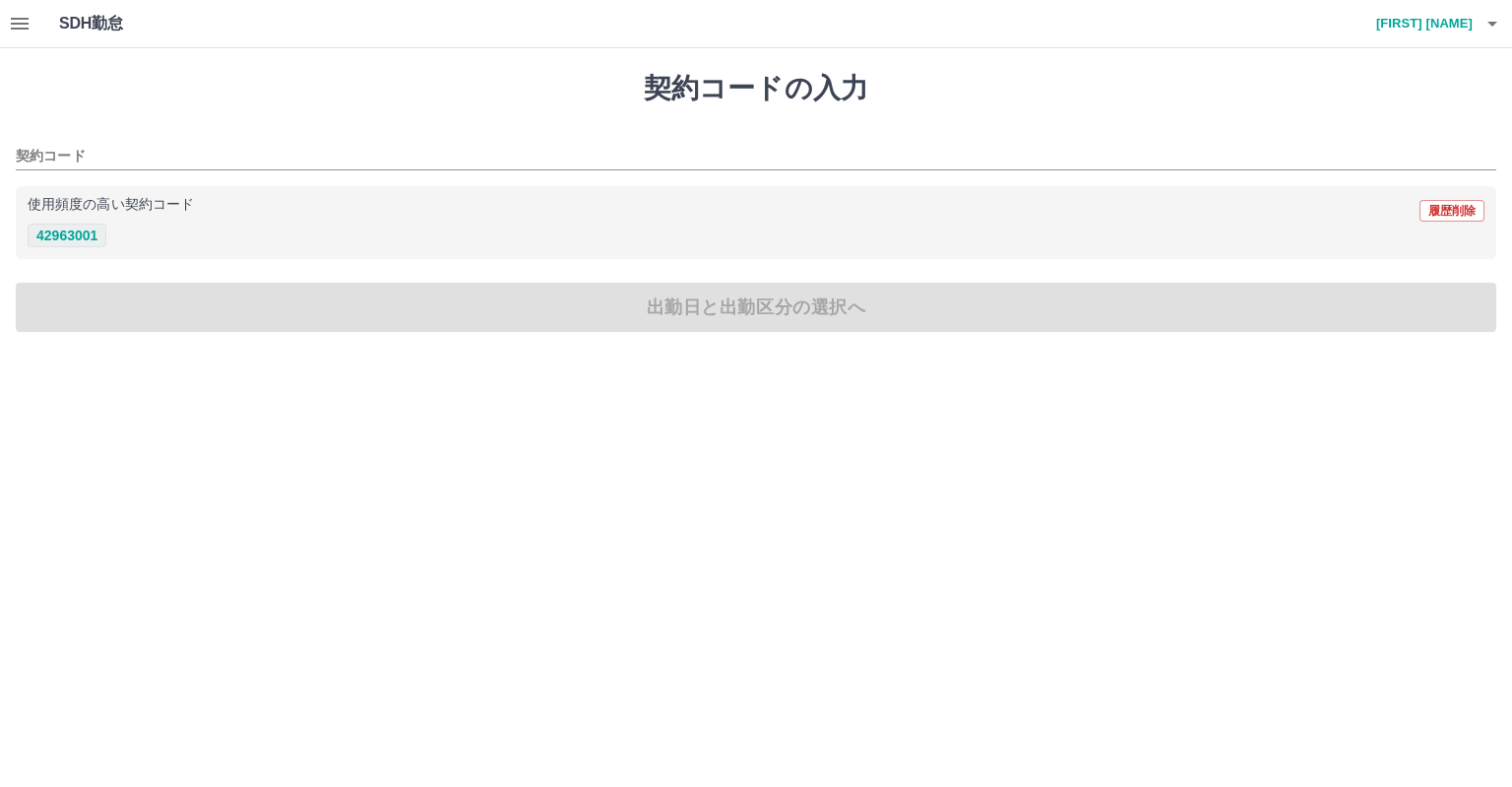 click on "42963001" at bounding box center (67, 235) 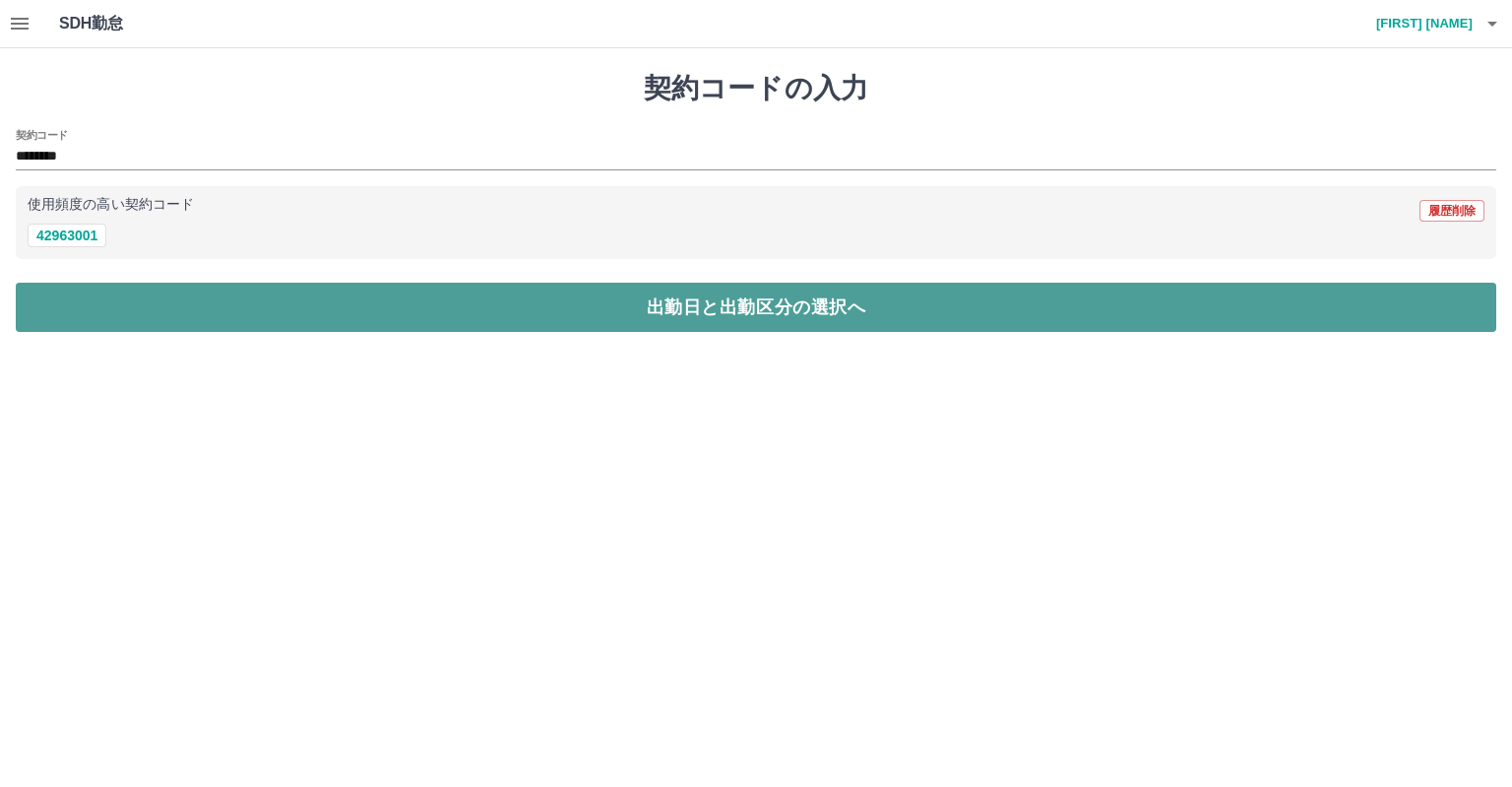 click on "出勤日と出勤区分の選択へ" at bounding box center [756, 307] 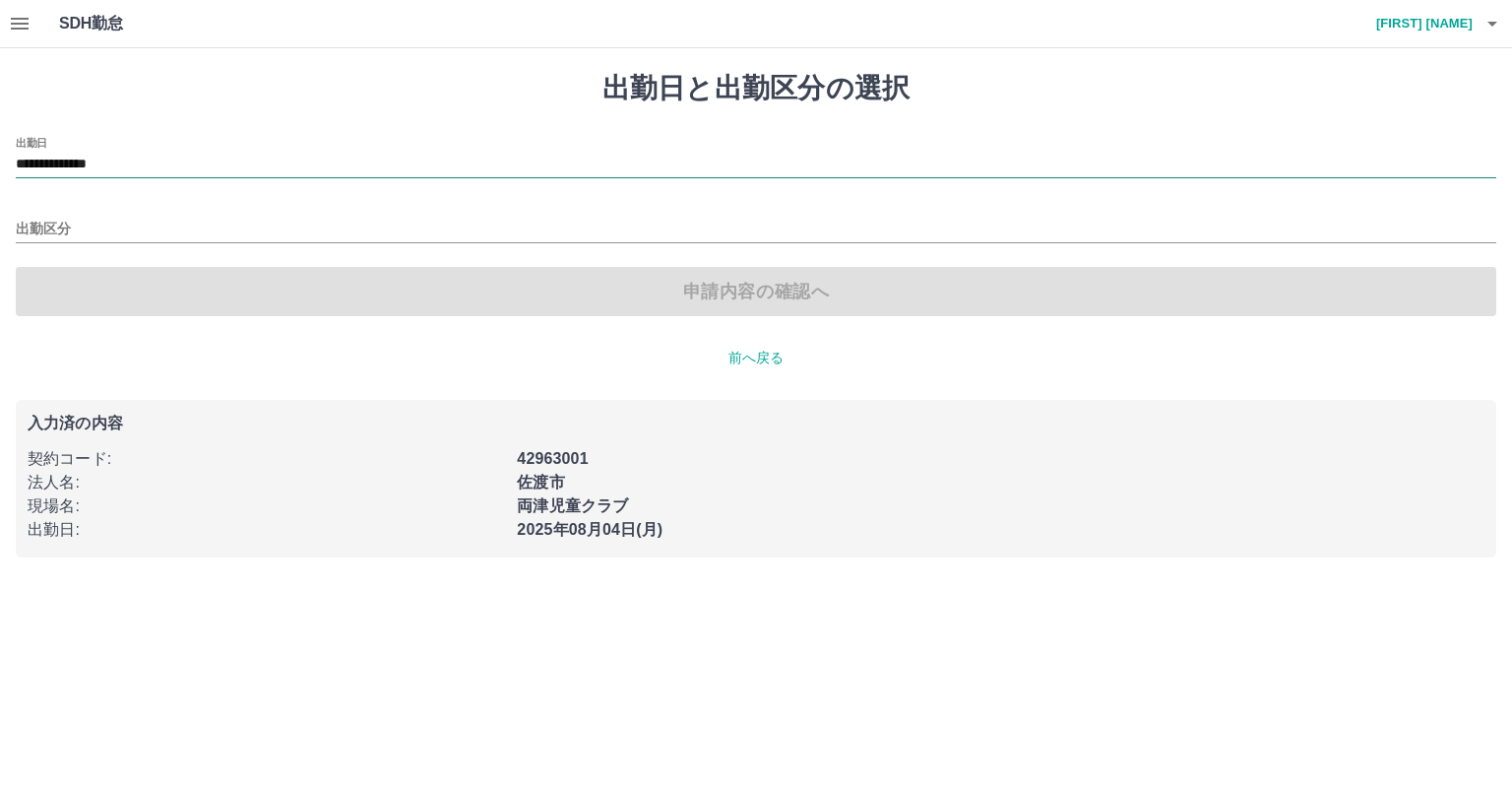 click on "**********" at bounding box center (756, 164) 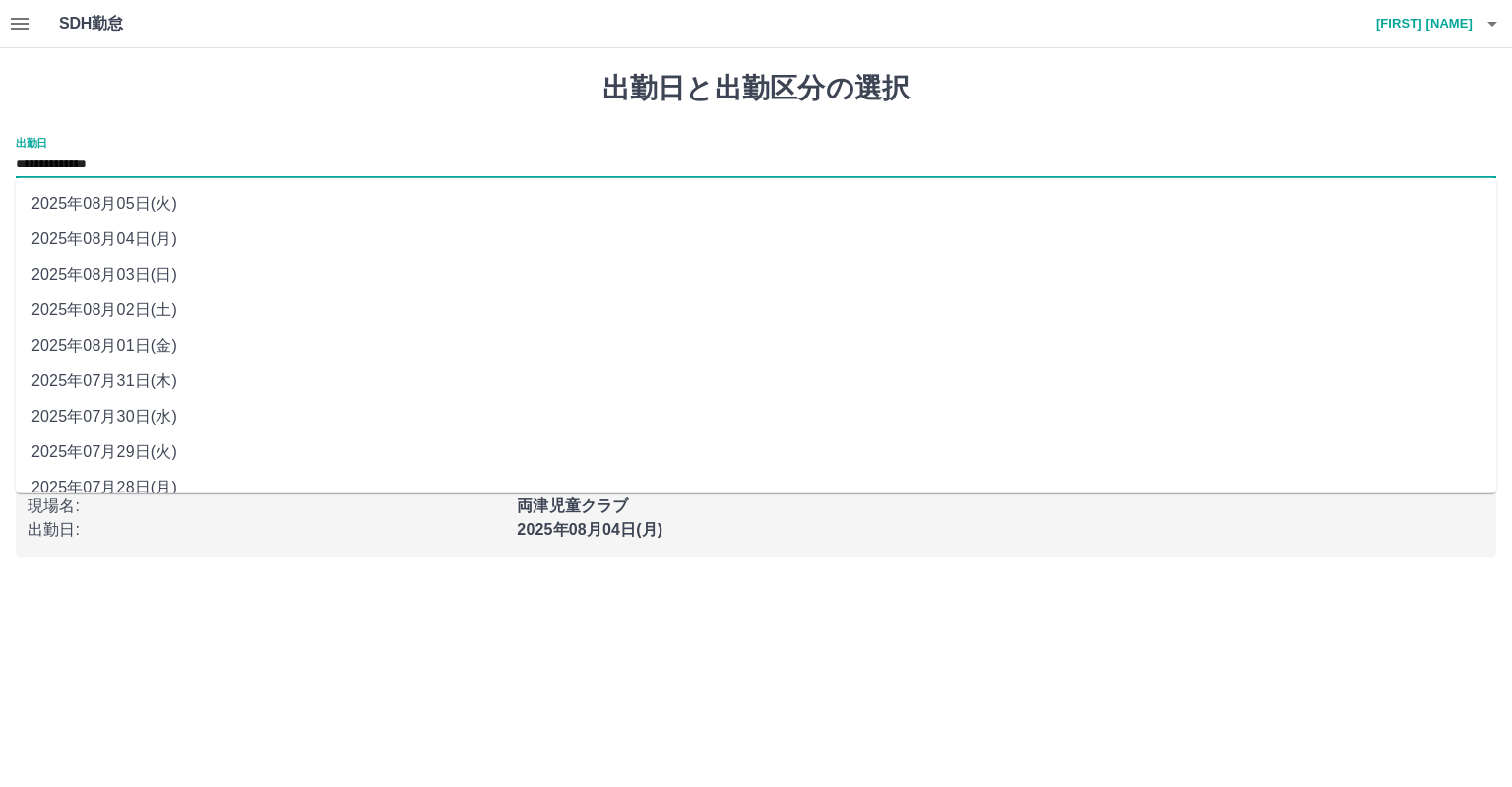 click on "2025年08月03日(日)" at bounding box center (756, 275) 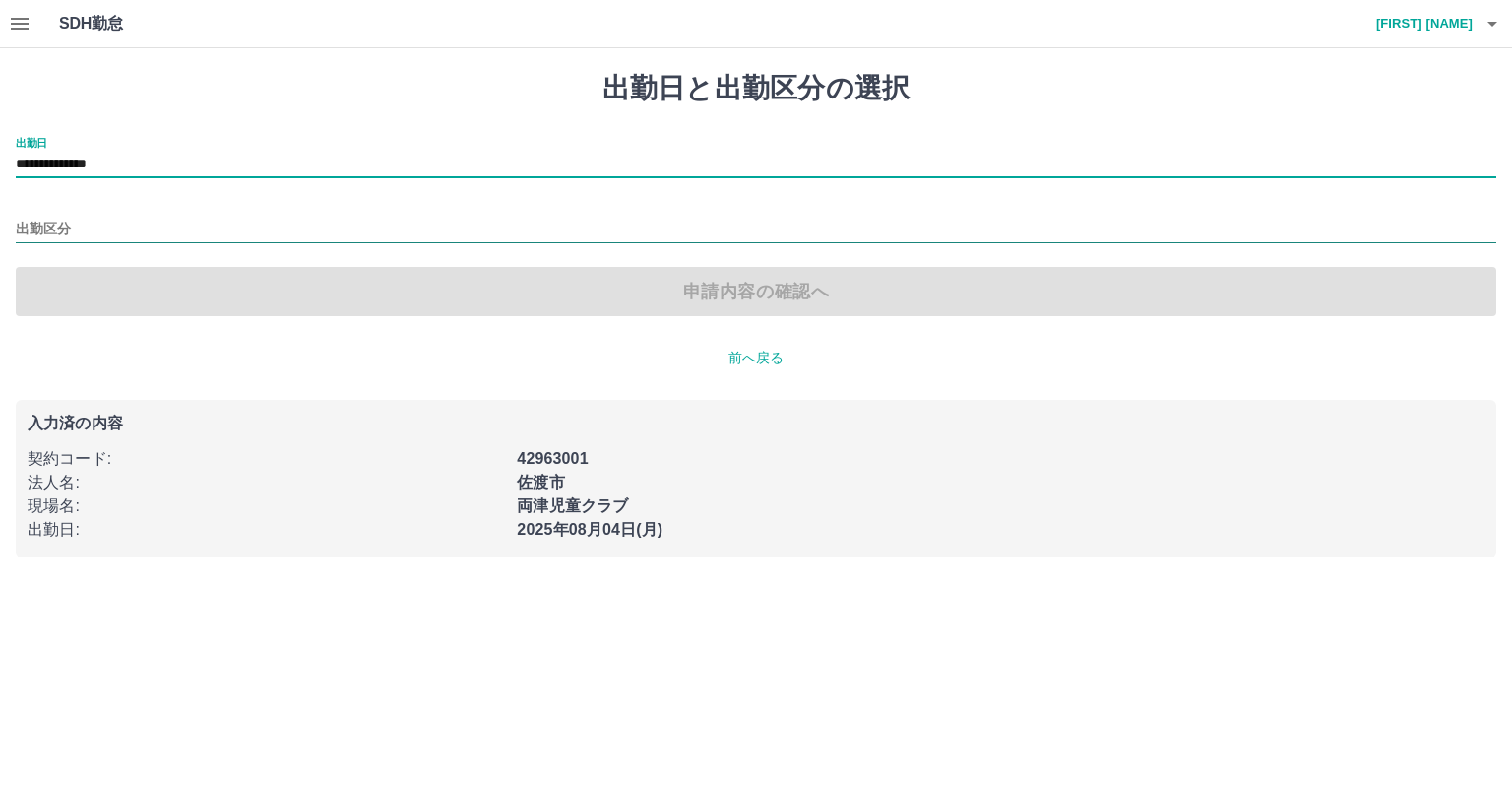 click on "出勤区分" at bounding box center [756, 230] 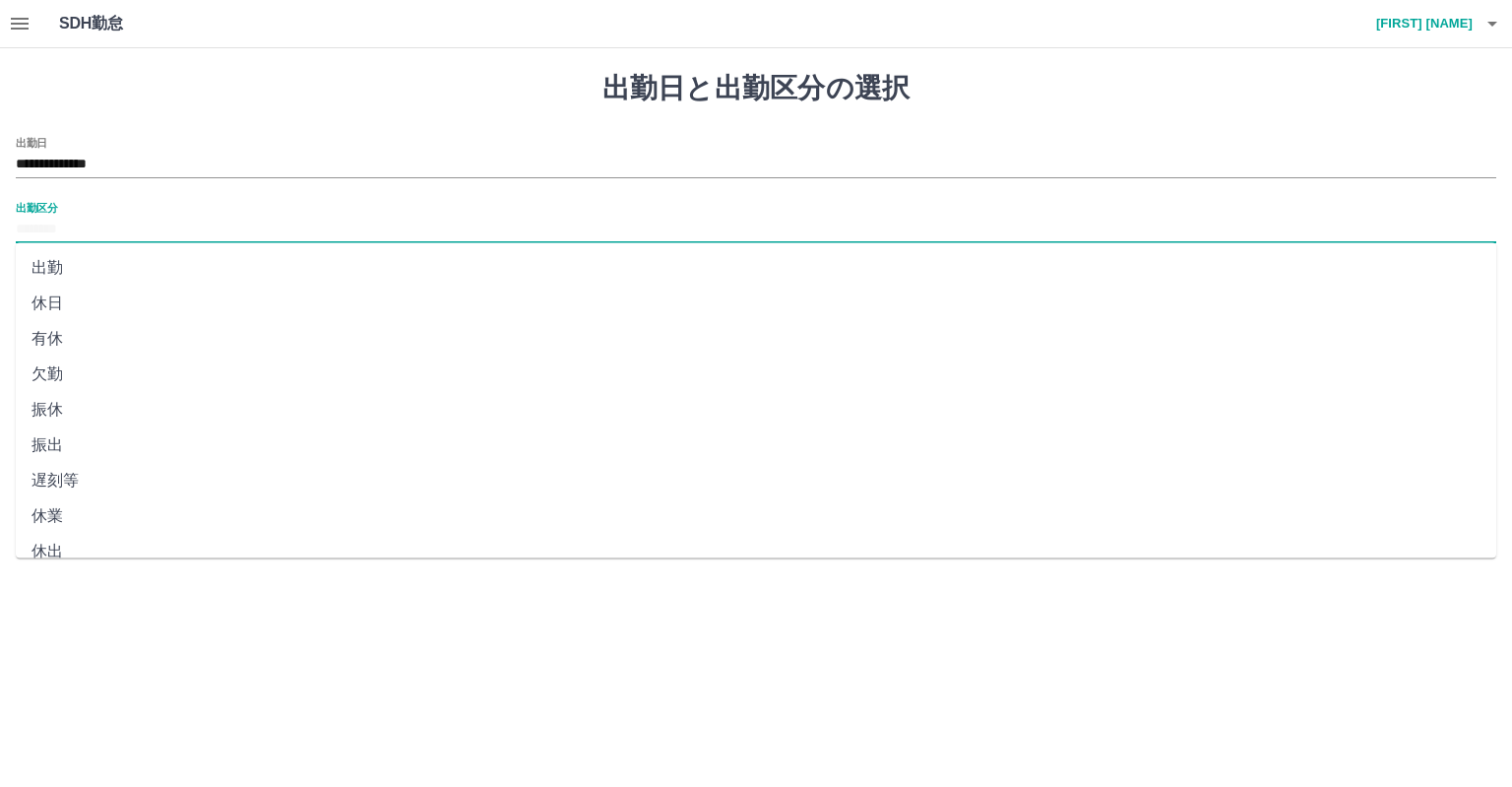 scroll, scrollTop: 295, scrollLeft: 0, axis: vertical 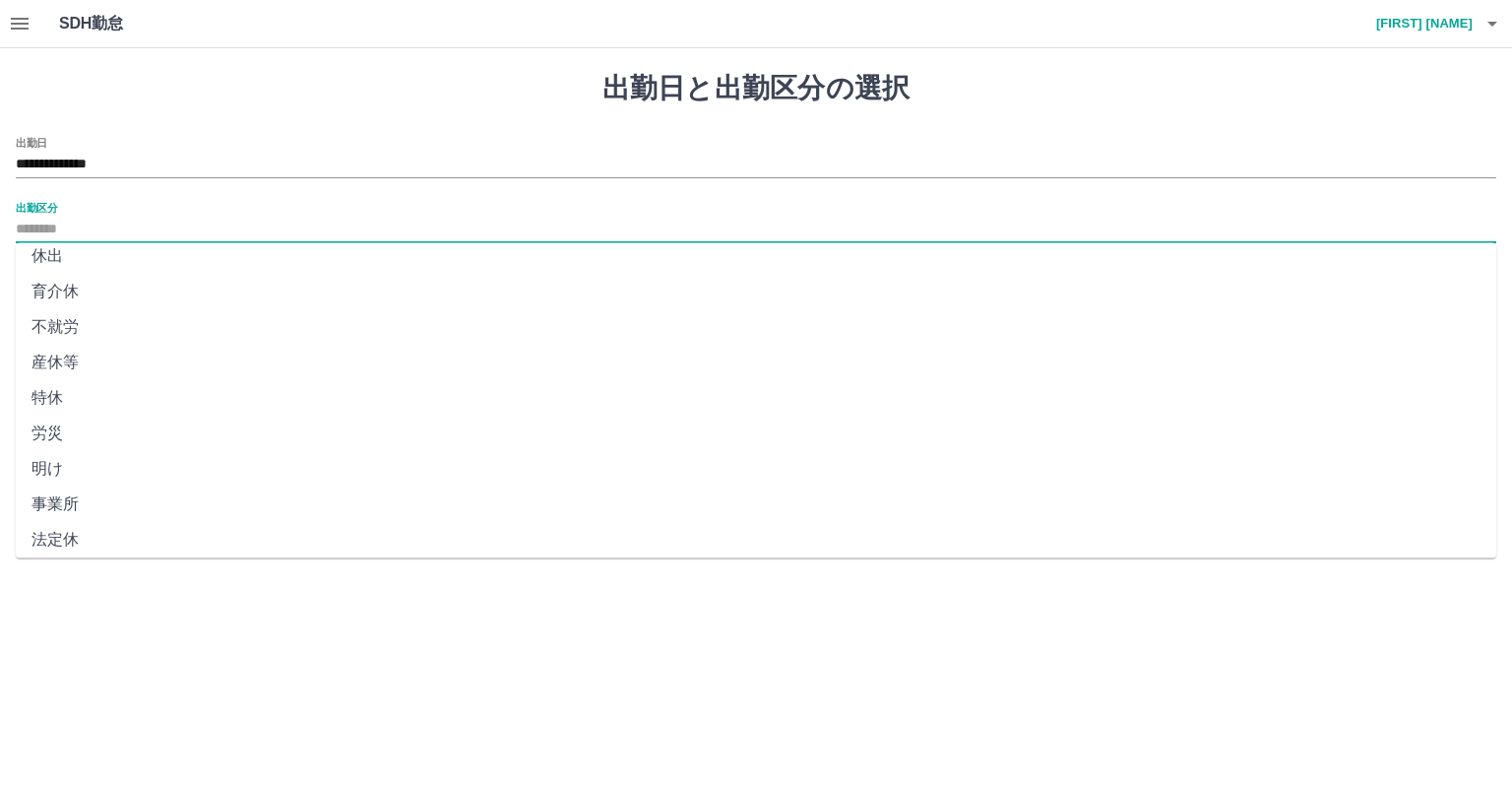 click on "法定休" at bounding box center [756, 540] 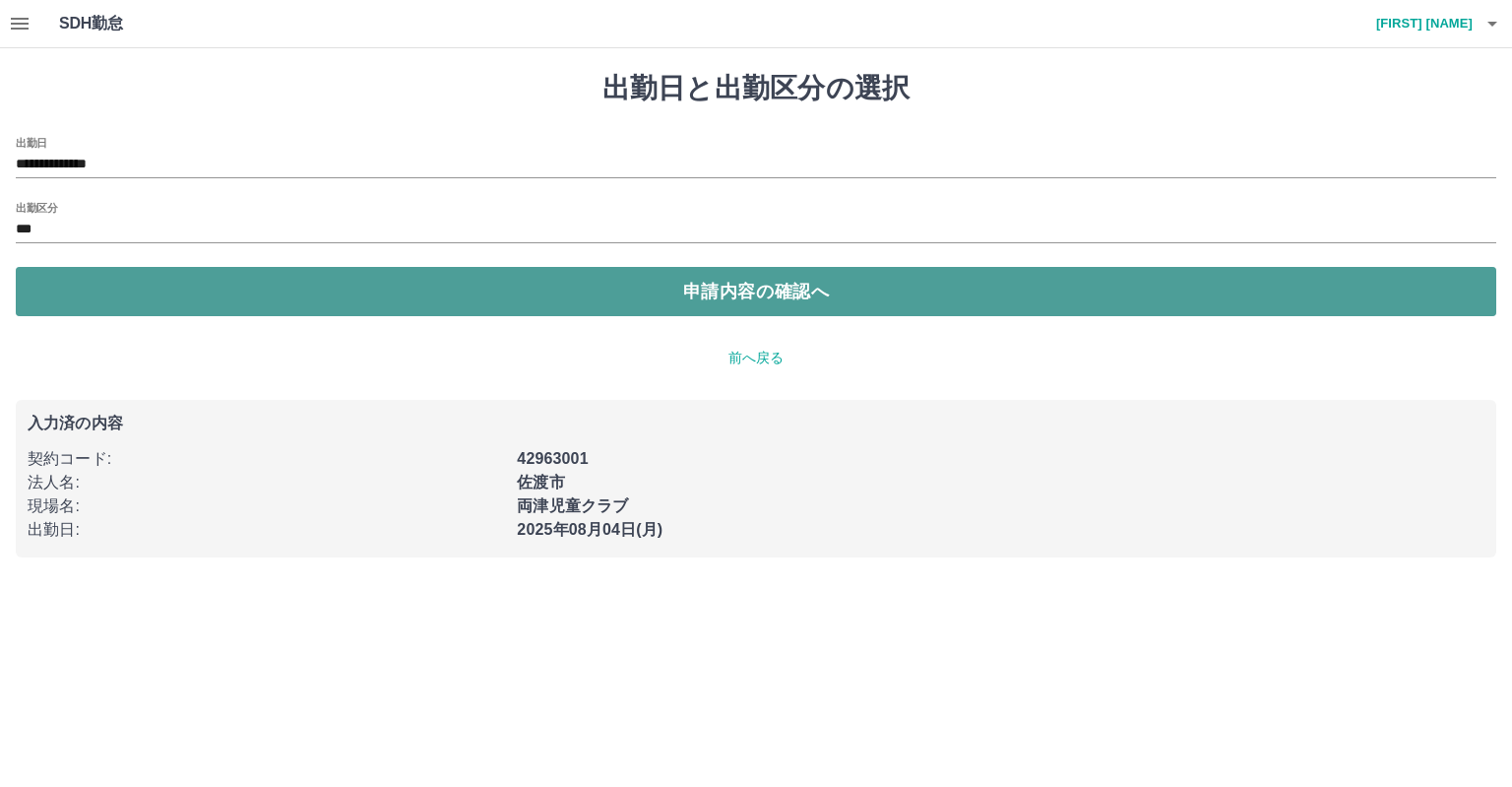 click on "申請内容の確認へ" at bounding box center [756, 292] 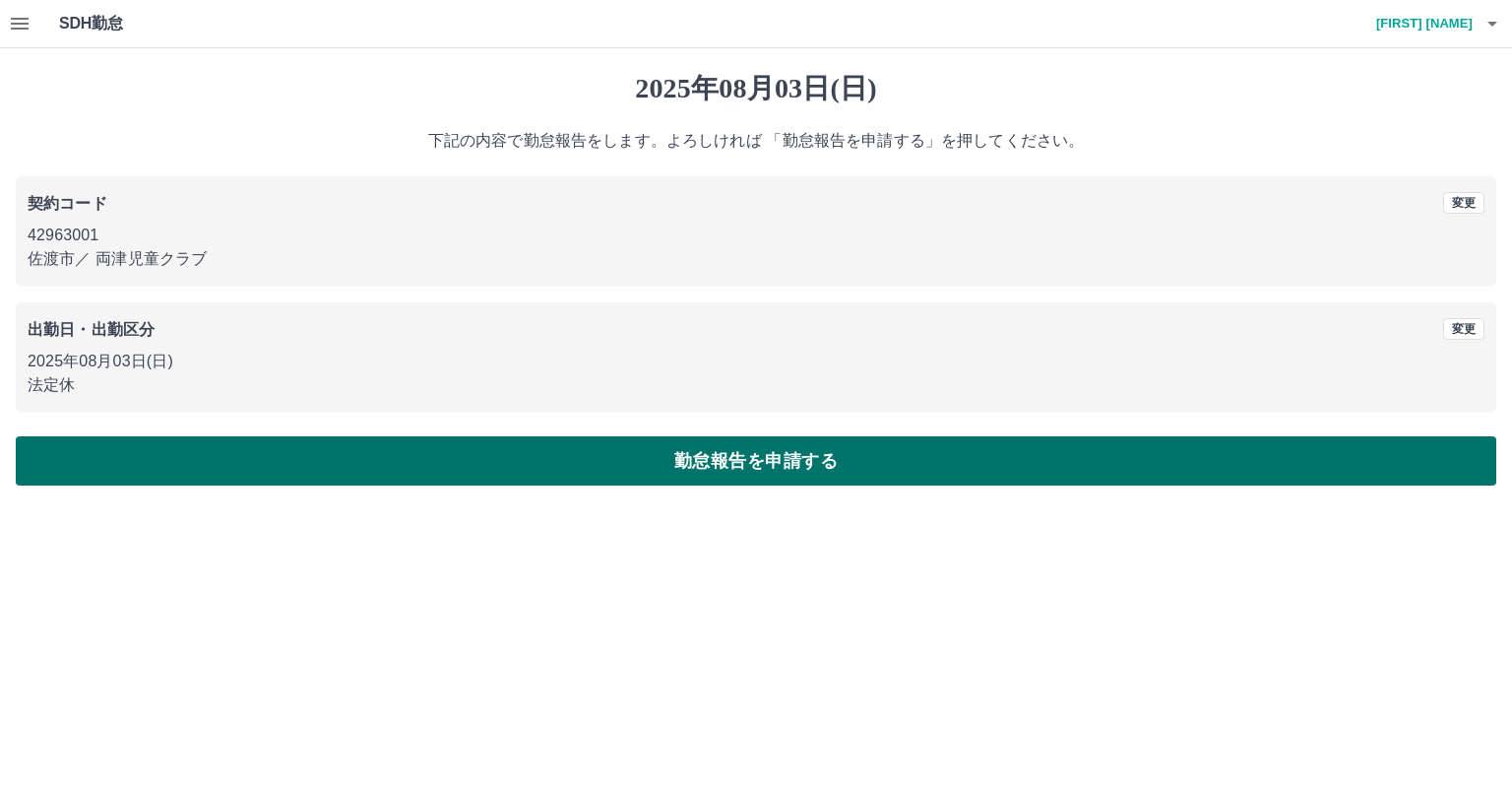 click on "勤怠報告を申請する" at bounding box center (756, 461) 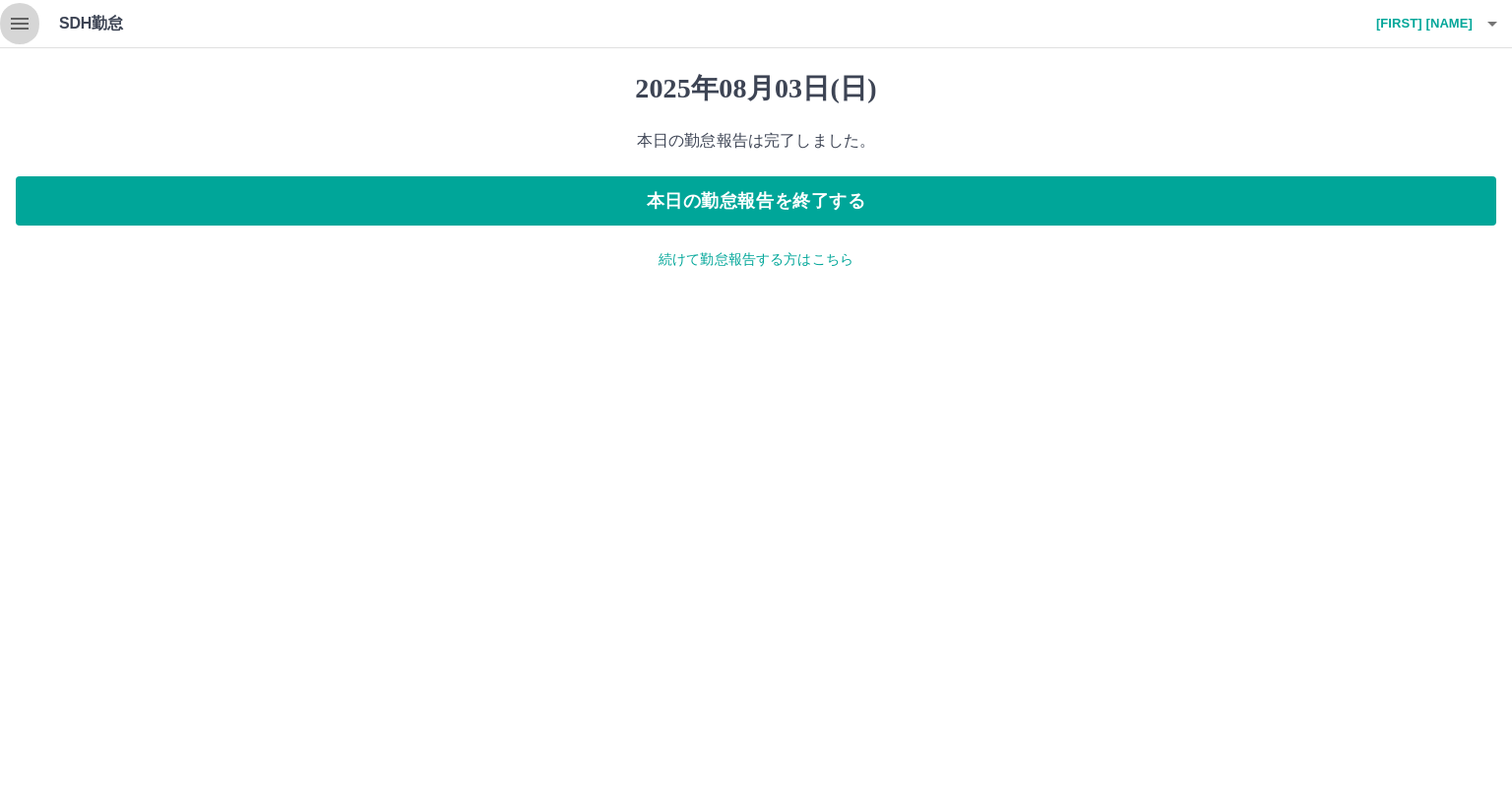 click 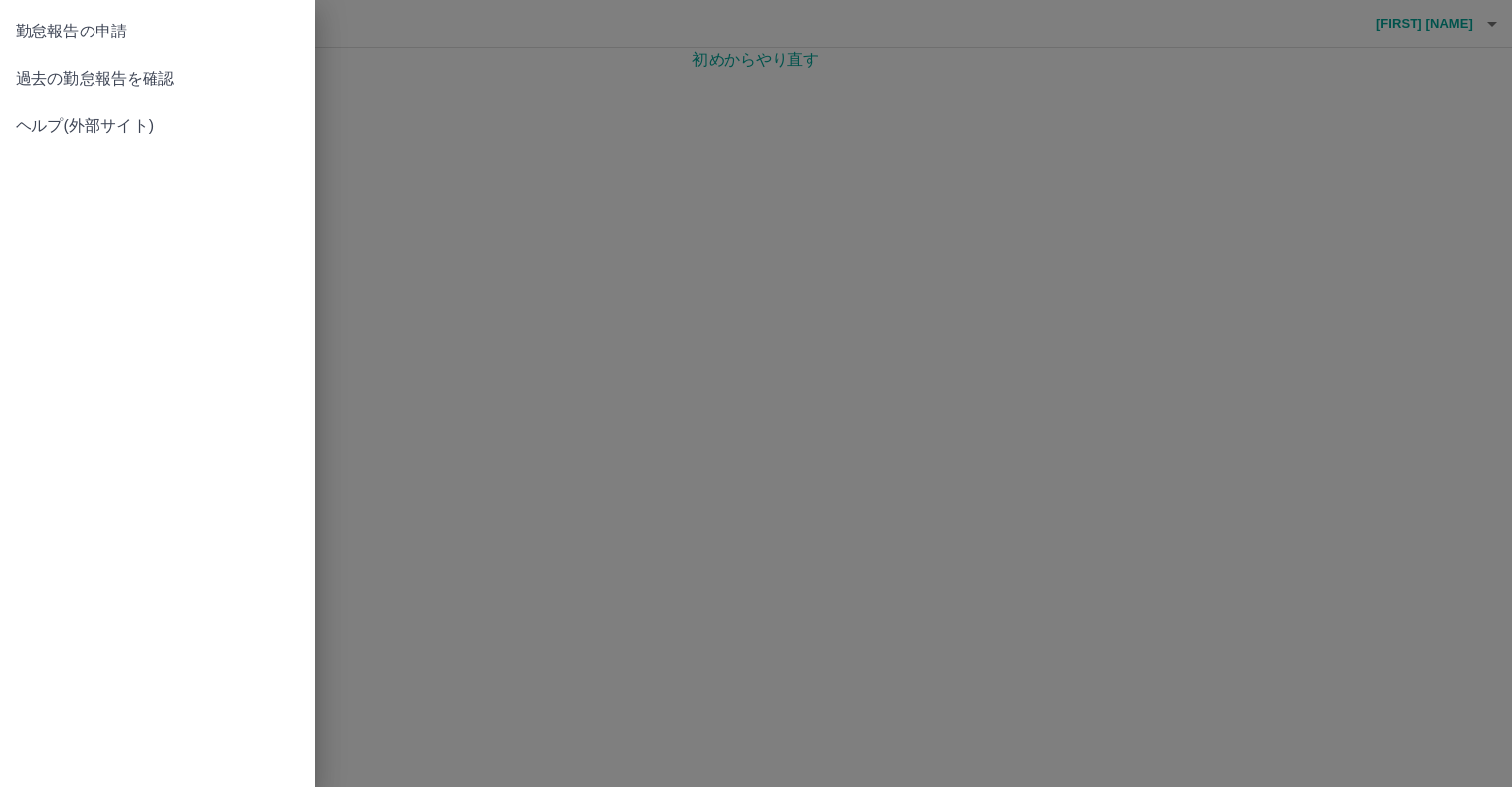 click at bounding box center (756, 393) 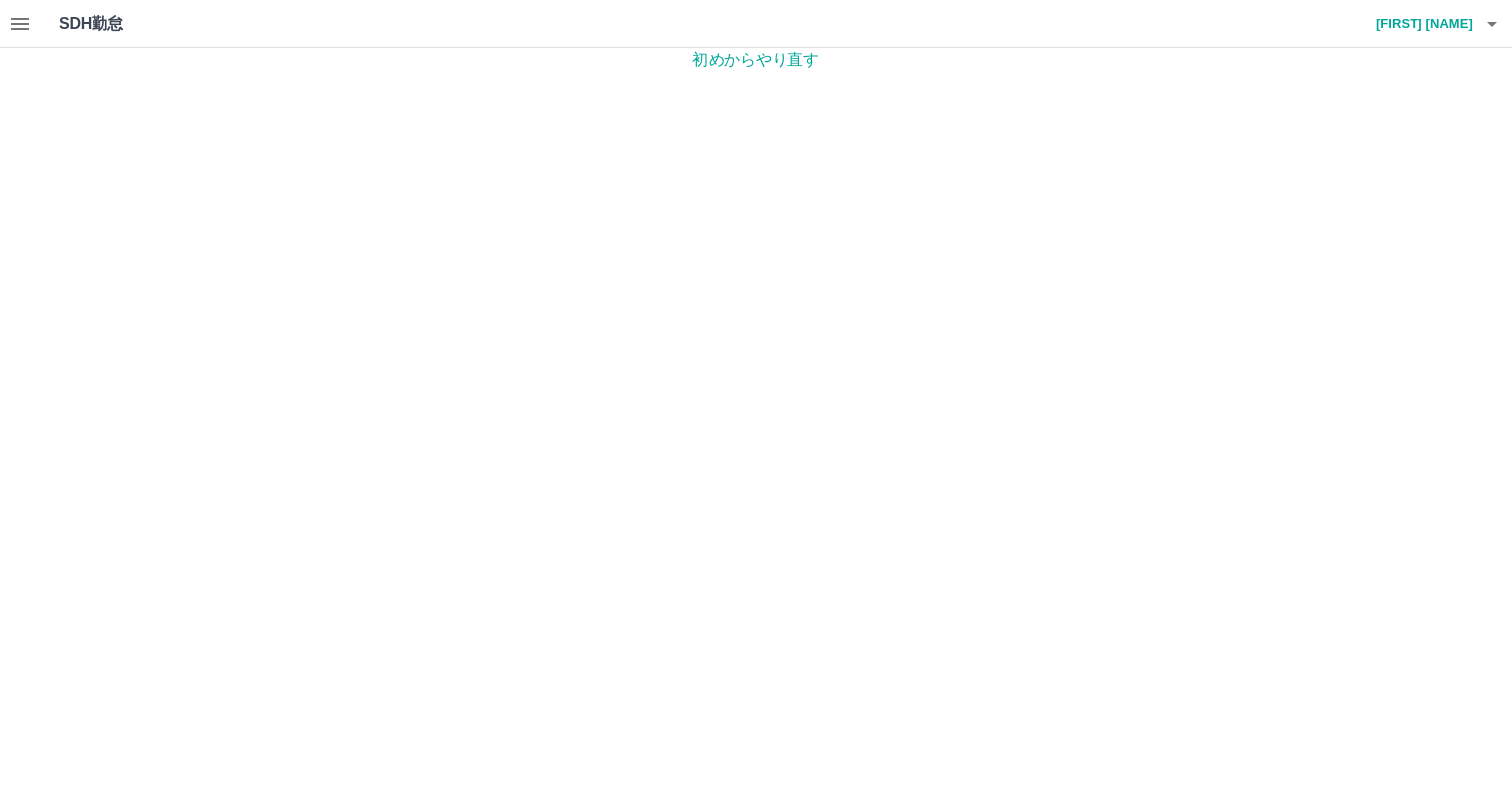 click at bounding box center [1492, 24] 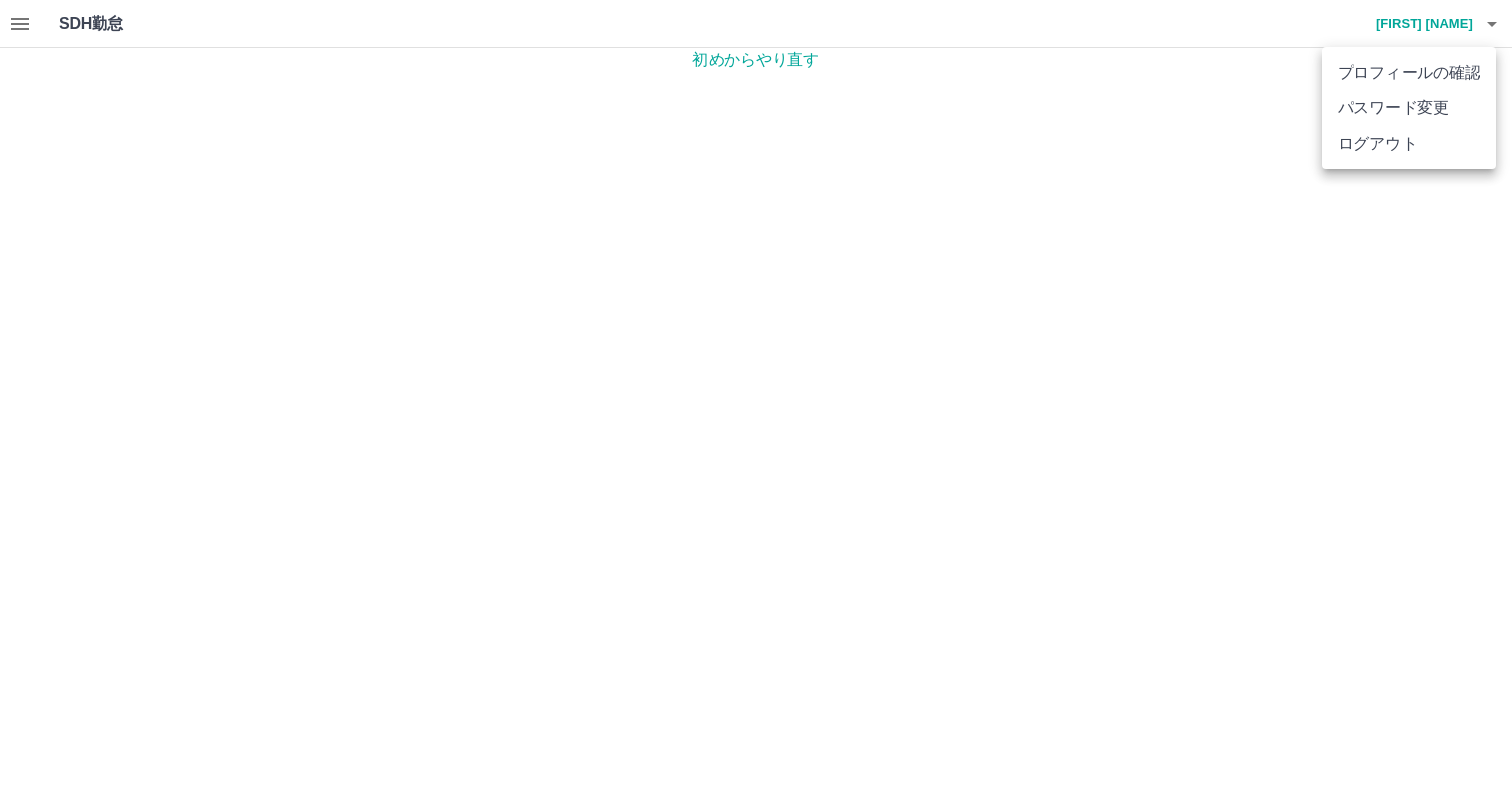 click at bounding box center (756, 393) 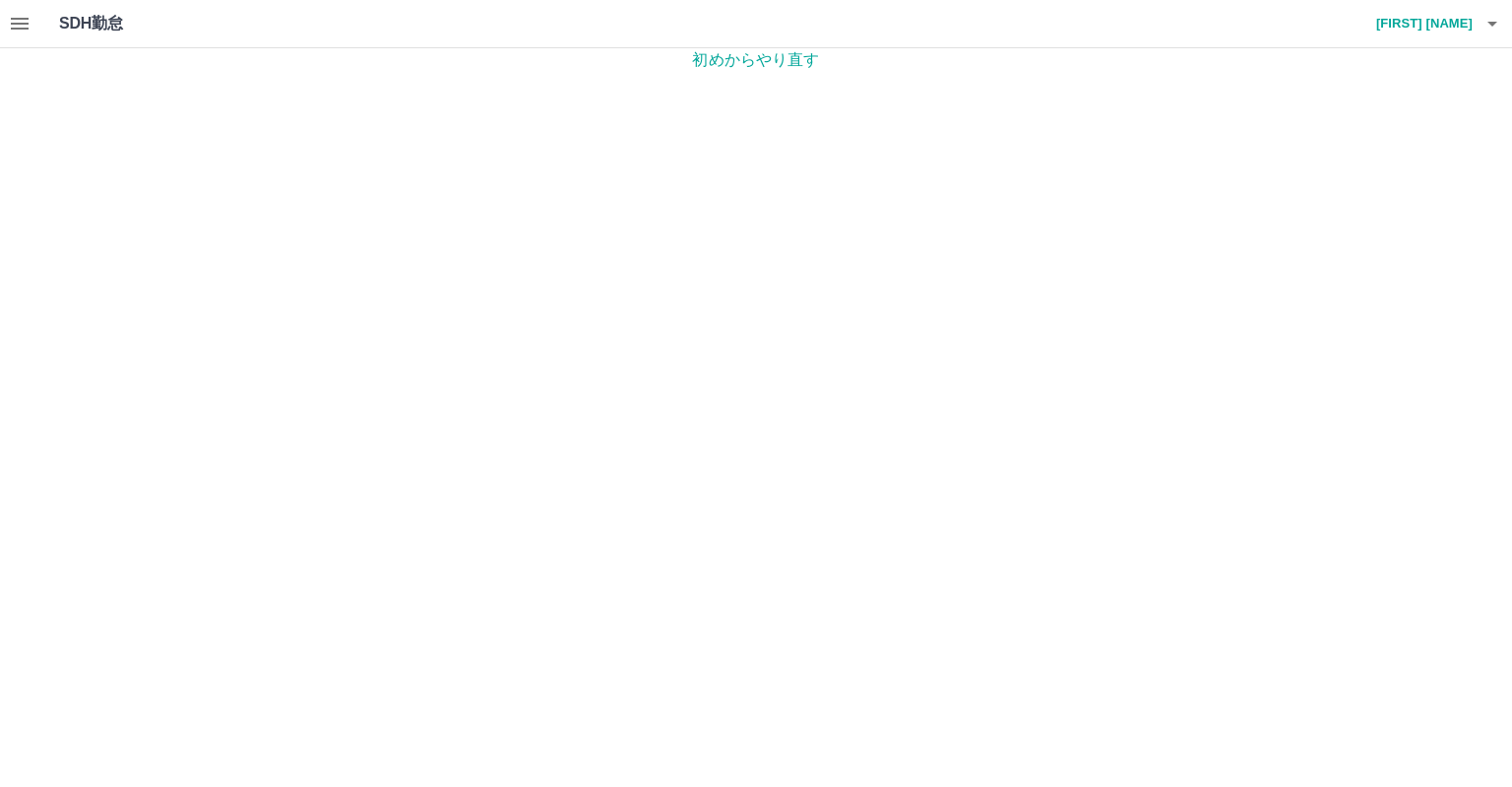 click at bounding box center [20, 24] 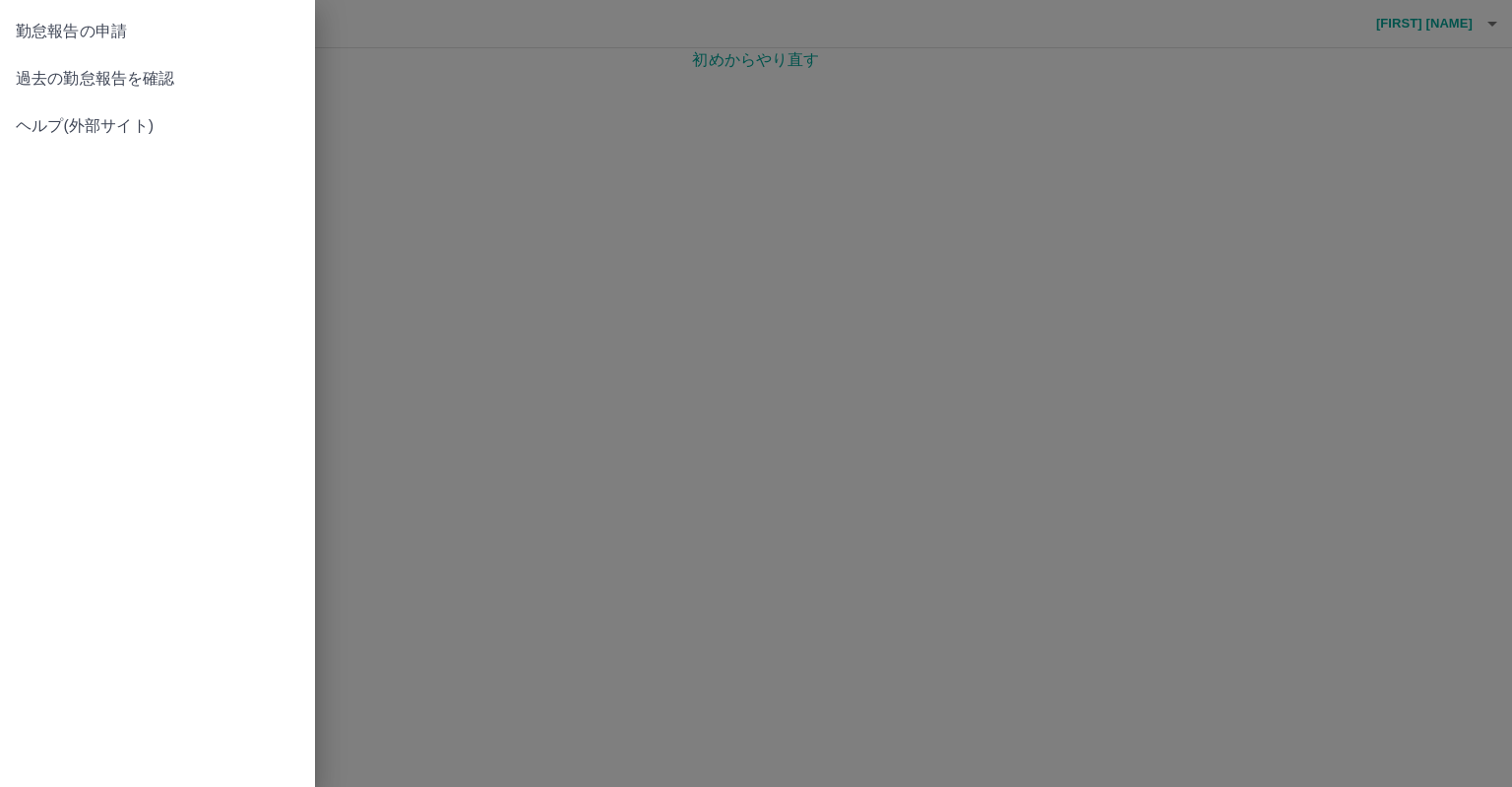 click on "過去の勤怠報告を確認" at bounding box center (158, 79) 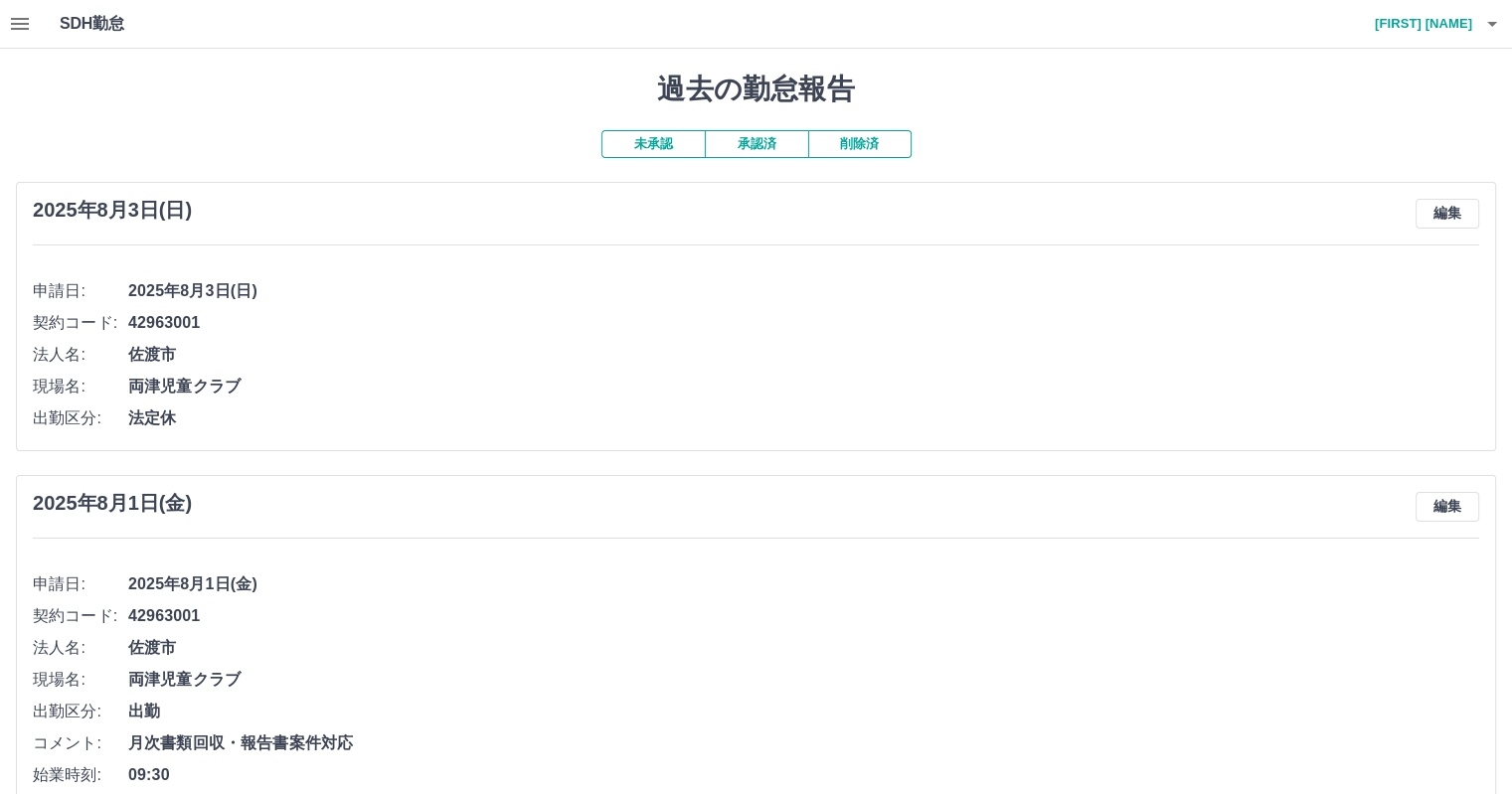 click on "[LAST]　[FIRST]" at bounding box center [1413, 24] 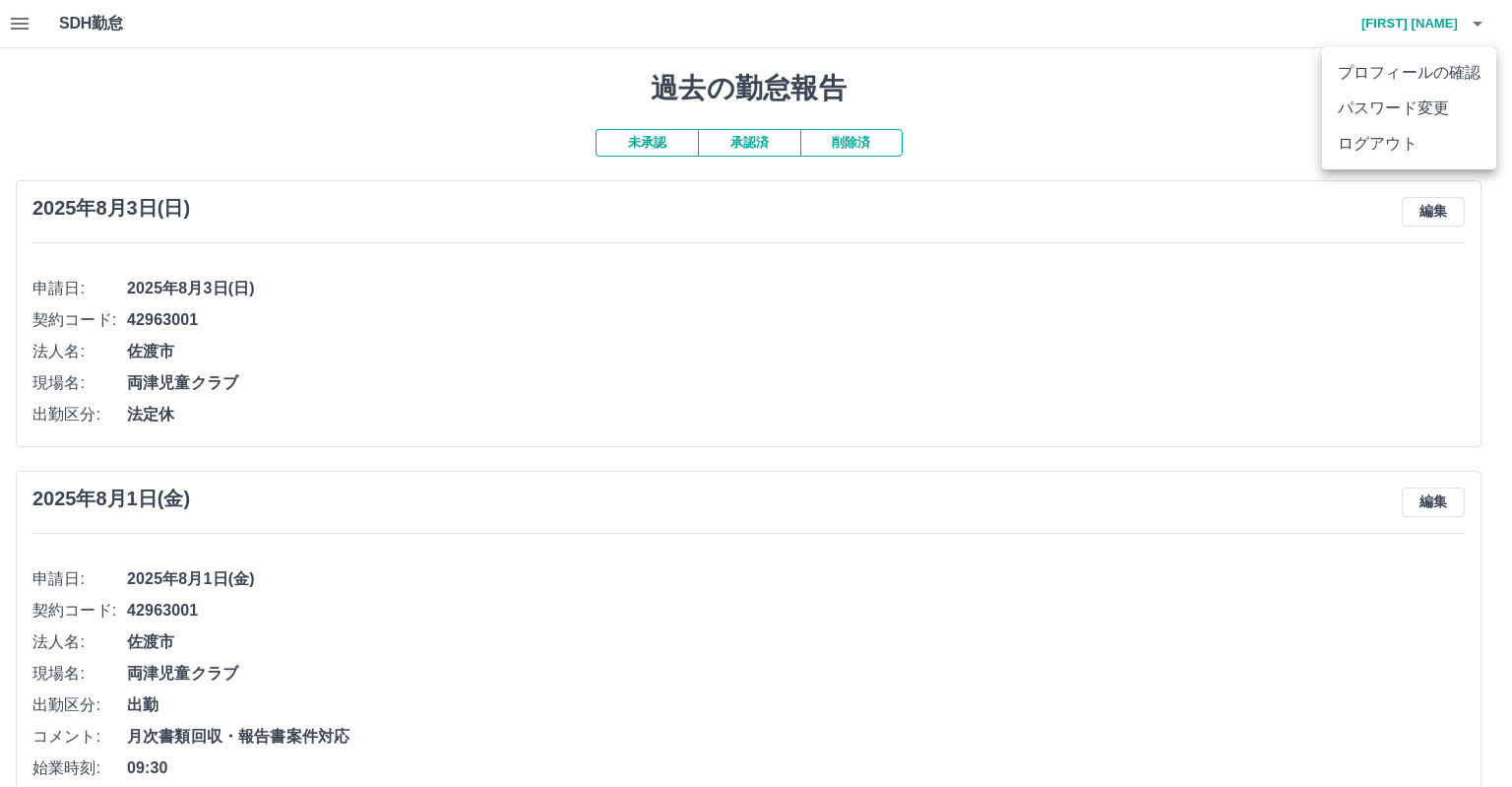 click at bounding box center [756, 393] 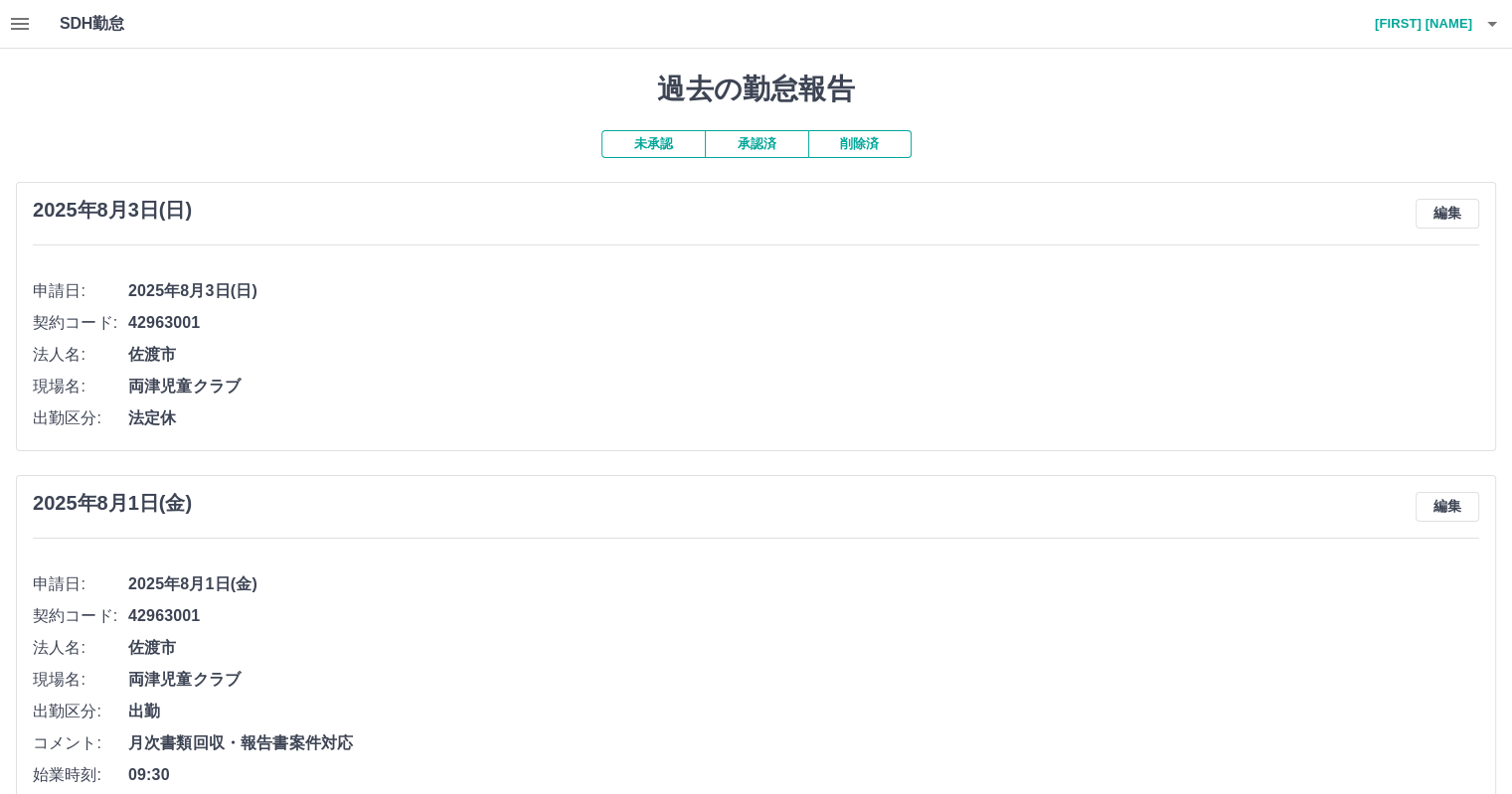 click 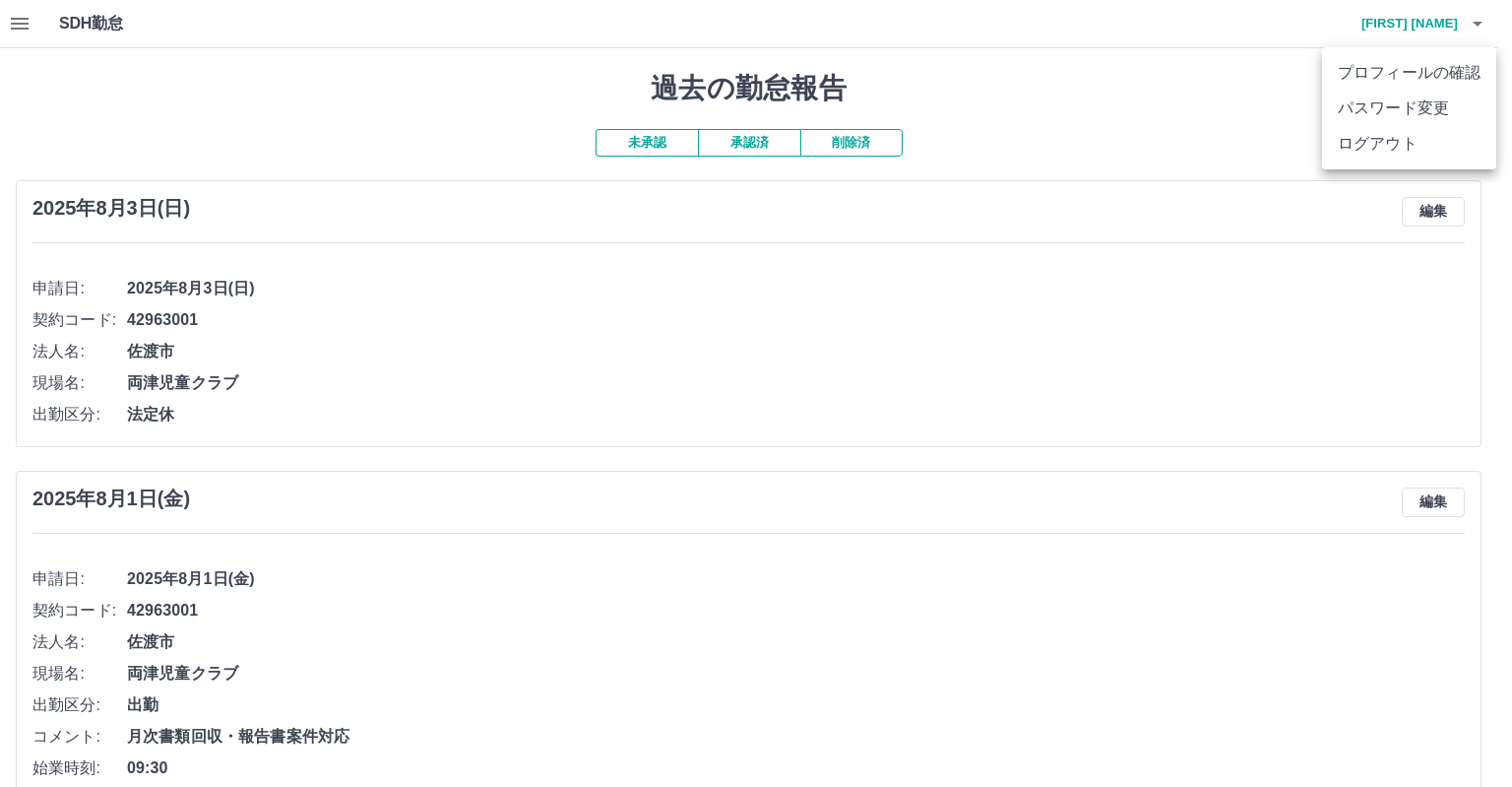 click on "ログアウト" at bounding box center [1409, 144] 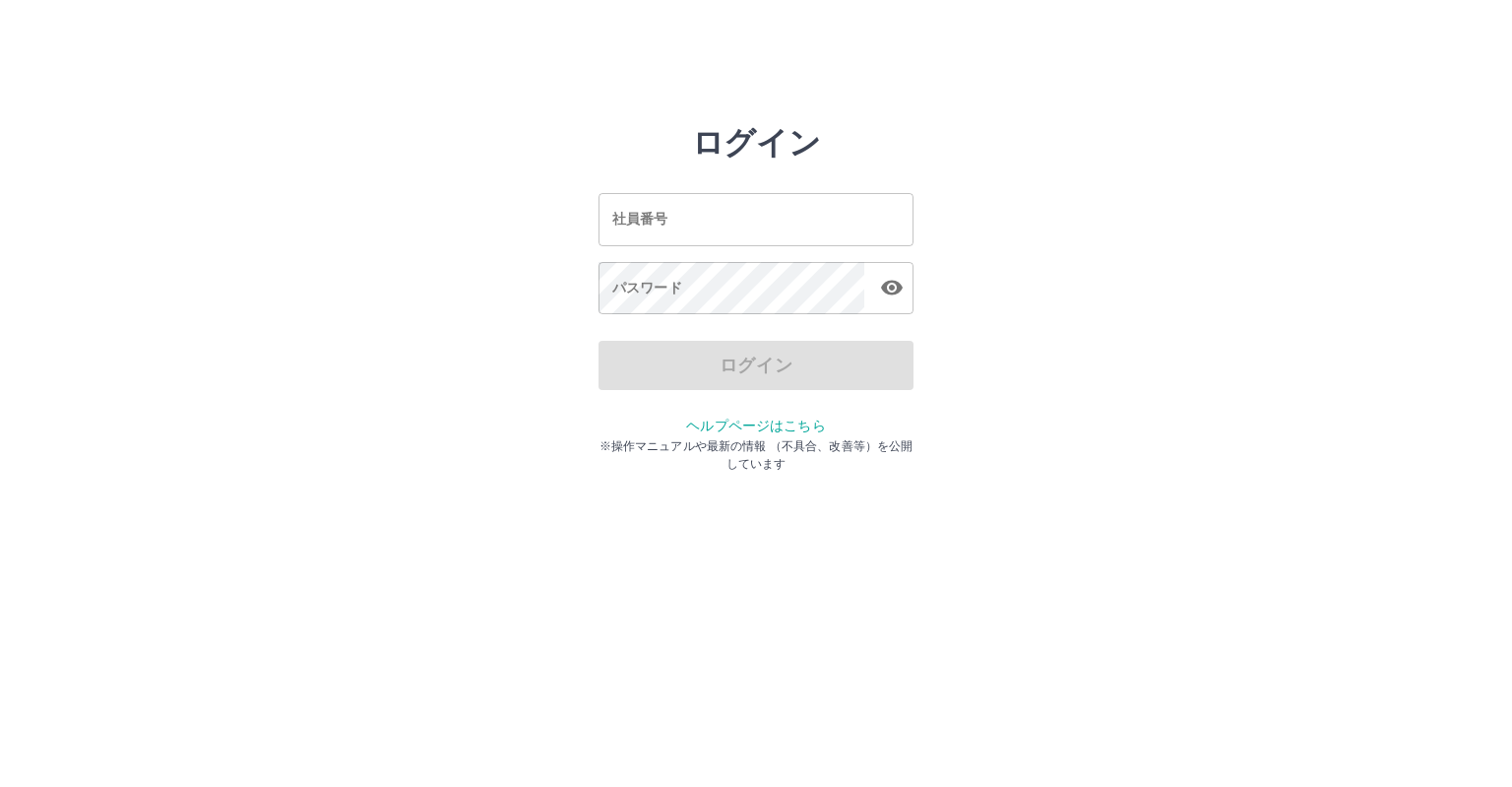 scroll, scrollTop: 0, scrollLeft: 0, axis: both 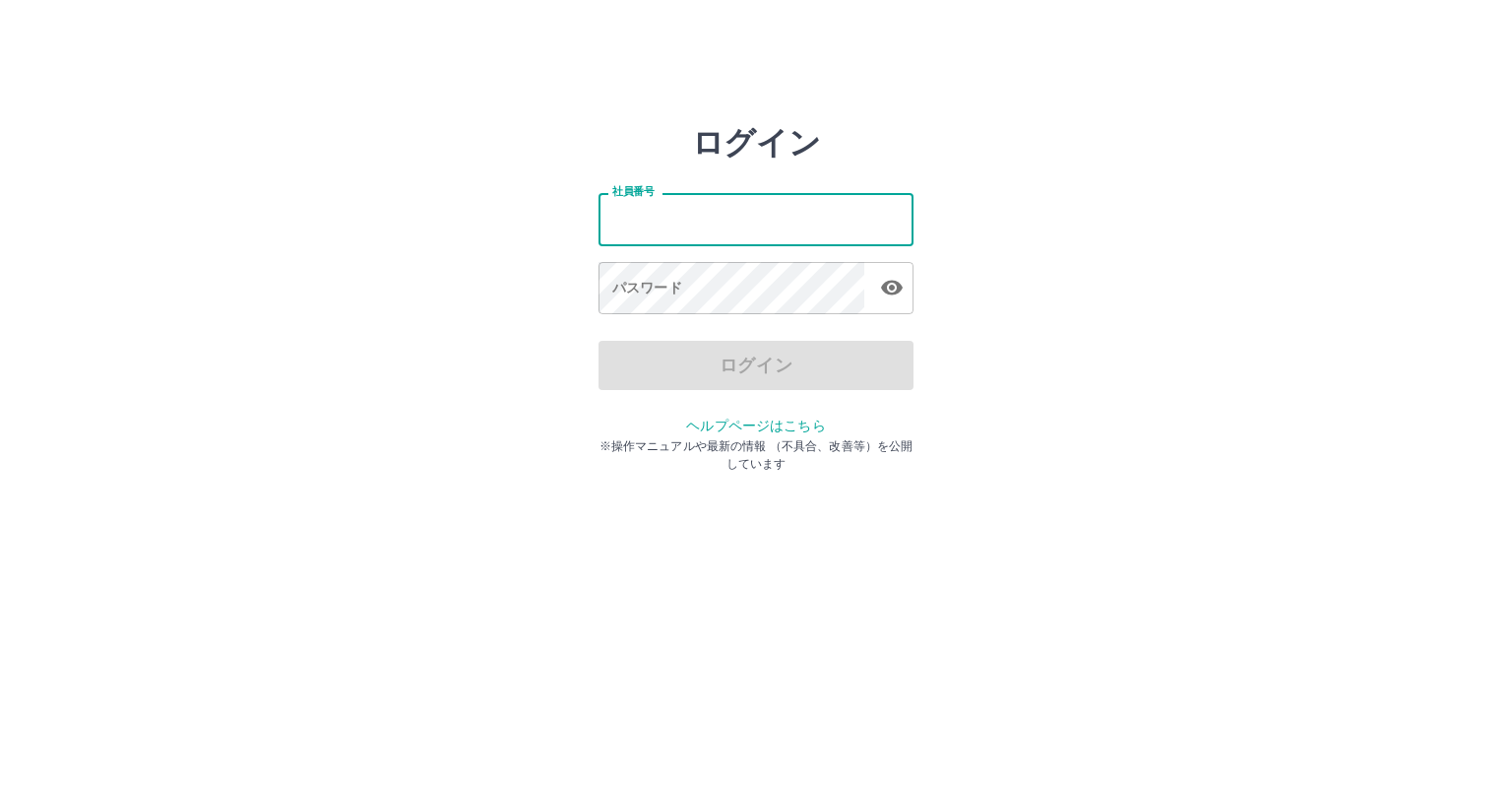 click on "社員番号" at bounding box center [756, 219] 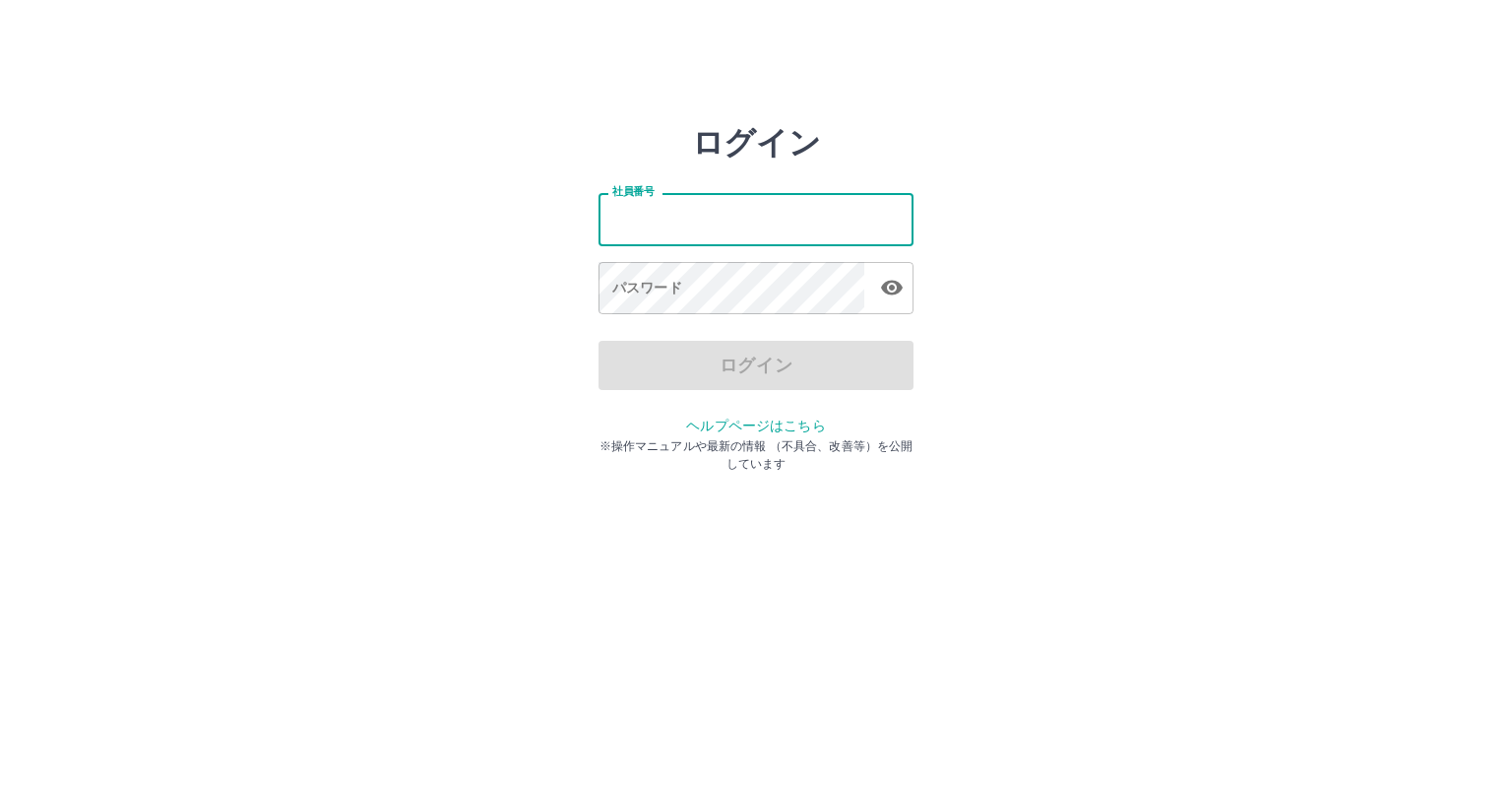 type on "*******" 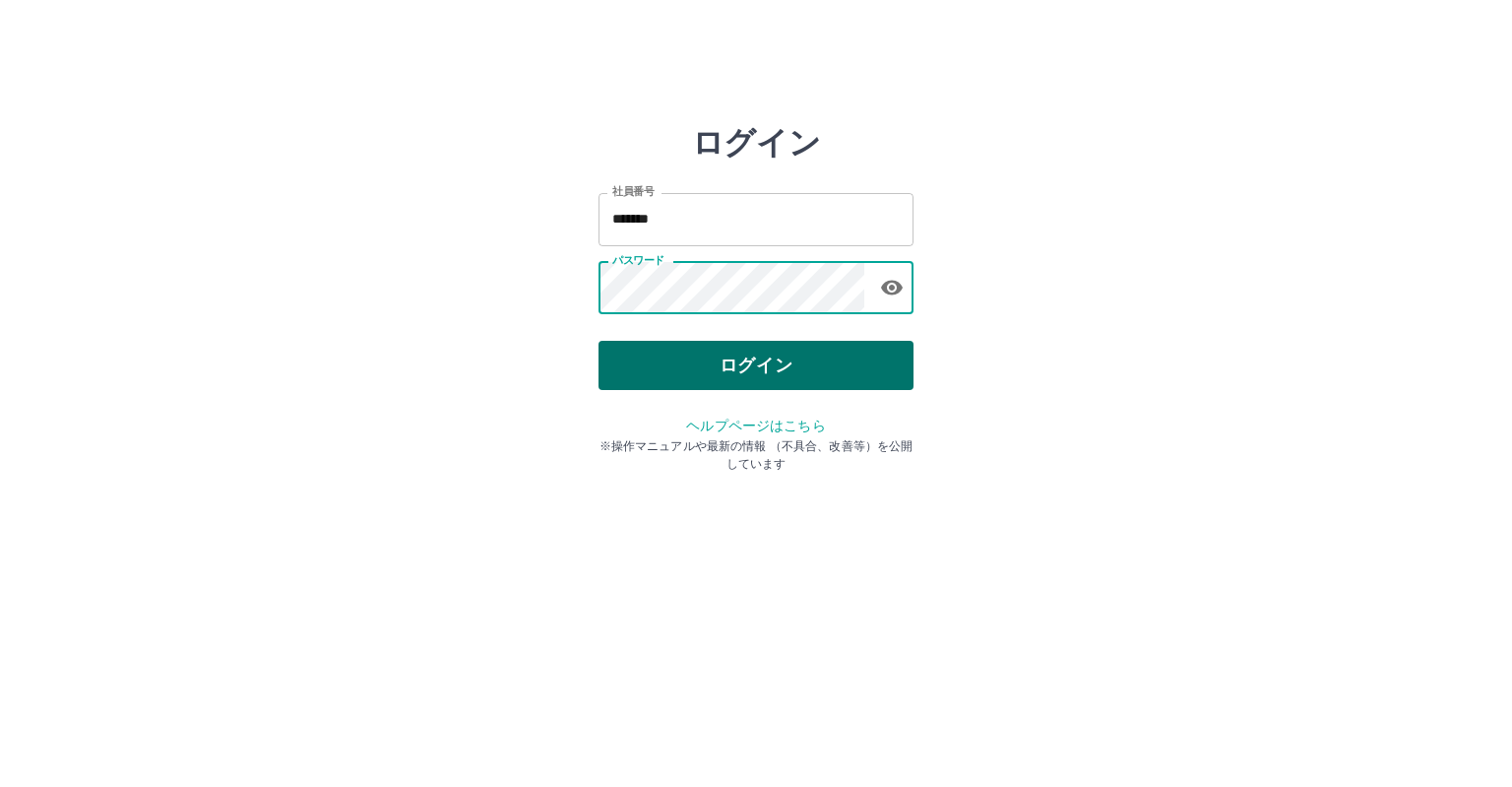 click on "ログイン" at bounding box center [756, 365] 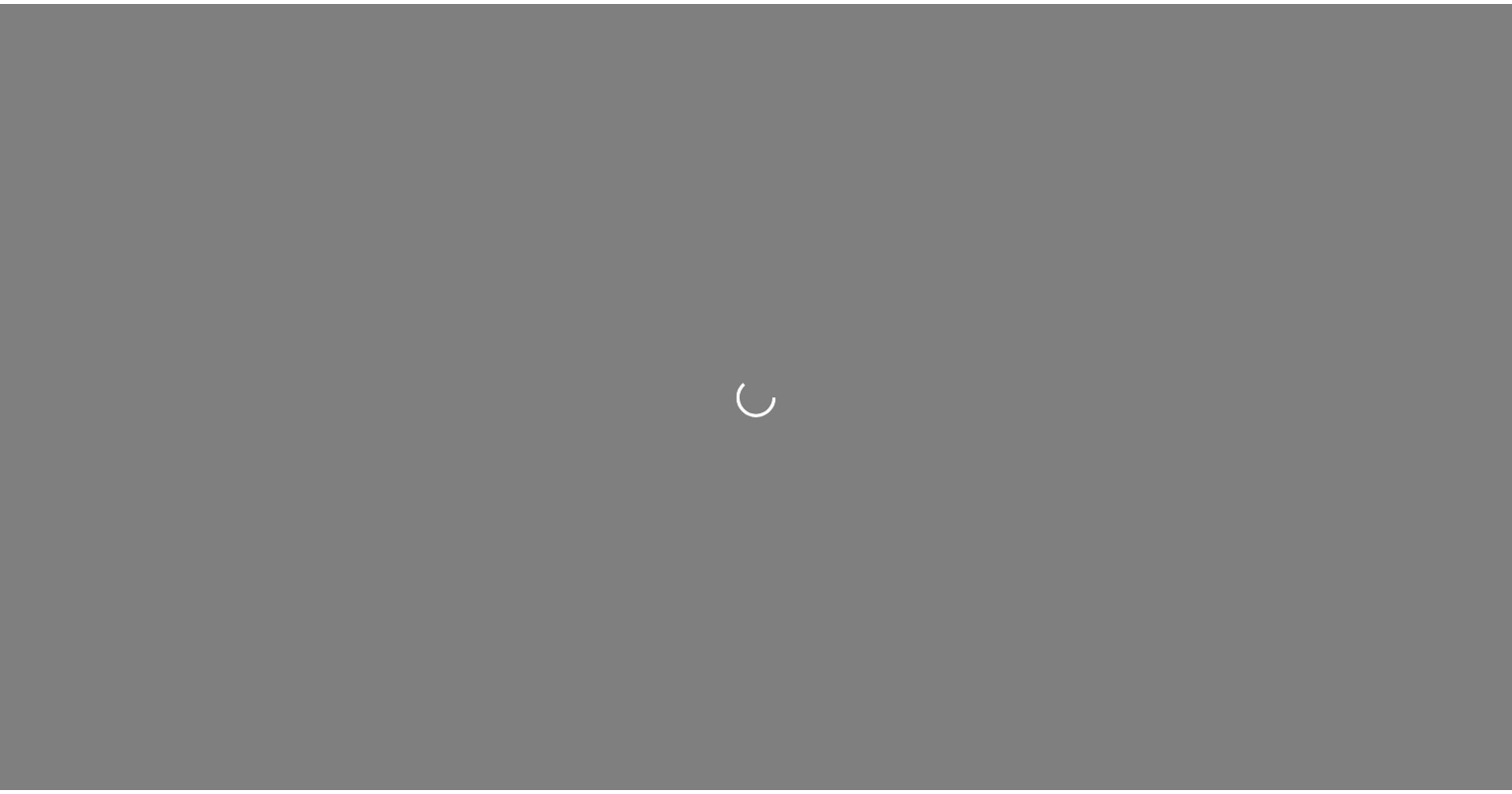 scroll, scrollTop: 0, scrollLeft: 0, axis: both 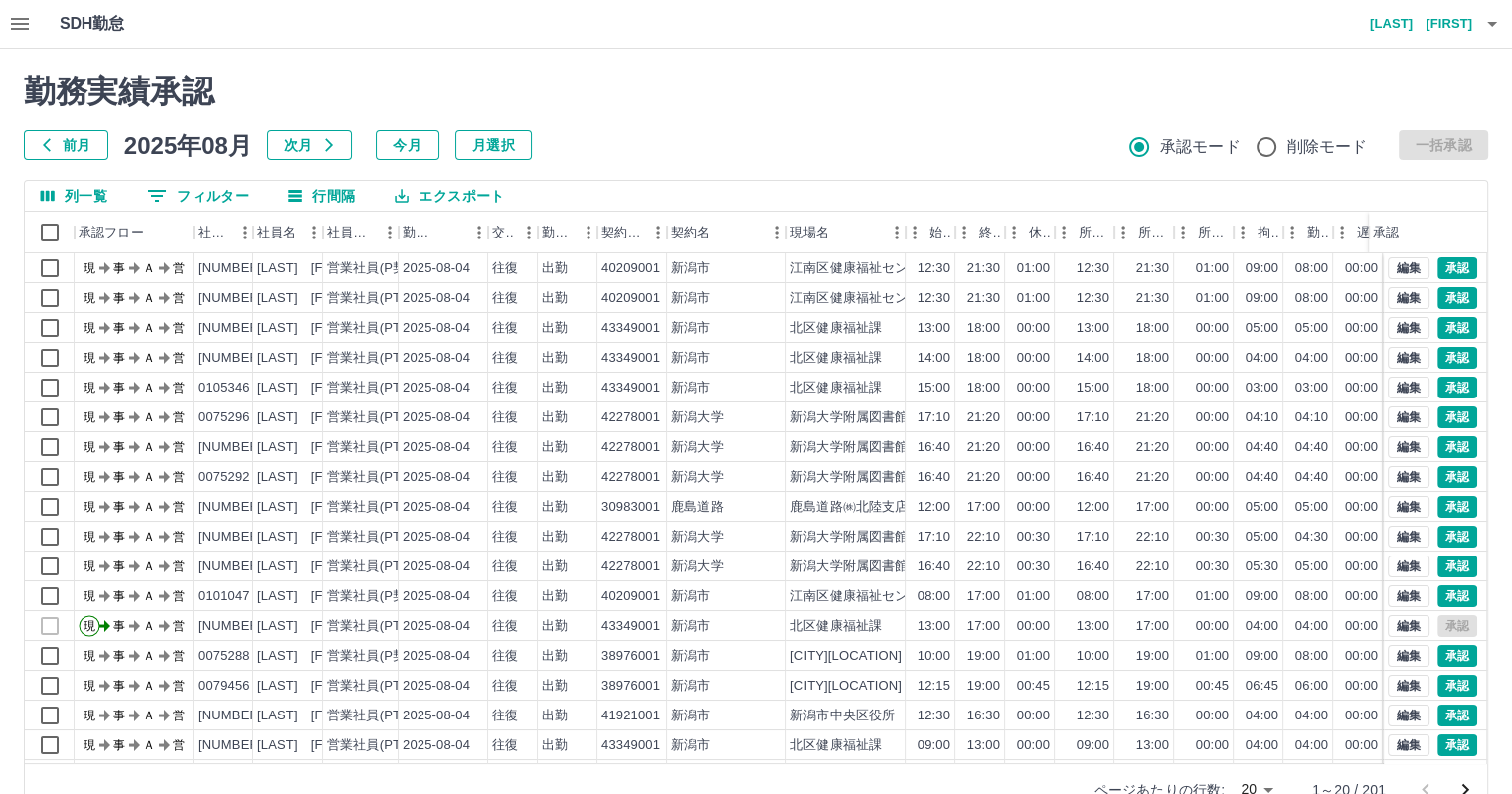 click 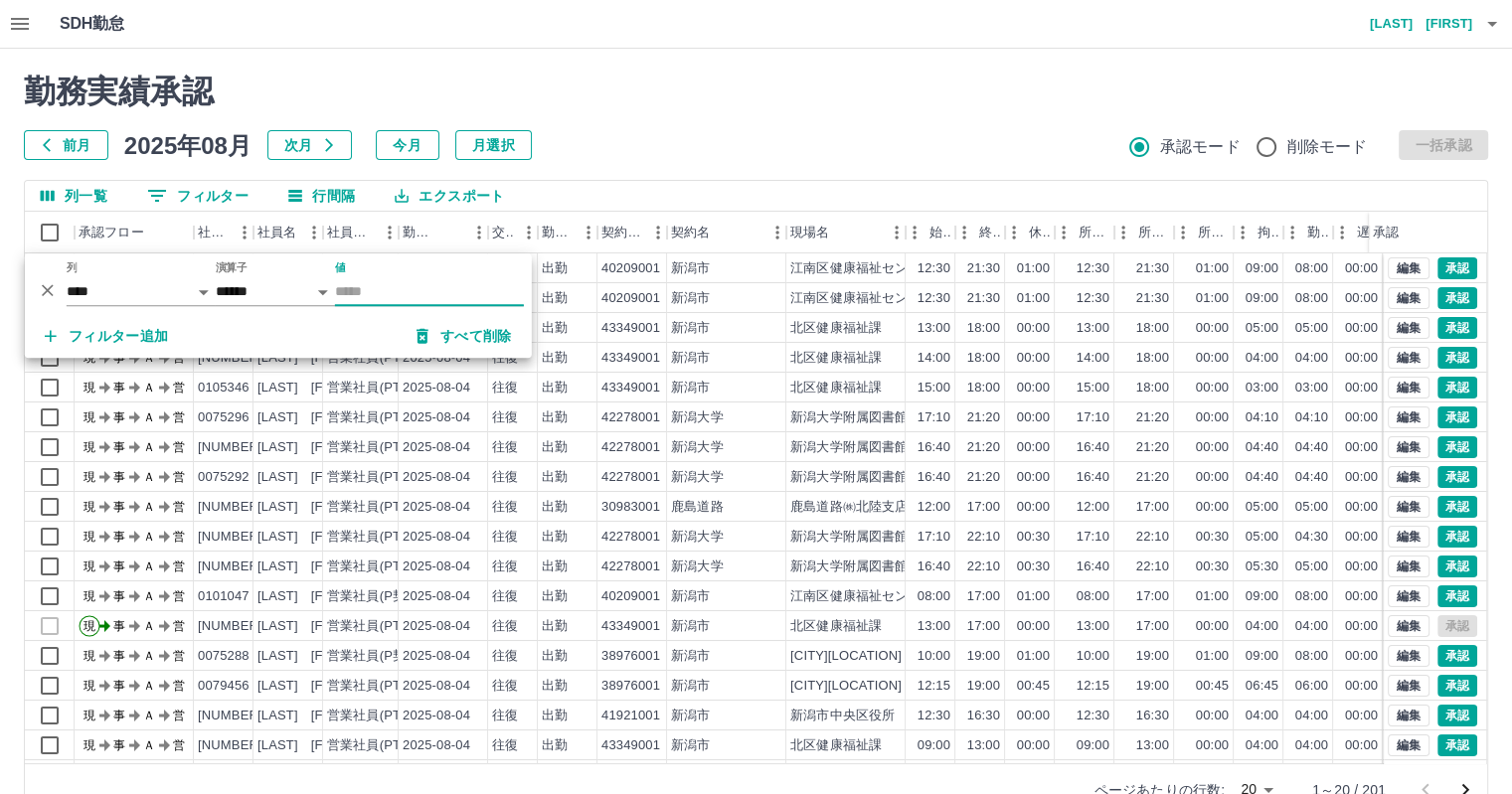 click 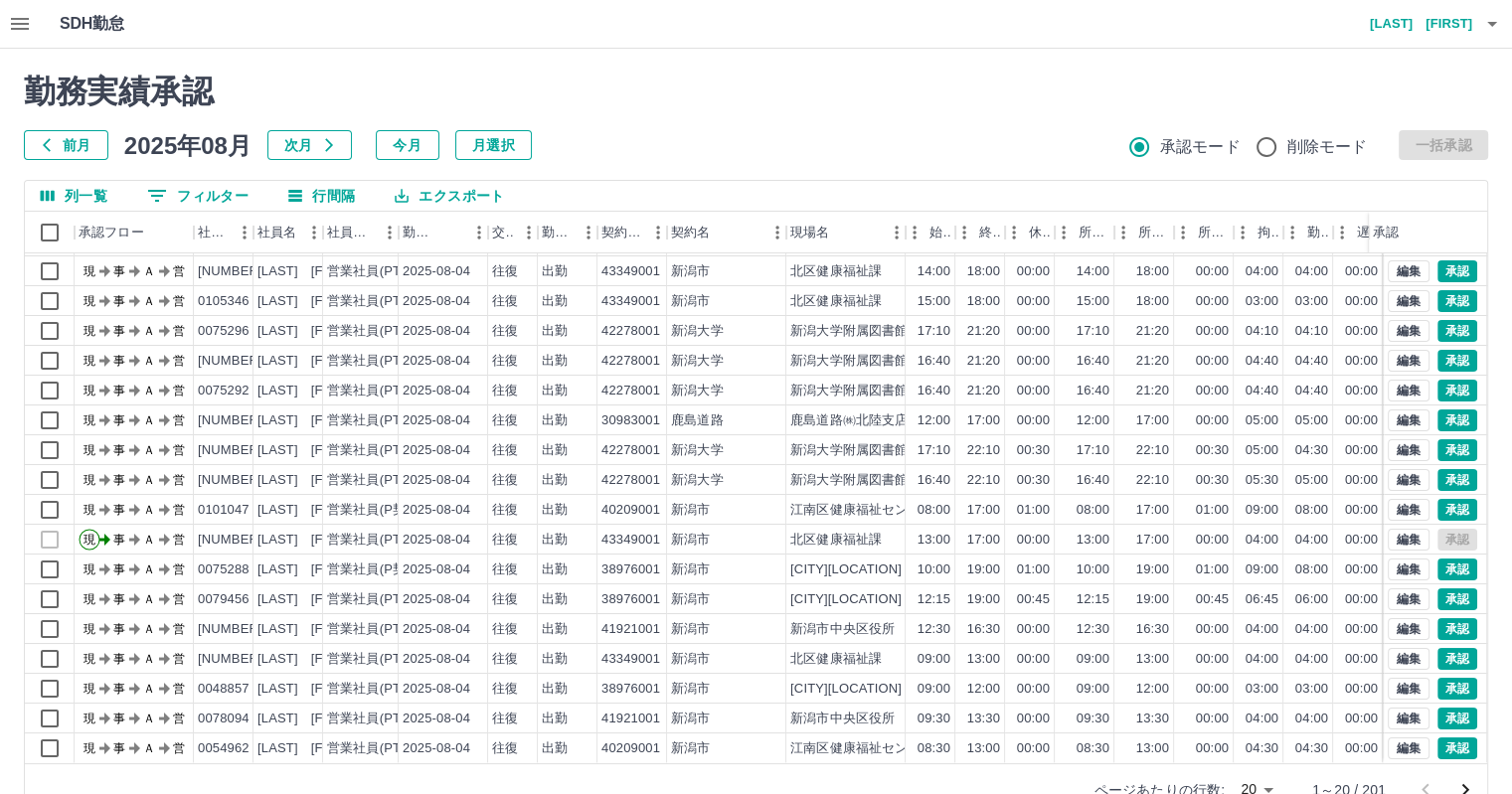 scroll, scrollTop: 100, scrollLeft: 0, axis: vertical 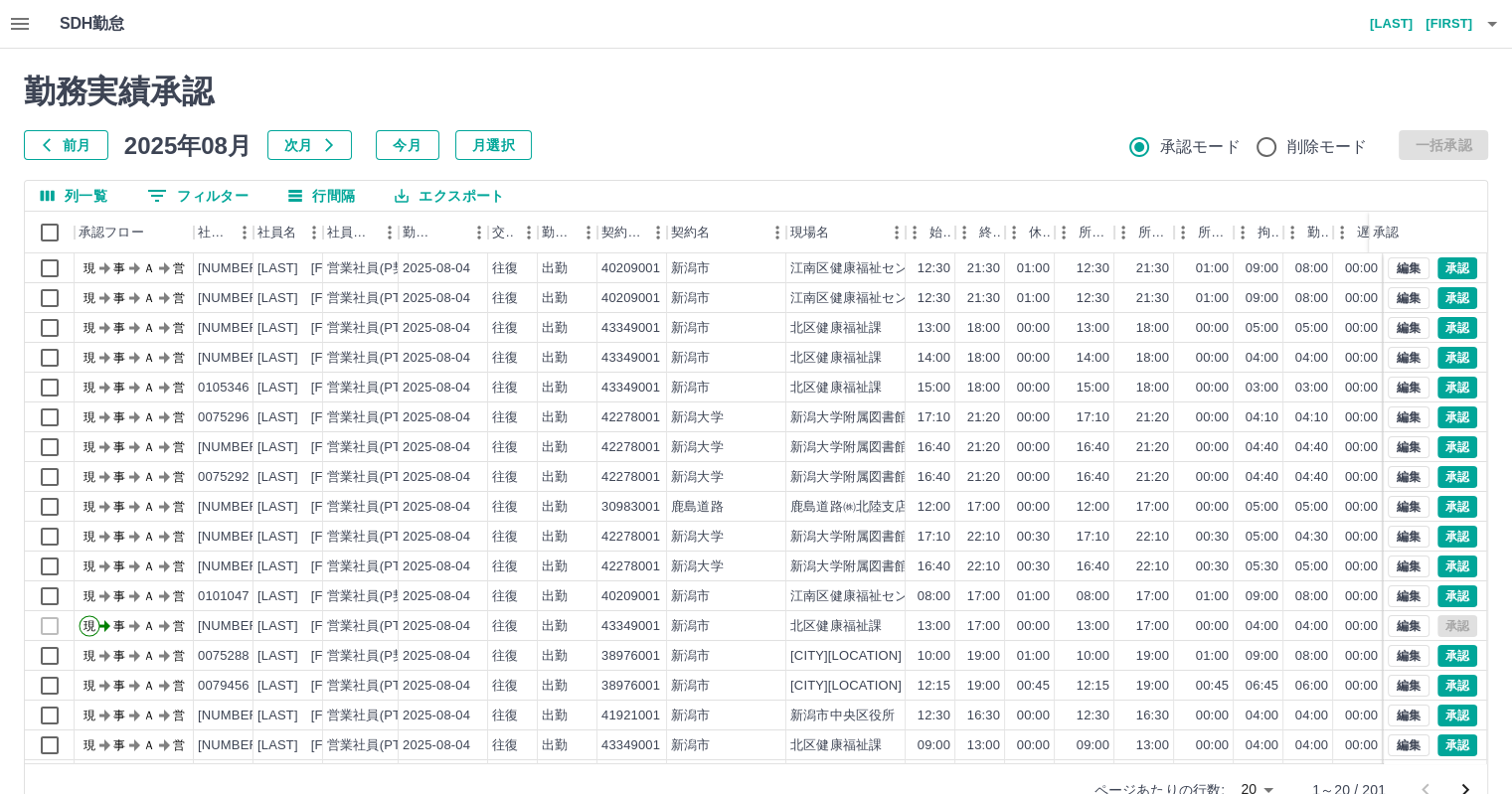 click 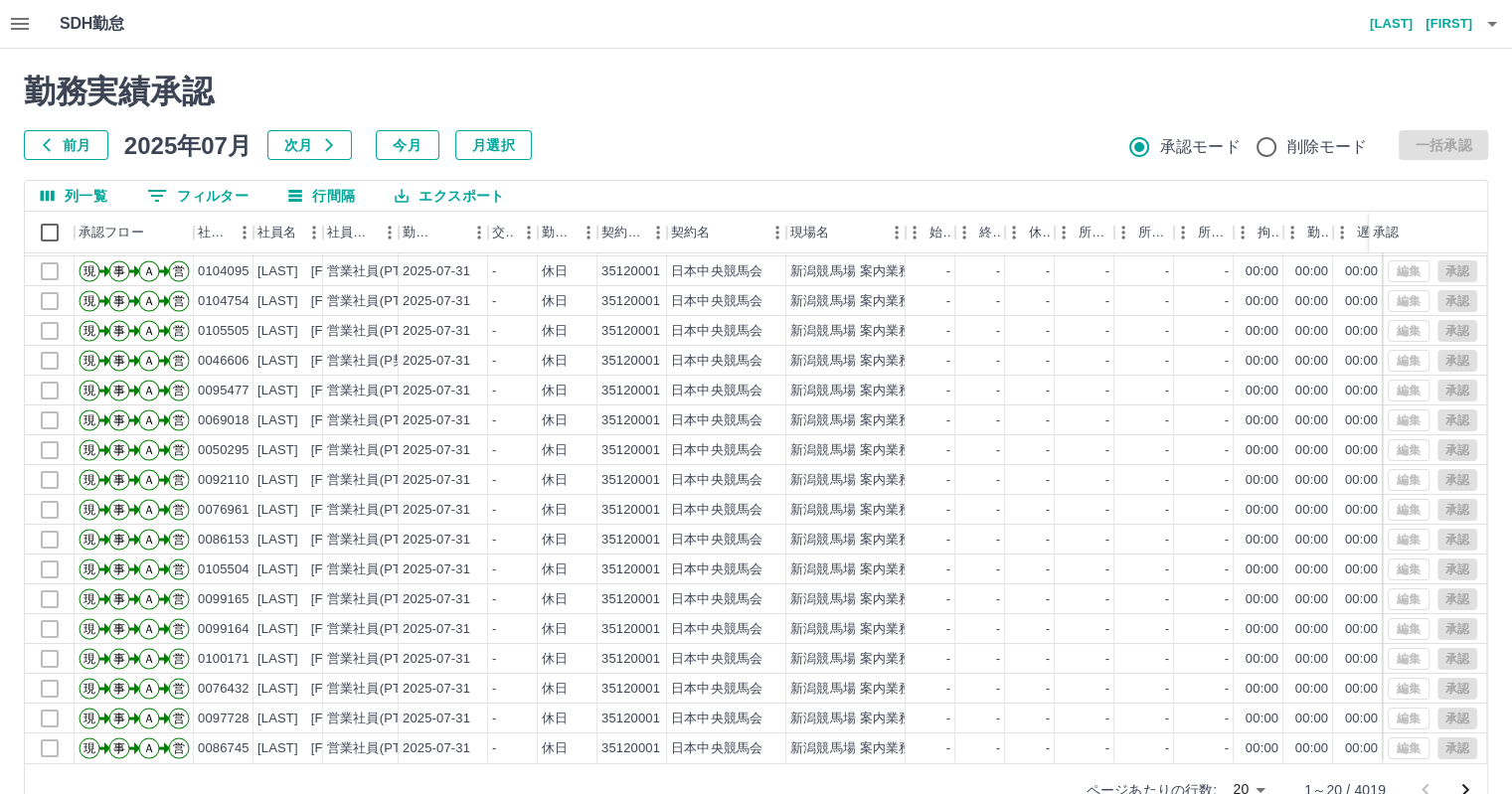 scroll, scrollTop: 100, scrollLeft: 0, axis: vertical 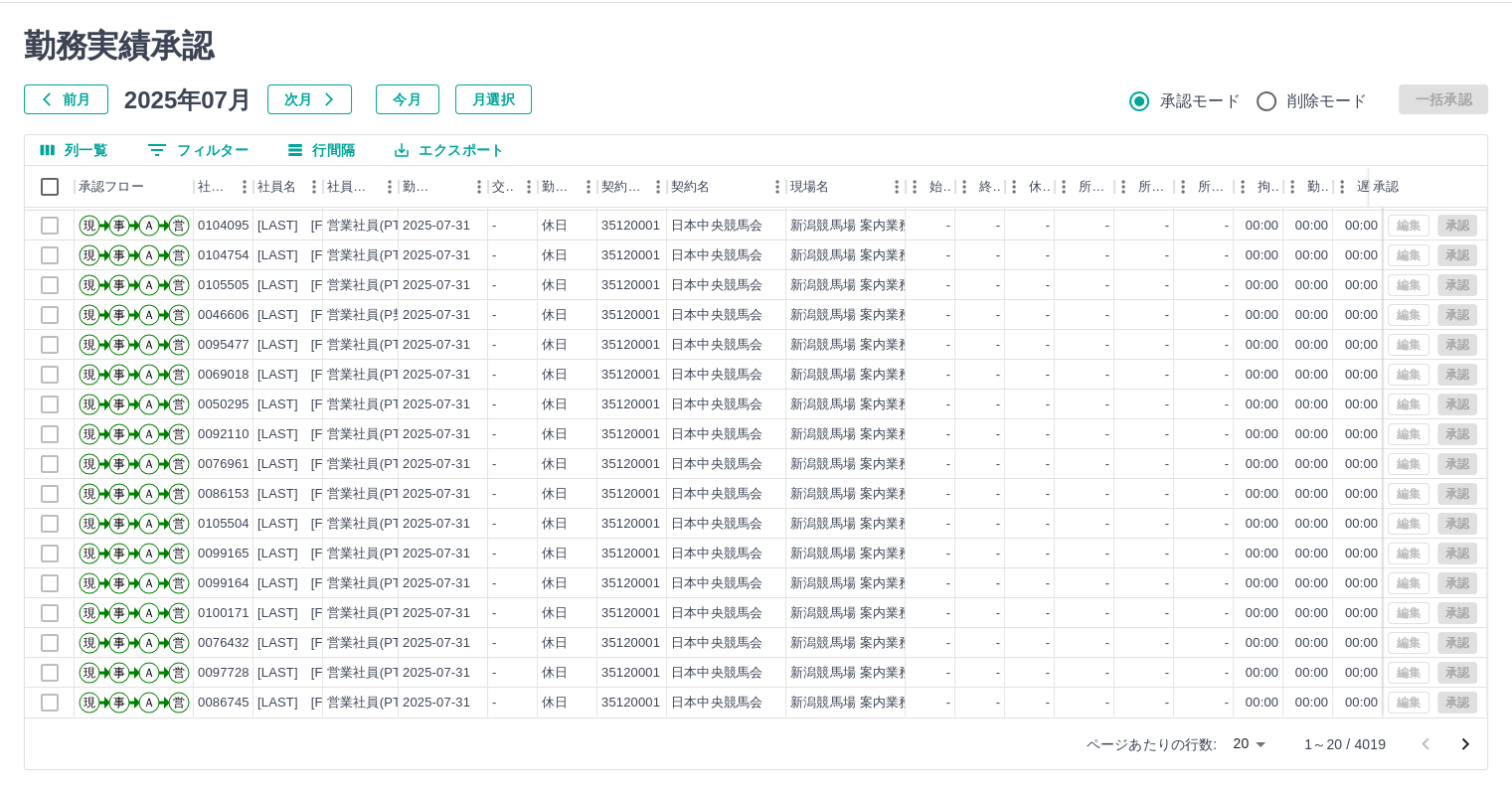 click 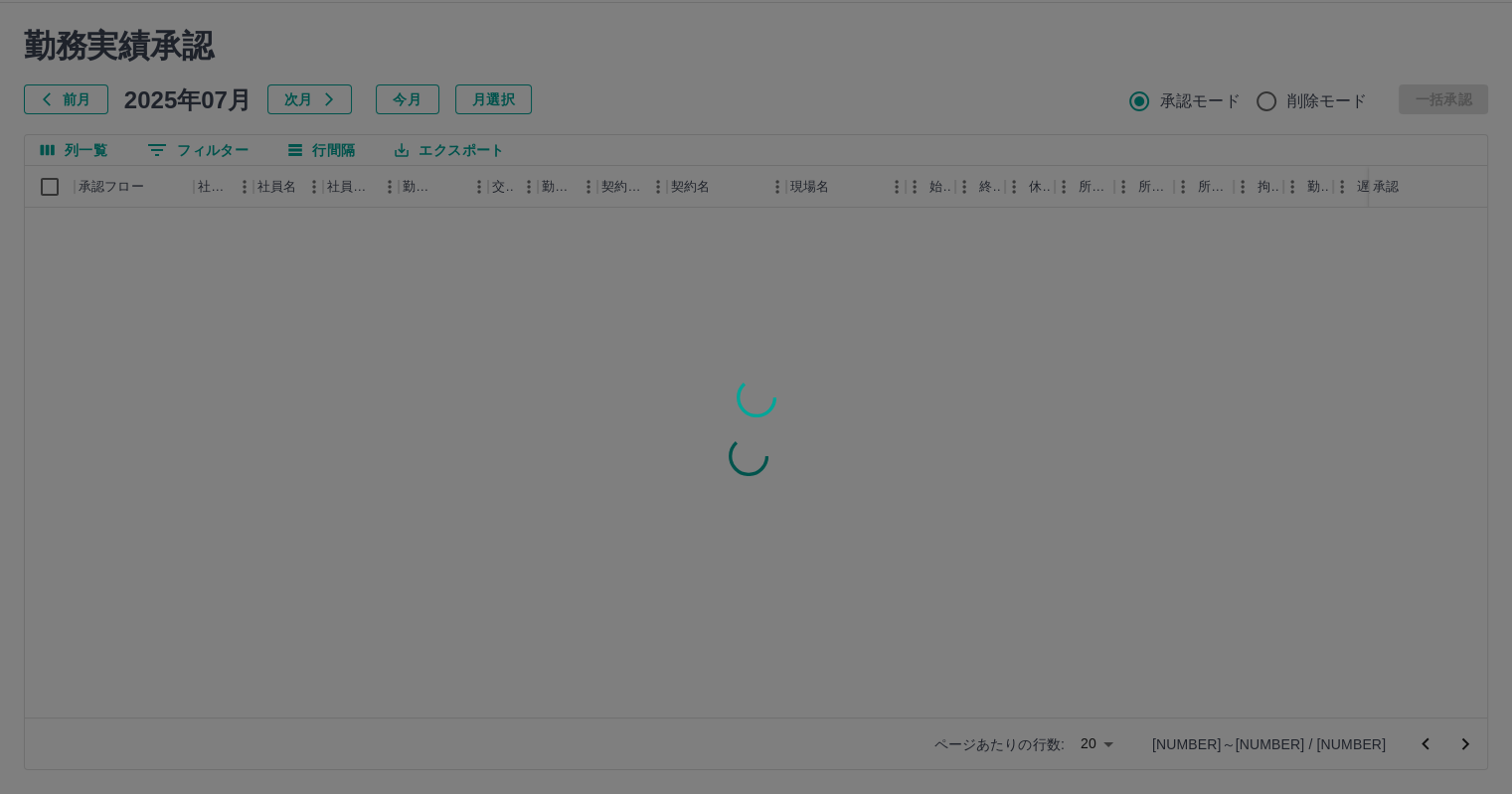 scroll, scrollTop: 0, scrollLeft: 0, axis: both 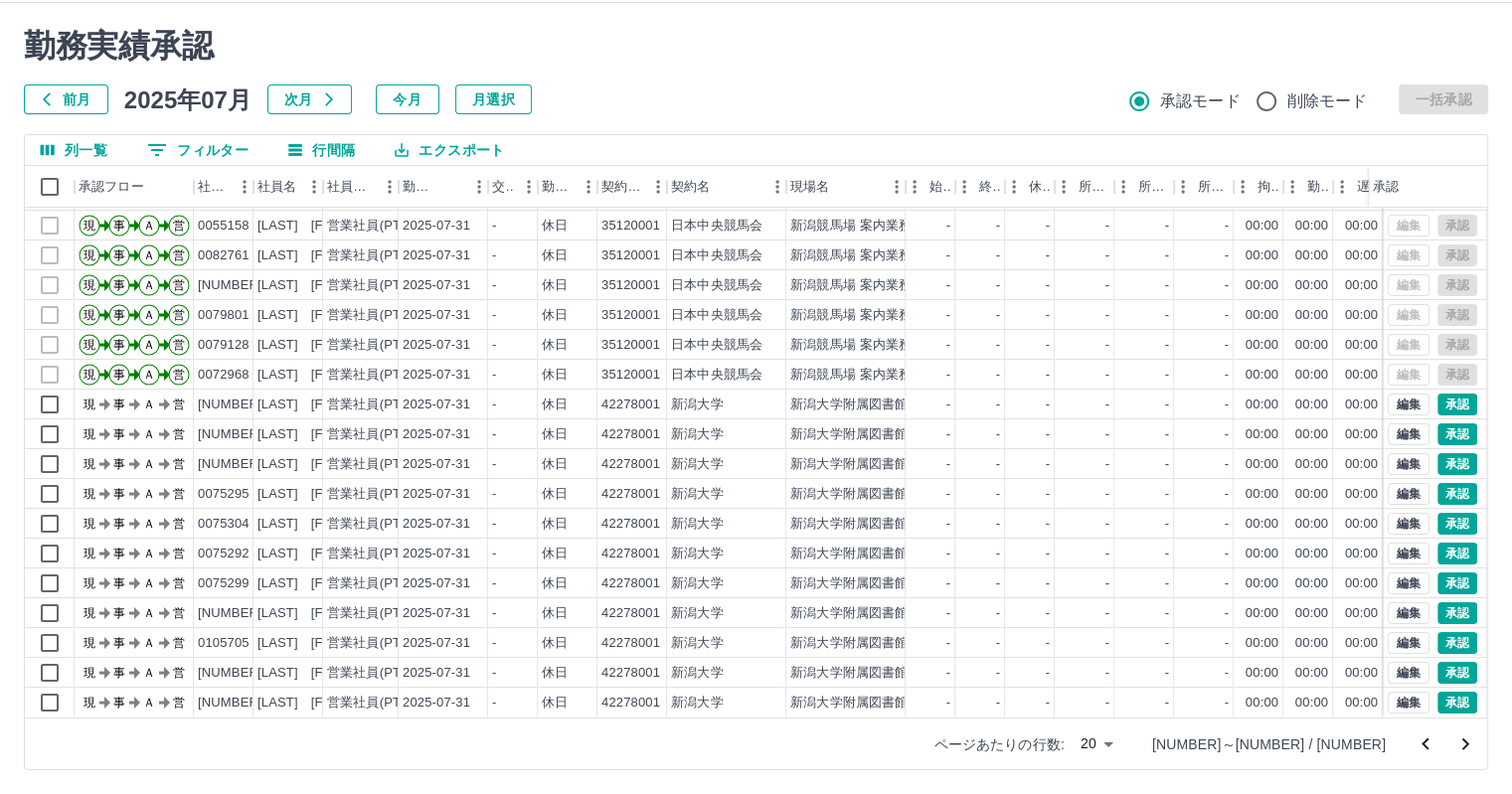 click 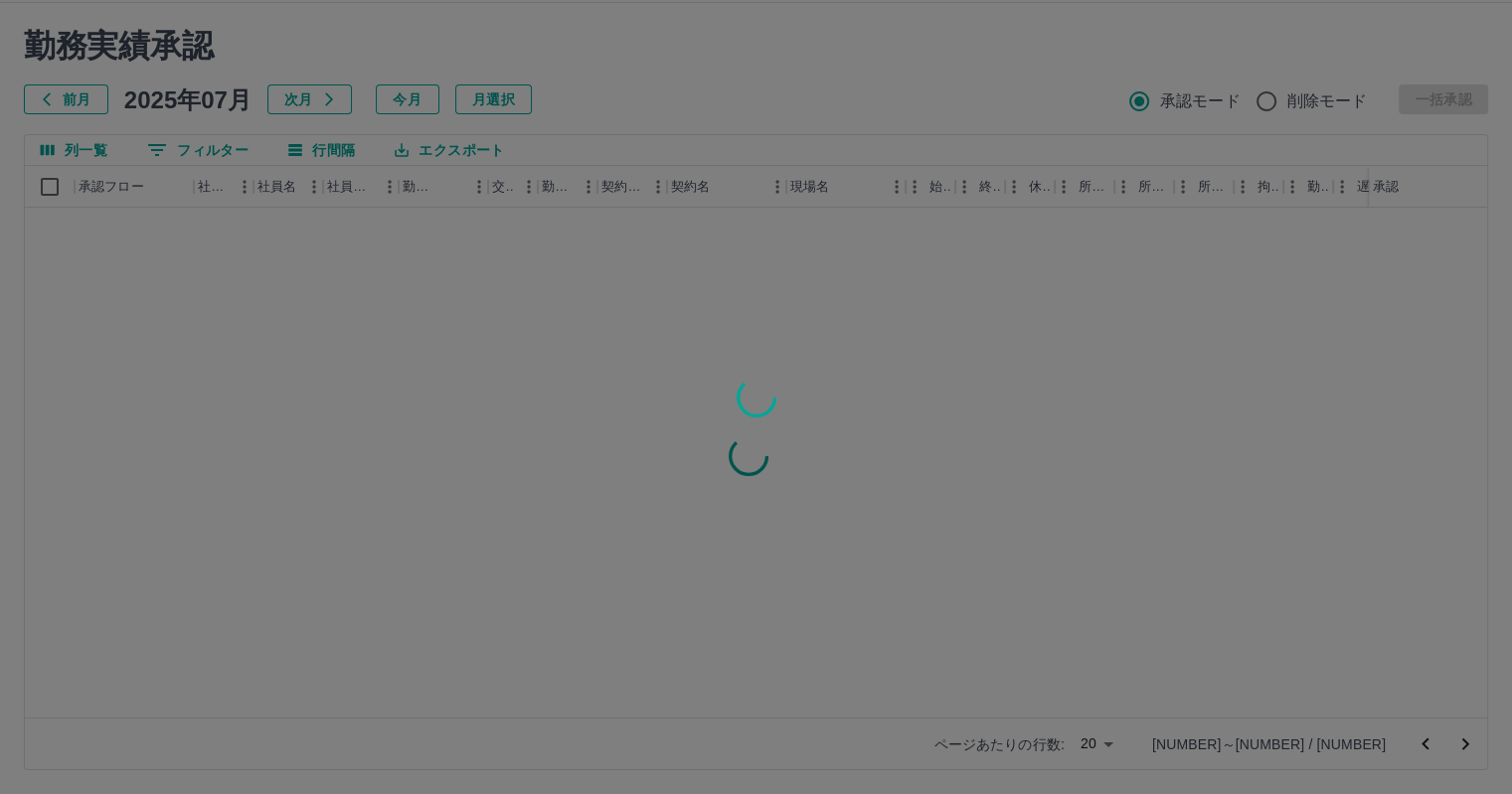 scroll, scrollTop: 0, scrollLeft: 0, axis: both 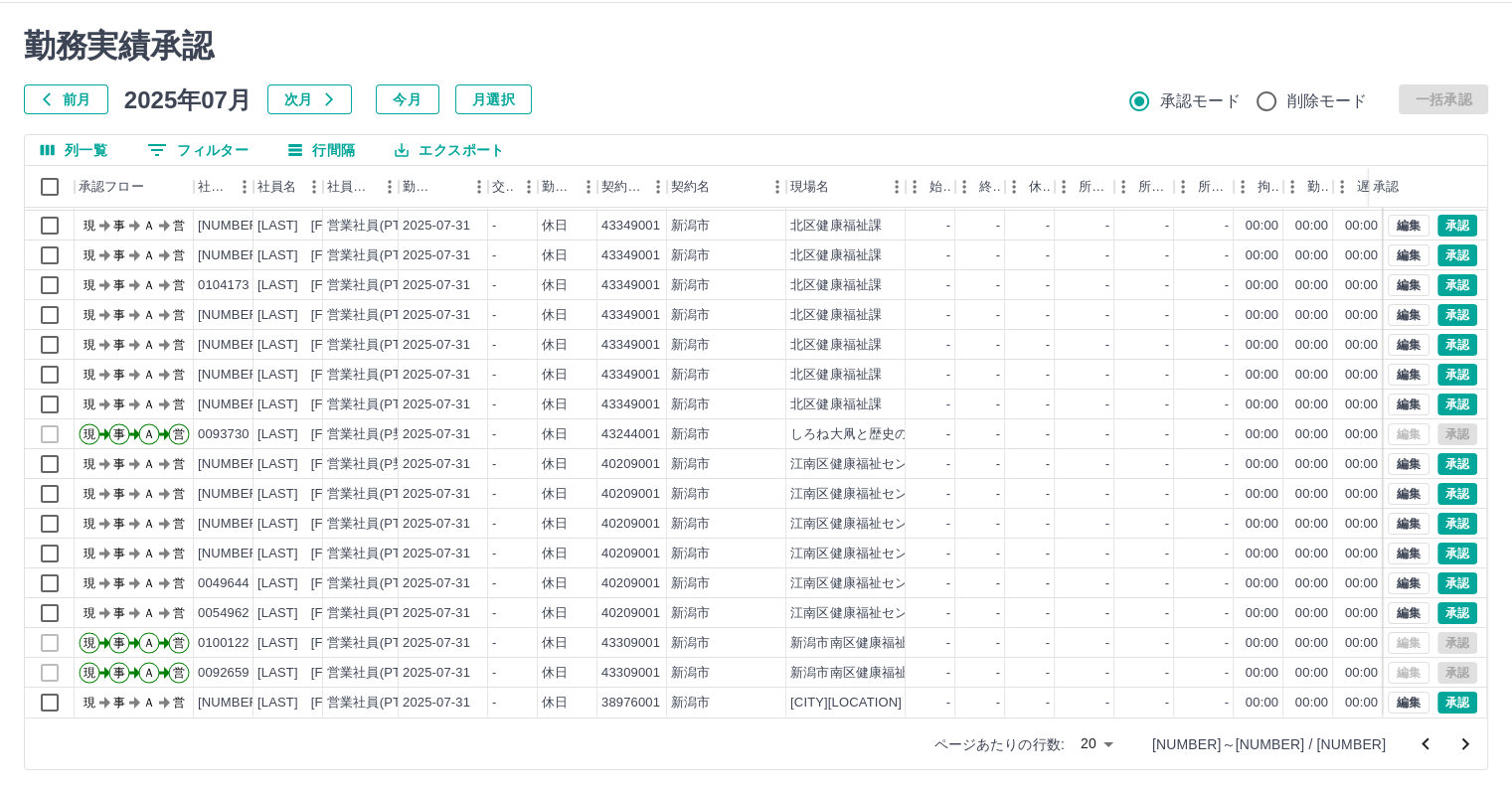click 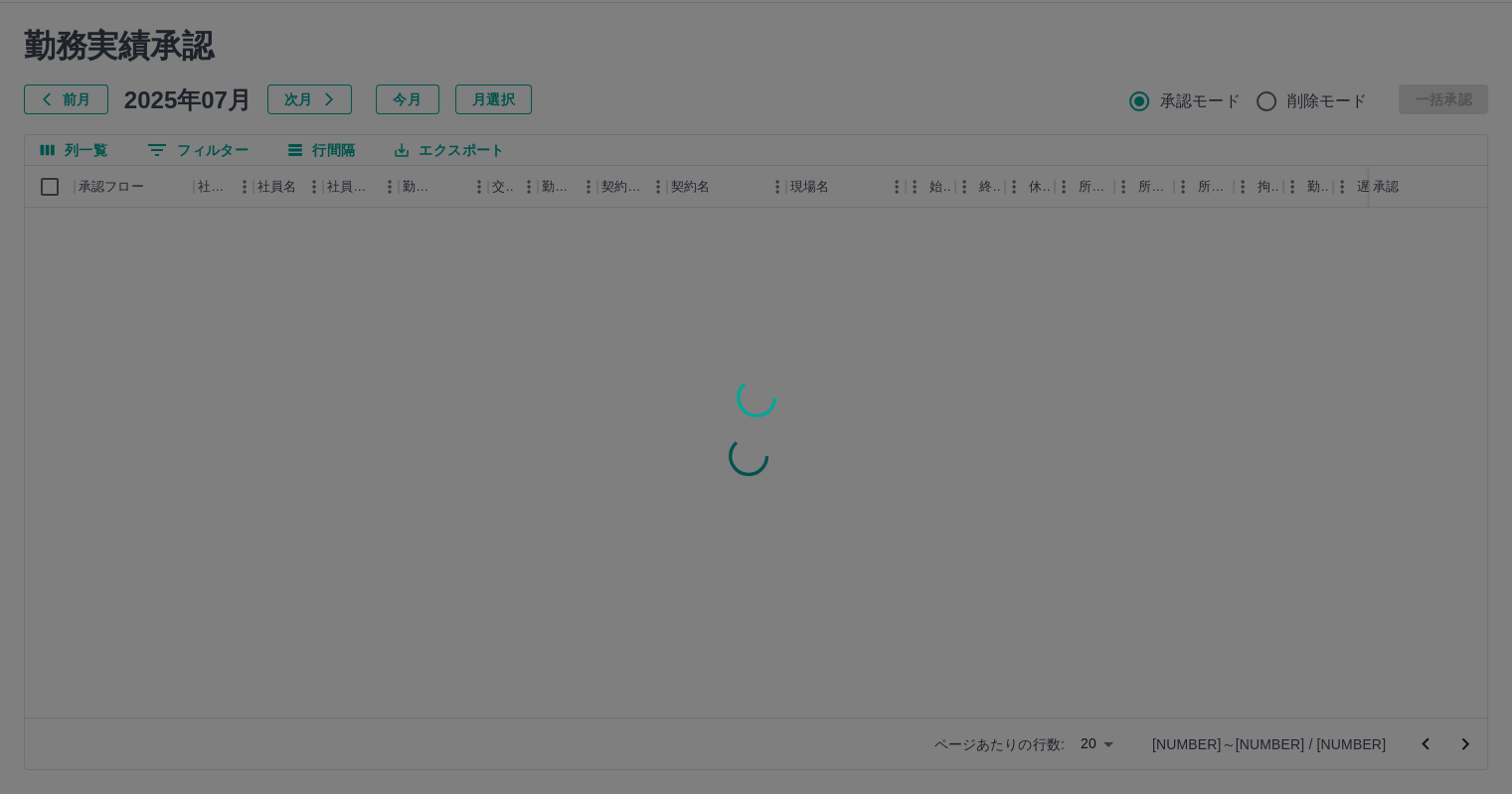 scroll, scrollTop: 0, scrollLeft: 0, axis: both 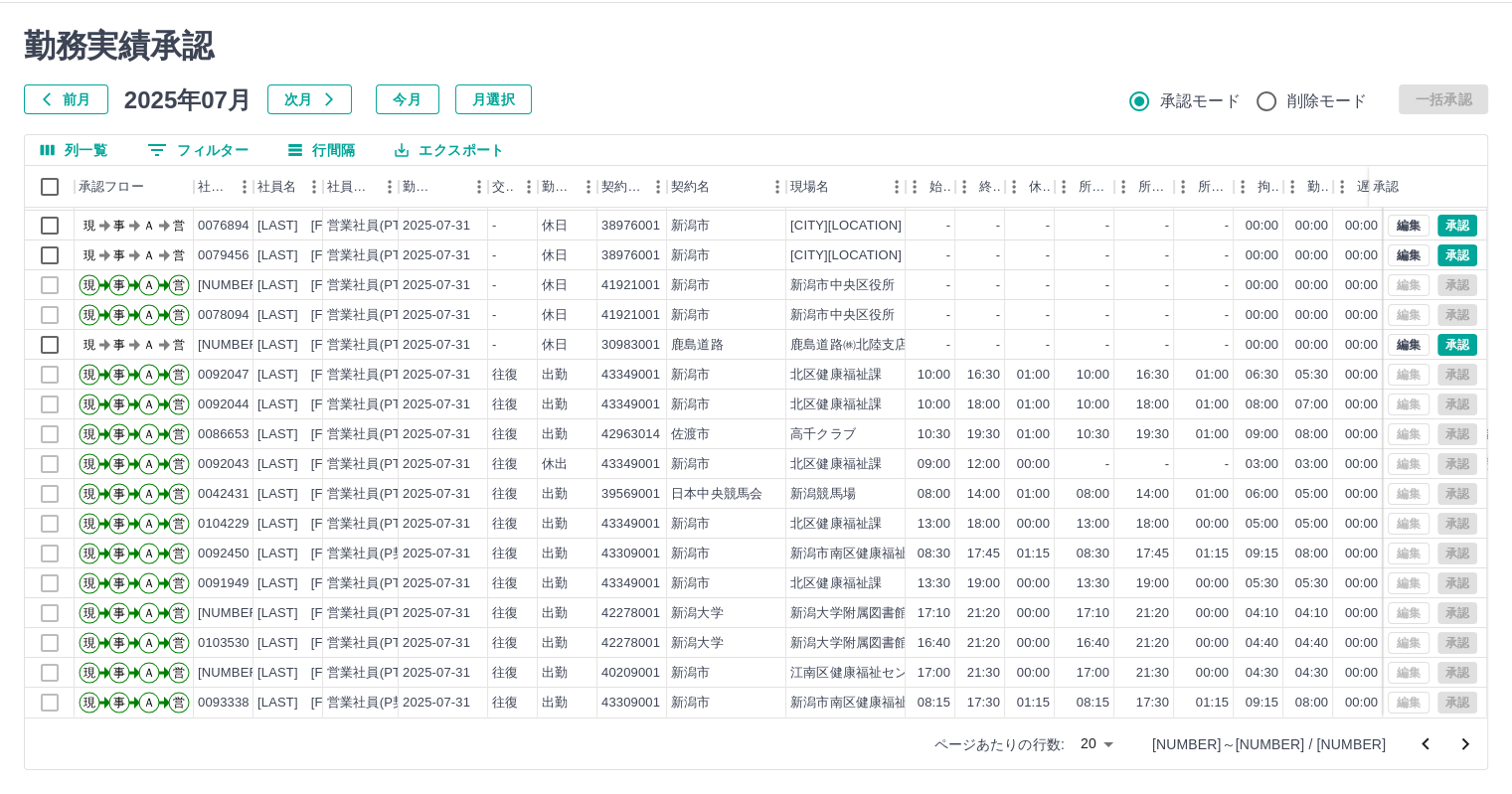 click 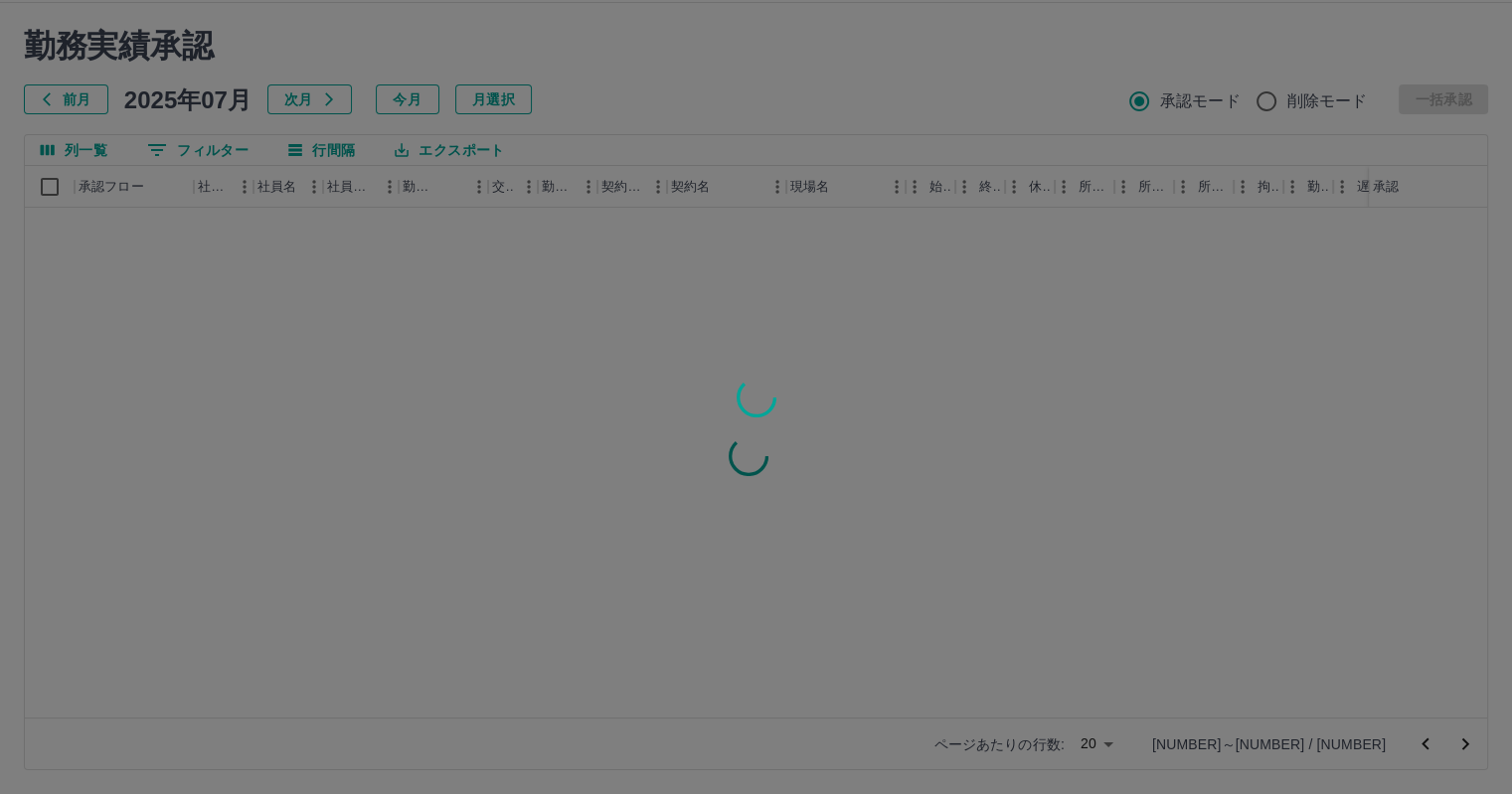 scroll, scrollTop: 0, scrollLeft: 0, axis: both 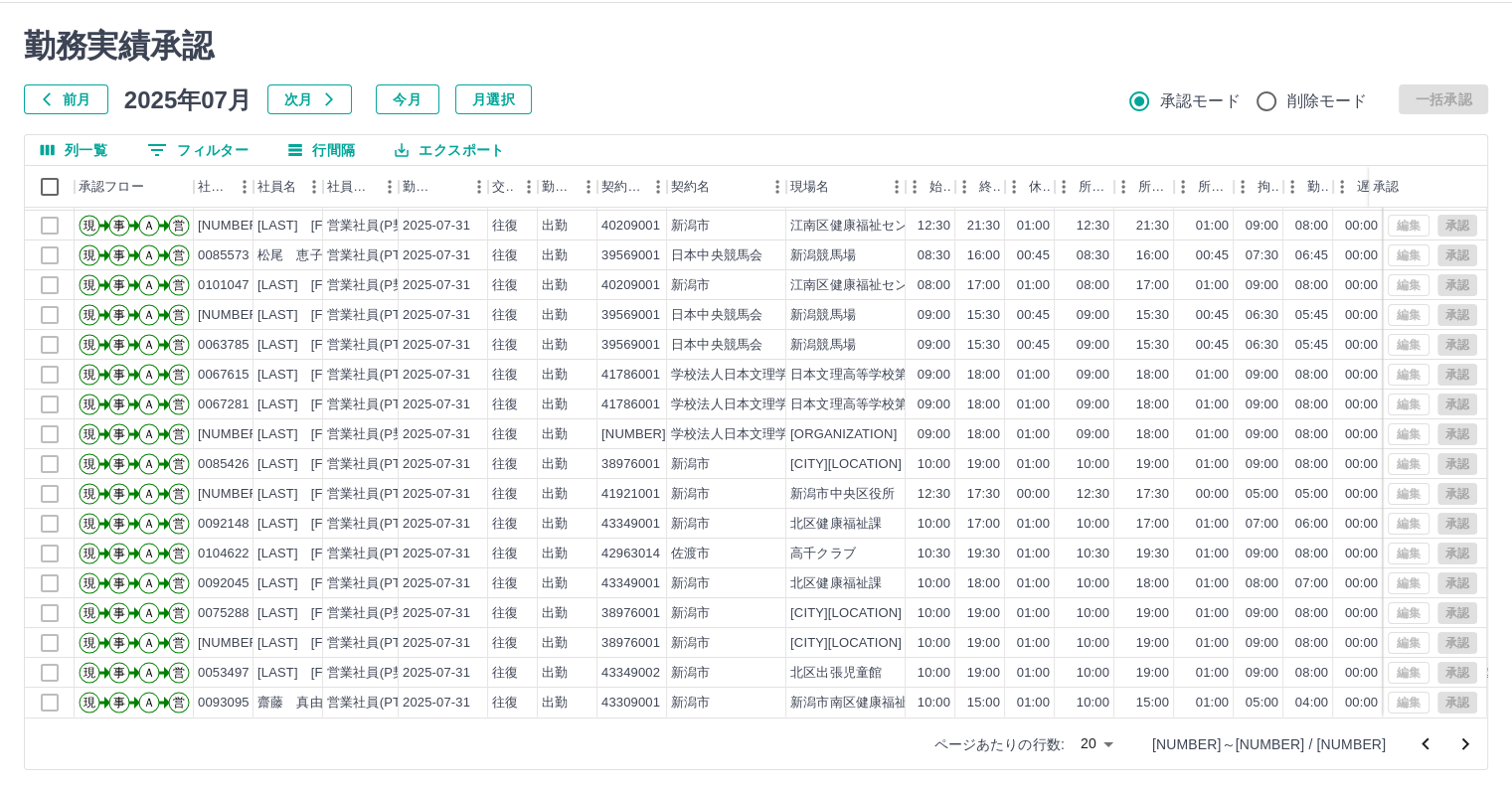 click 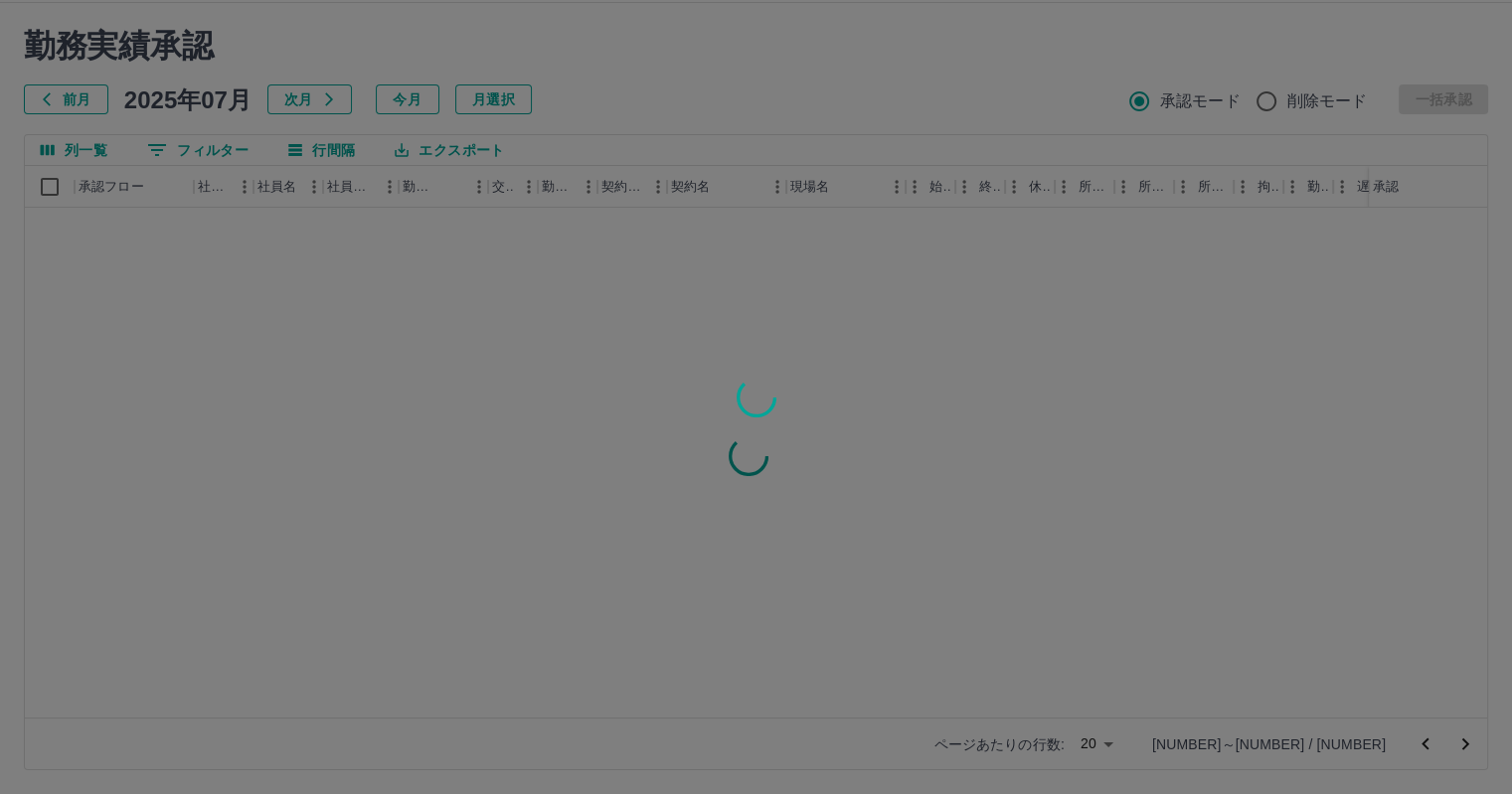 scroll, scrollTop: 0, scrollLeft: 0, axis: both 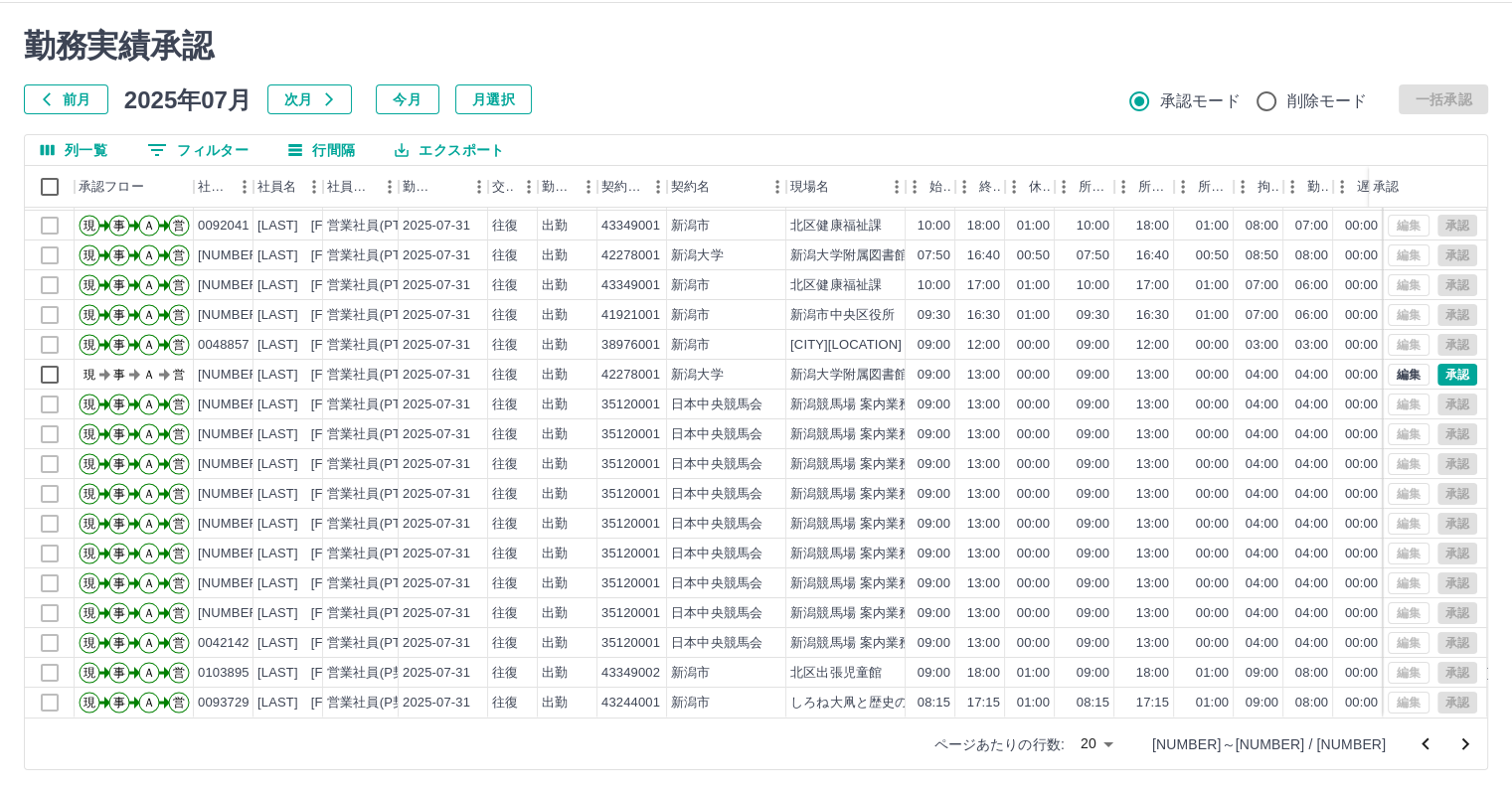 click 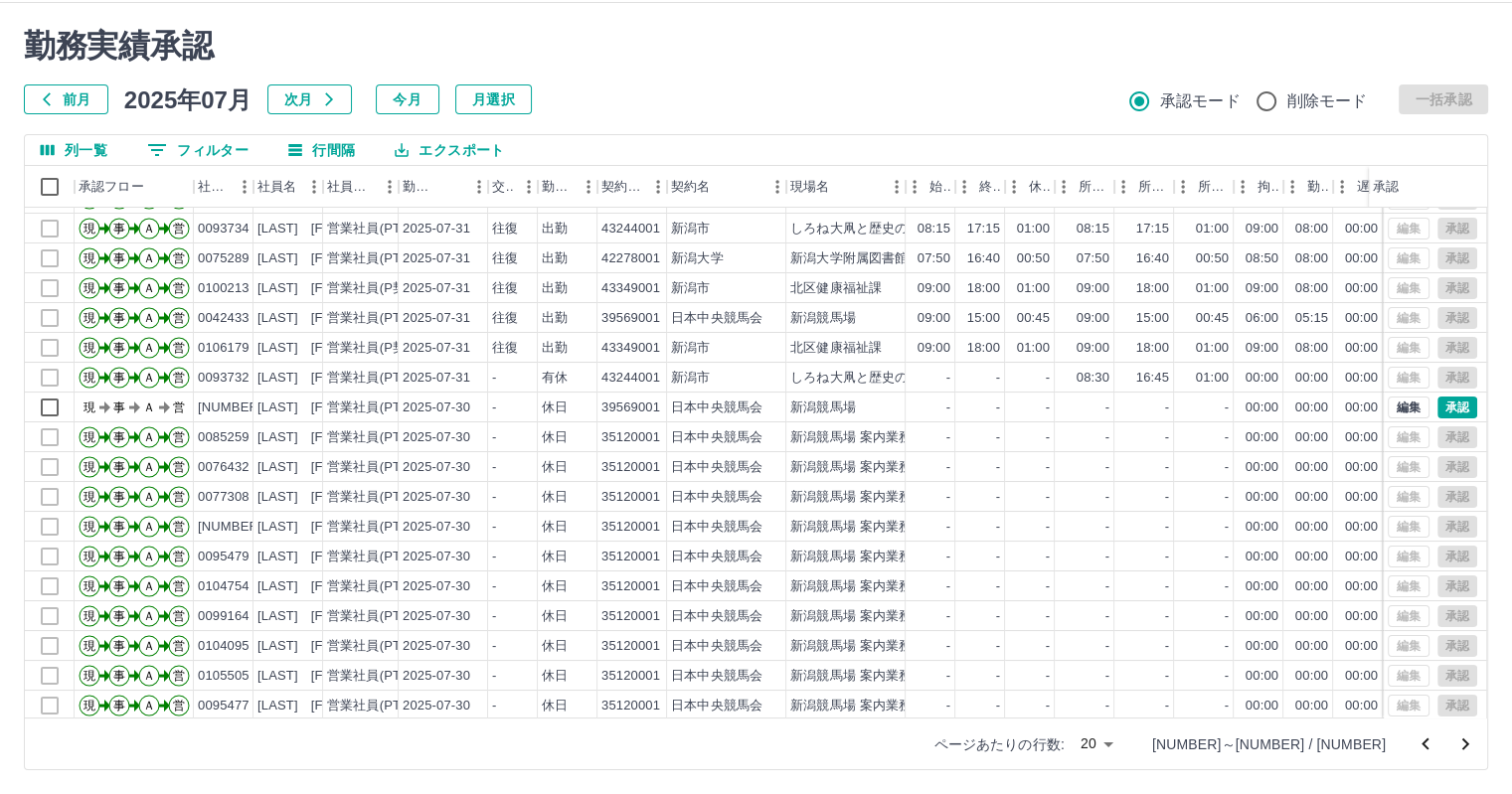 scroll, scrollTop: 100, scrollLeft: 0, axis: vertical 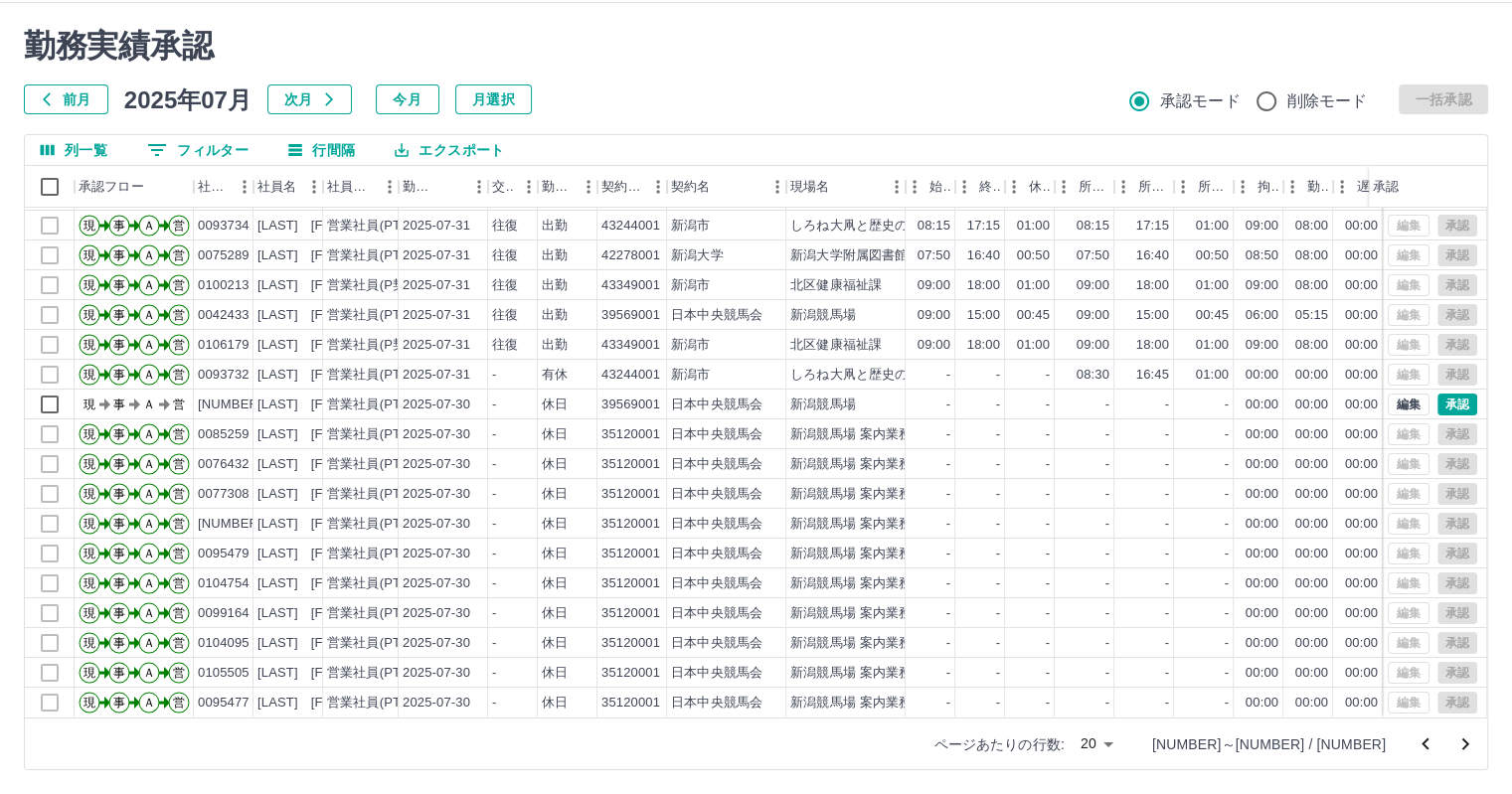 click 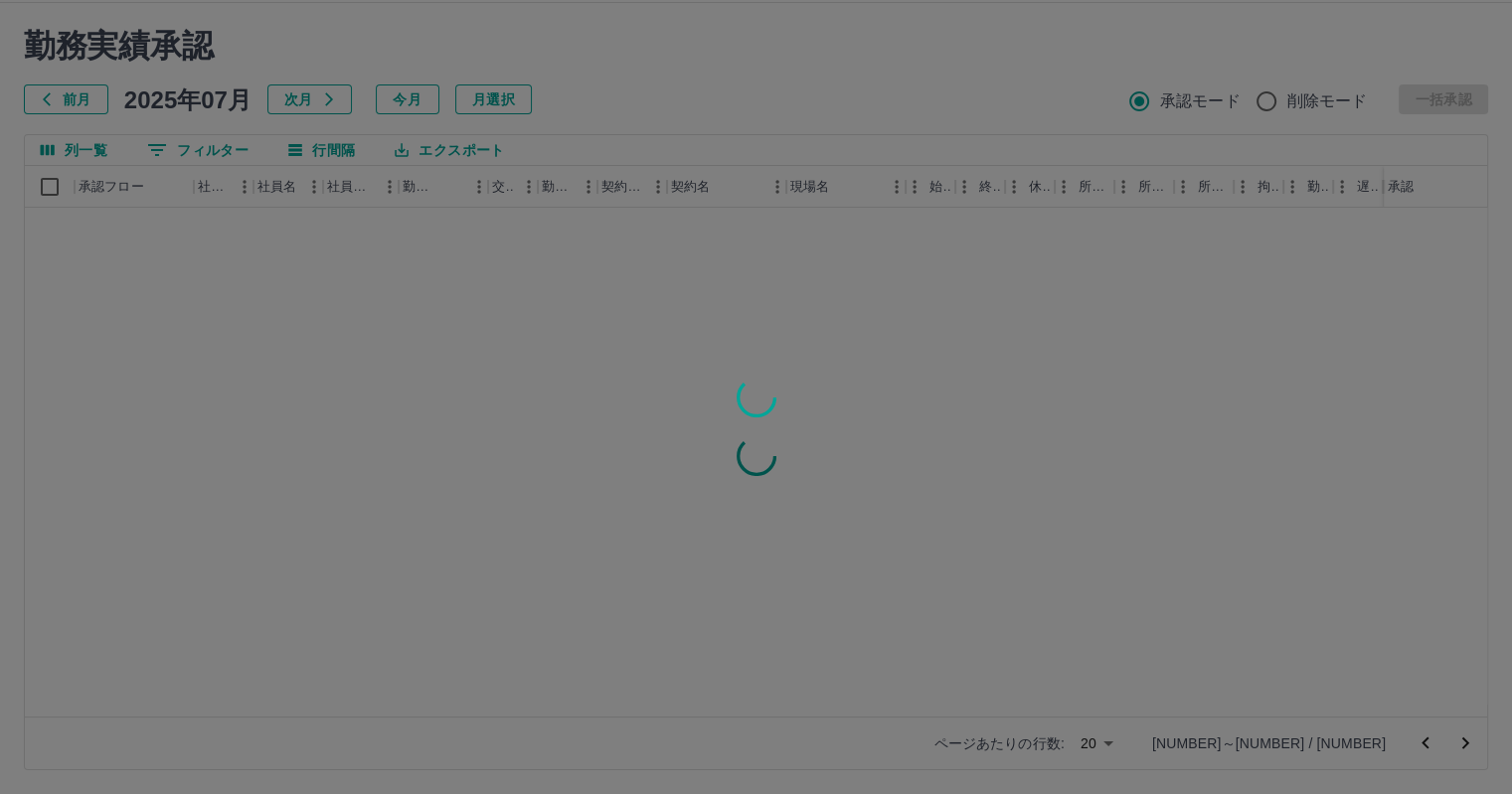 scroll, scrollTop: 0, scrollLeft: 0, axis: both 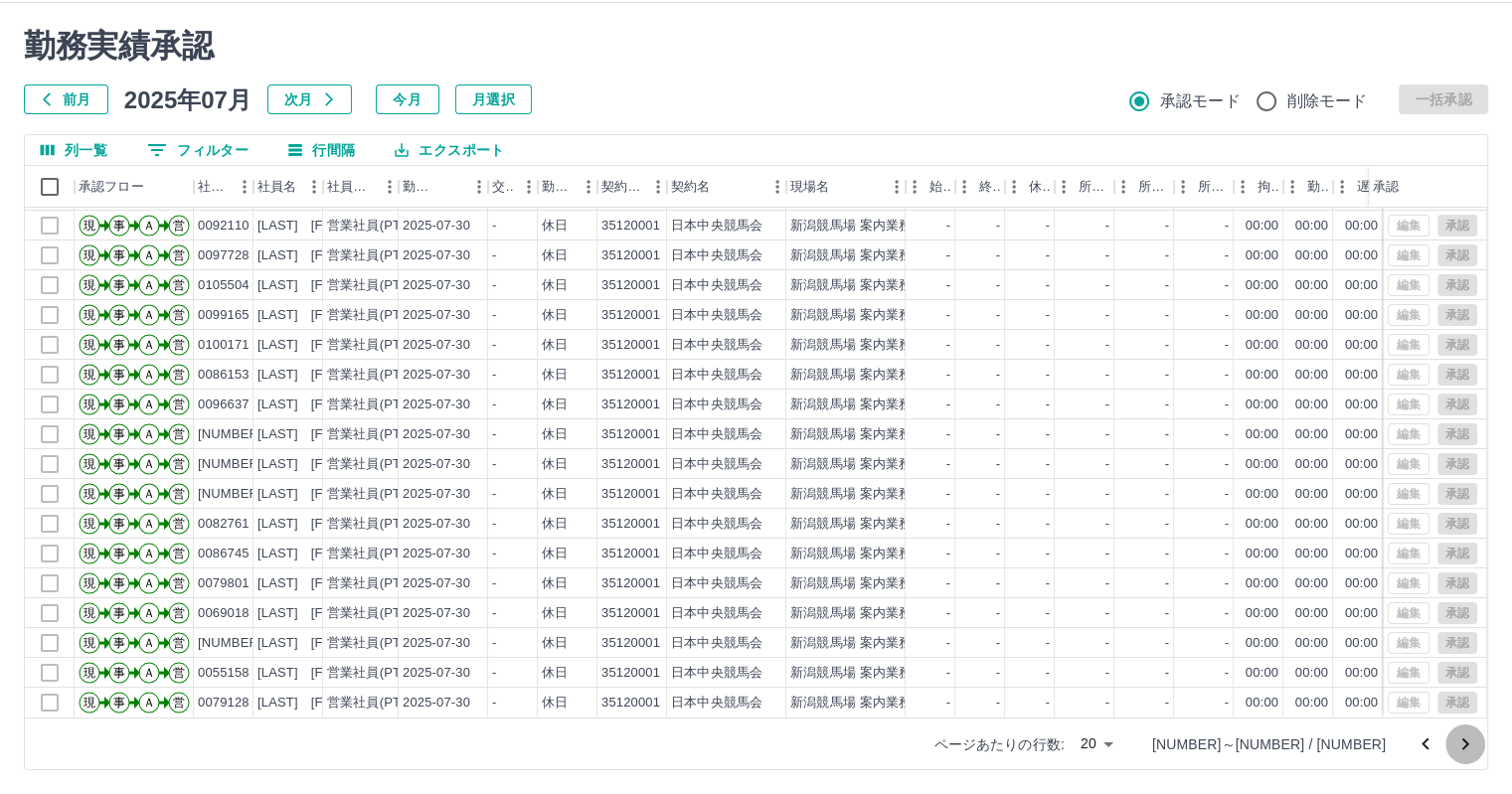 click 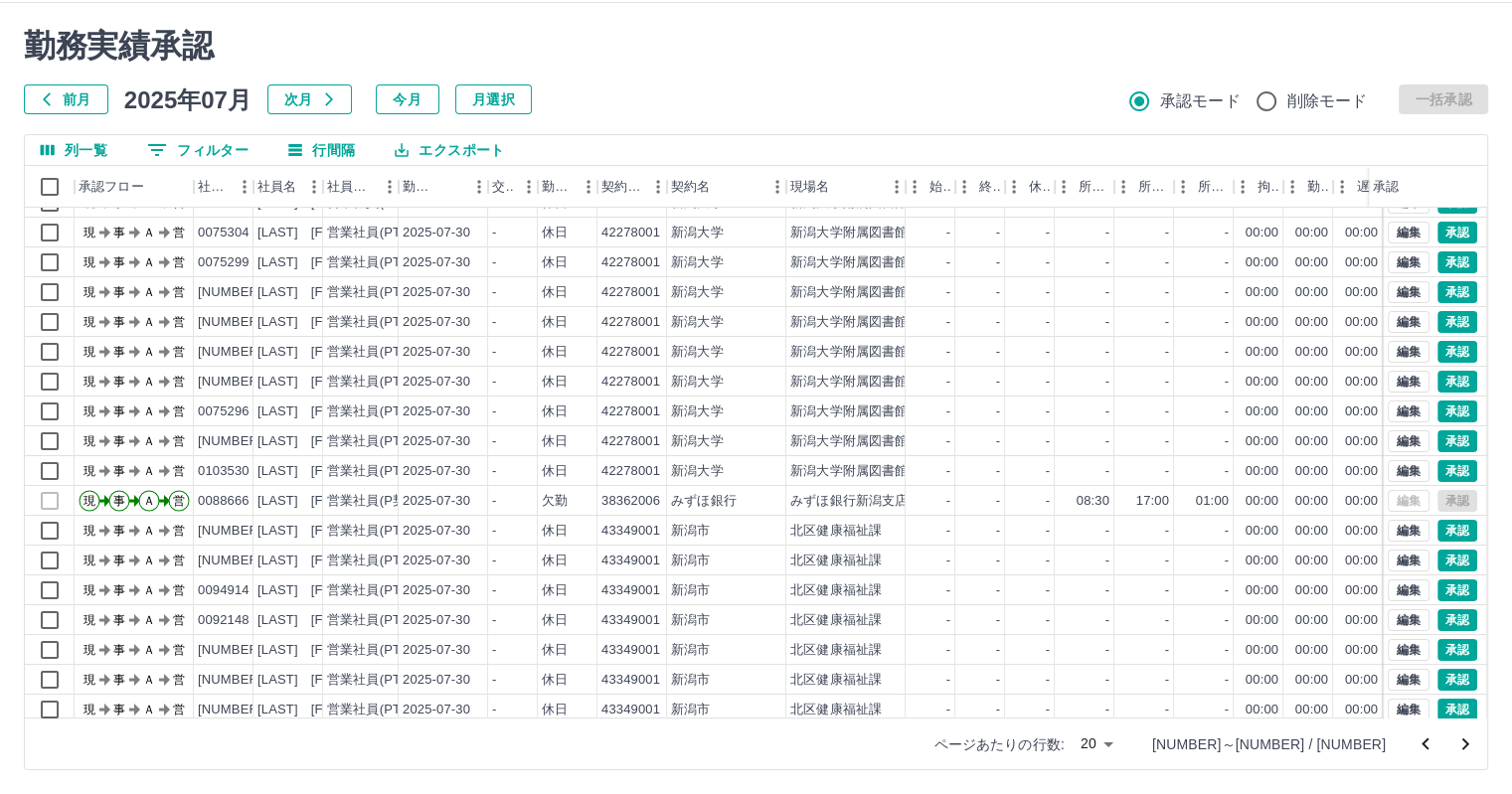 scroll, scrollTop: 100, scrollLeft: 0, axis: vertical 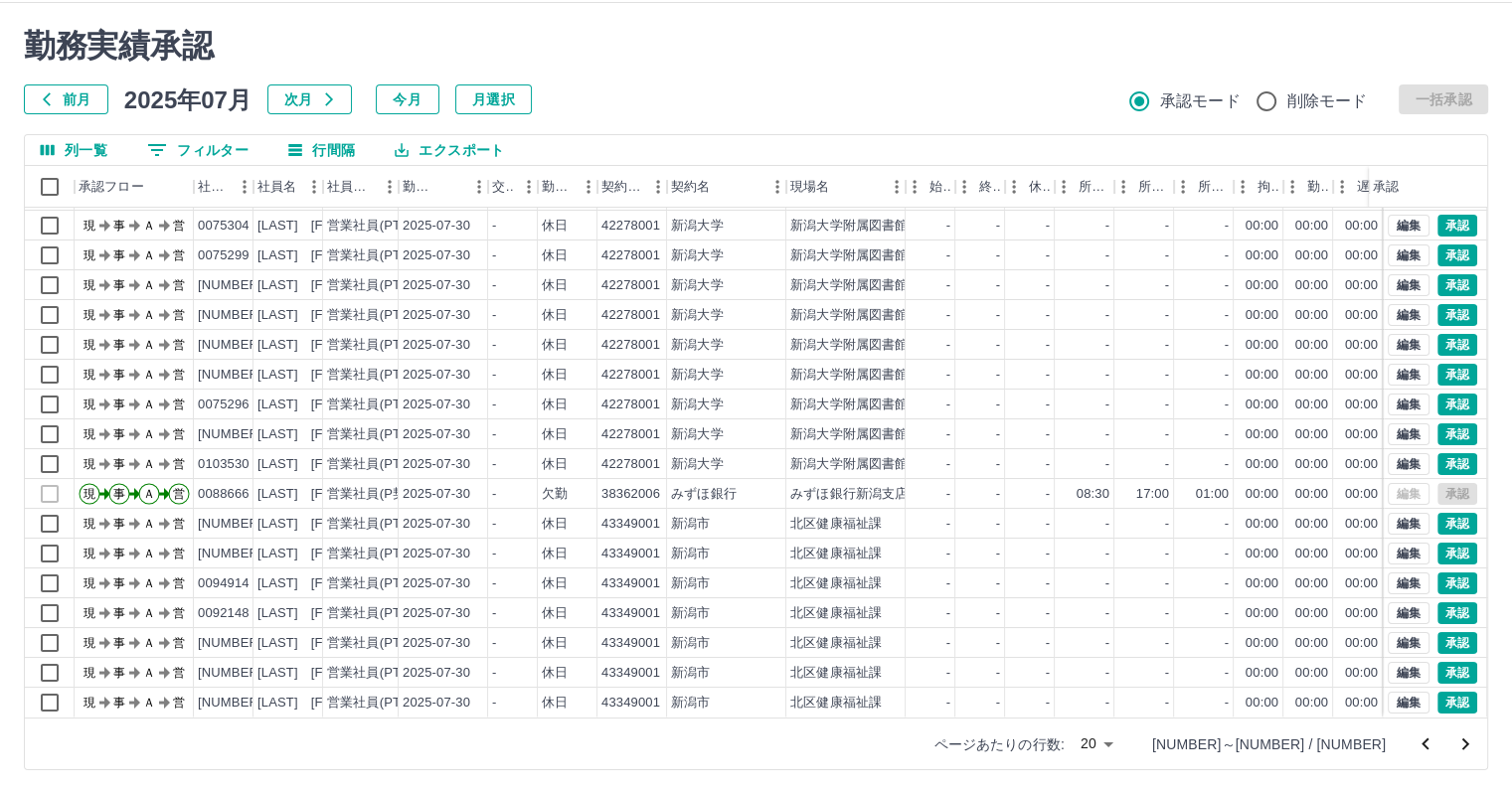 click 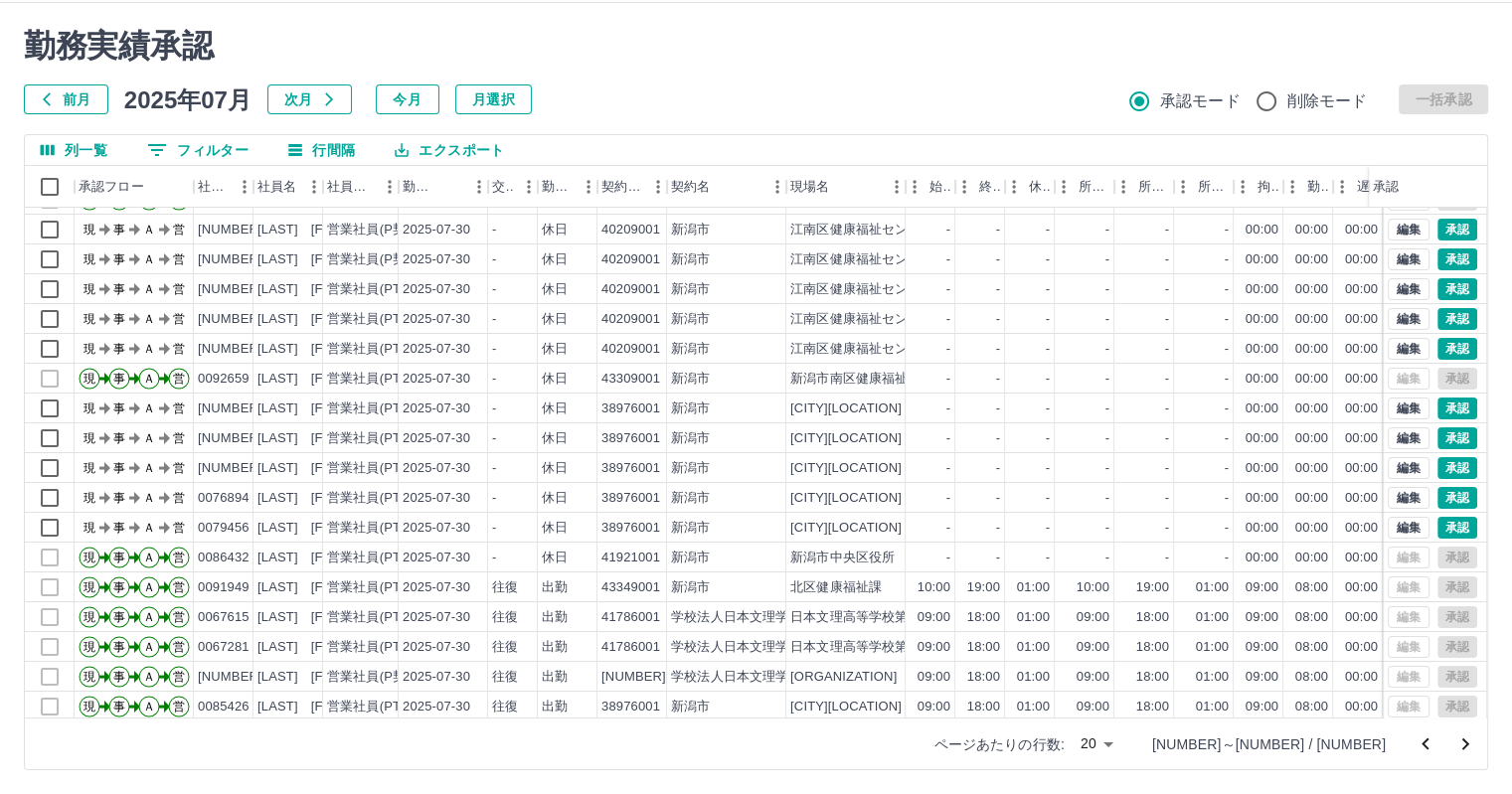scroll, scrollTop: 100, scrollLeft: 0, axis: vertical 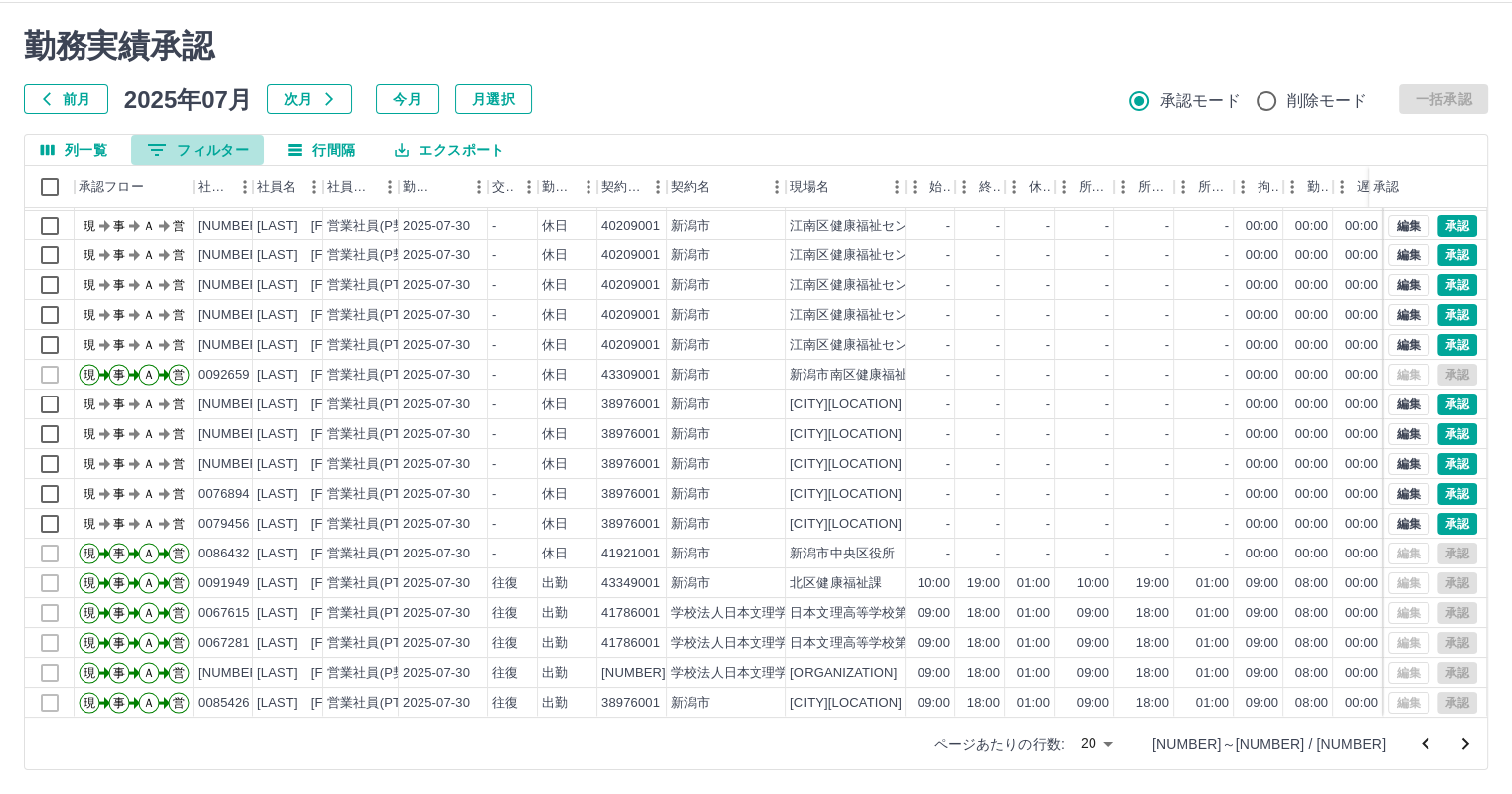 click on "0 フィルター" at bounding box center (198, 150) 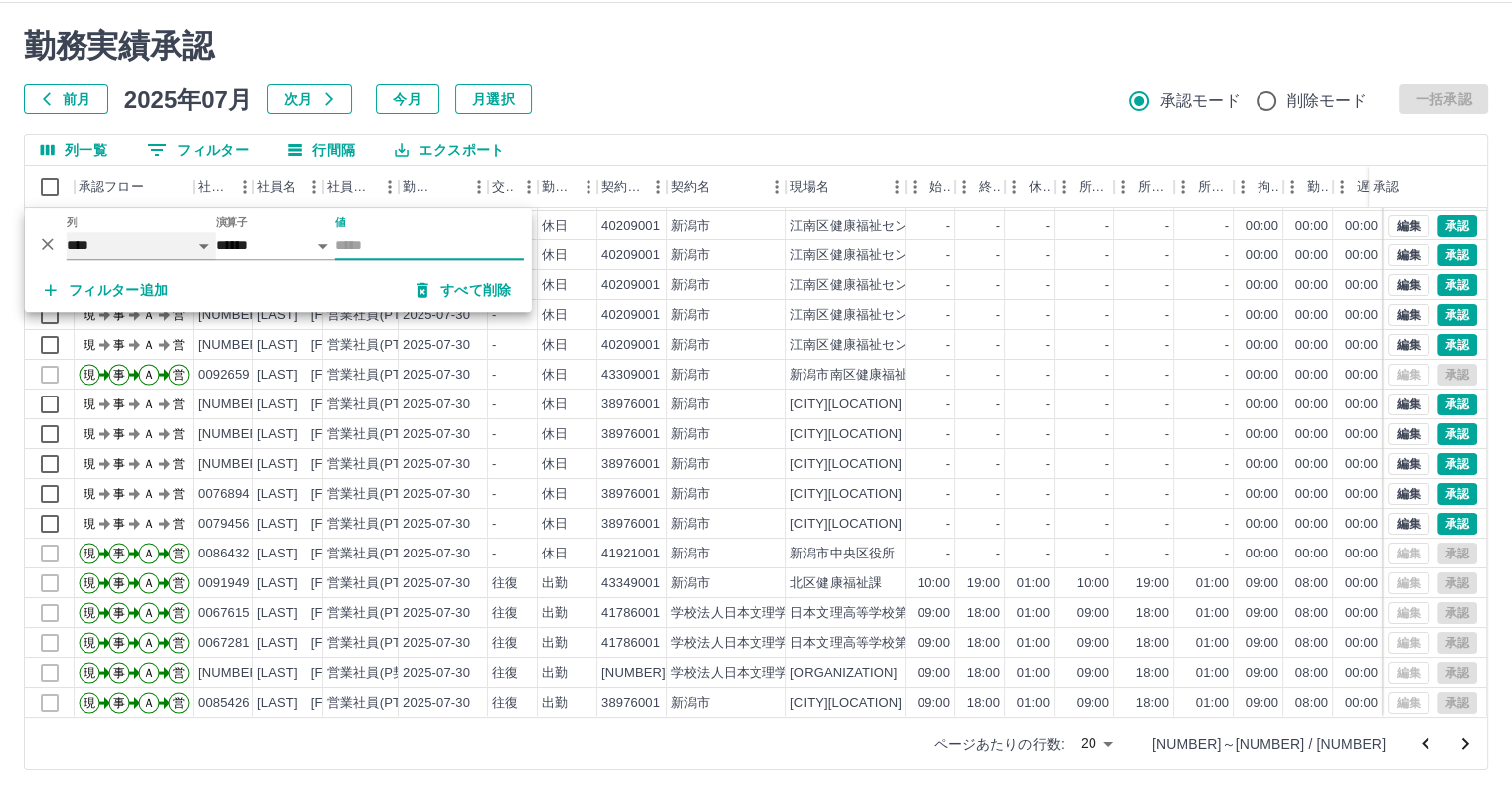 click on "**** *** **** *** *** **** ***** *** *** ** ** ** **** **** **** ** ** *** **** *****" at bounding box center [141, 245] 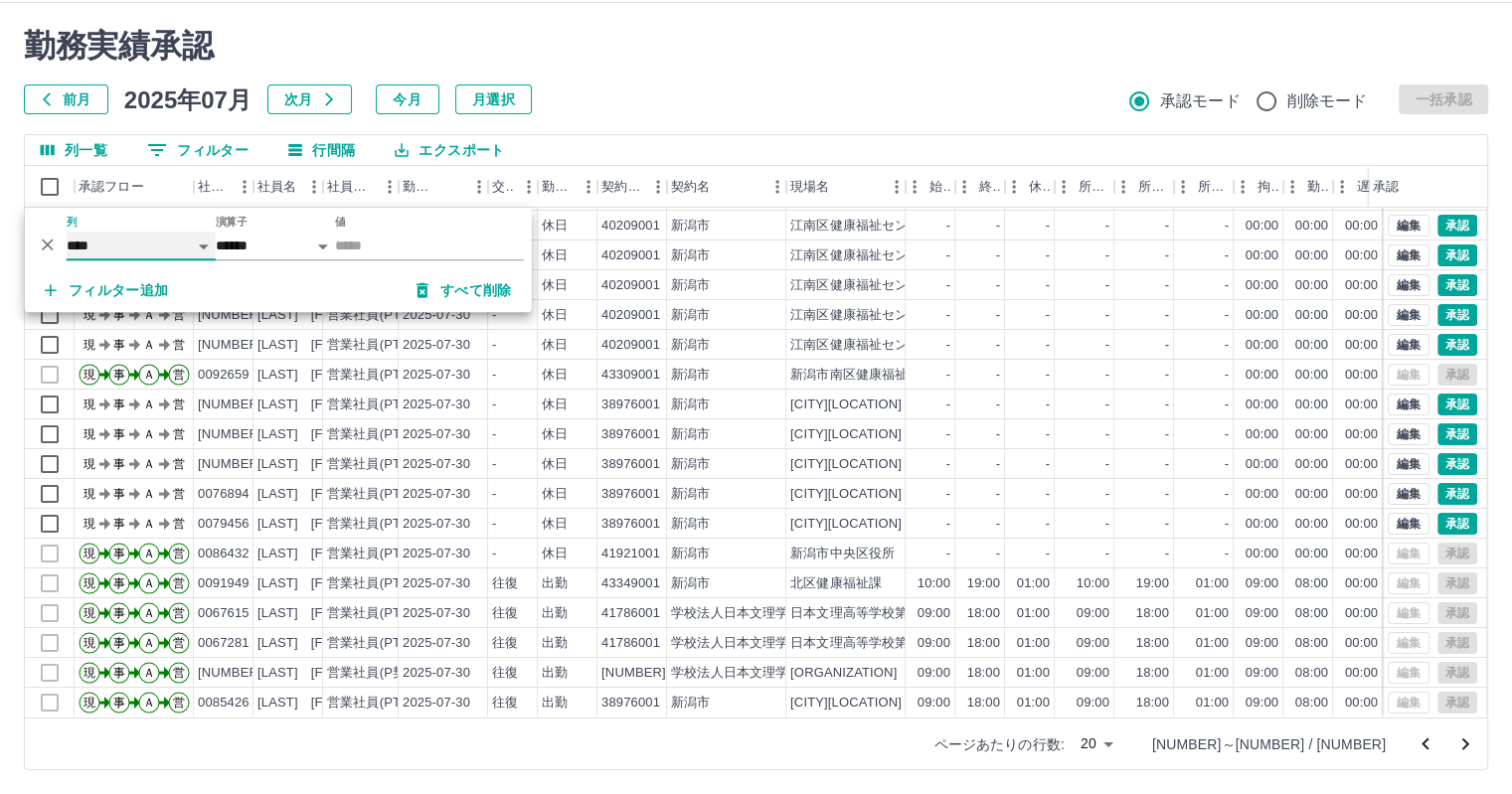 click on "**** *** **** *** *** **** ***** *** *** ** ** ** **** **** **** ** ** *** **** *****" at bounding box center (141, 245) 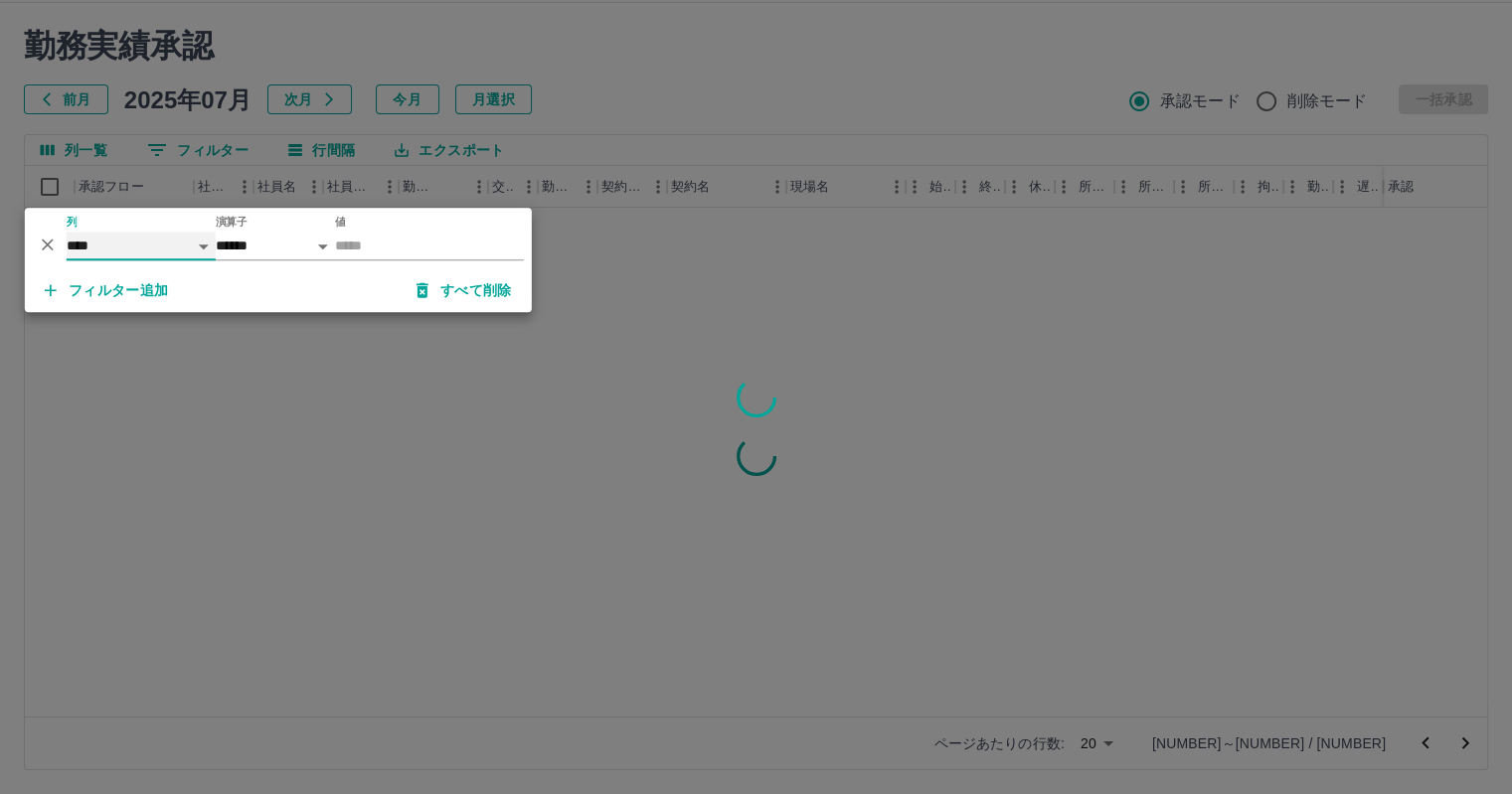 scroll, scrollTop: 0, scrollLeft: 0, axis: both 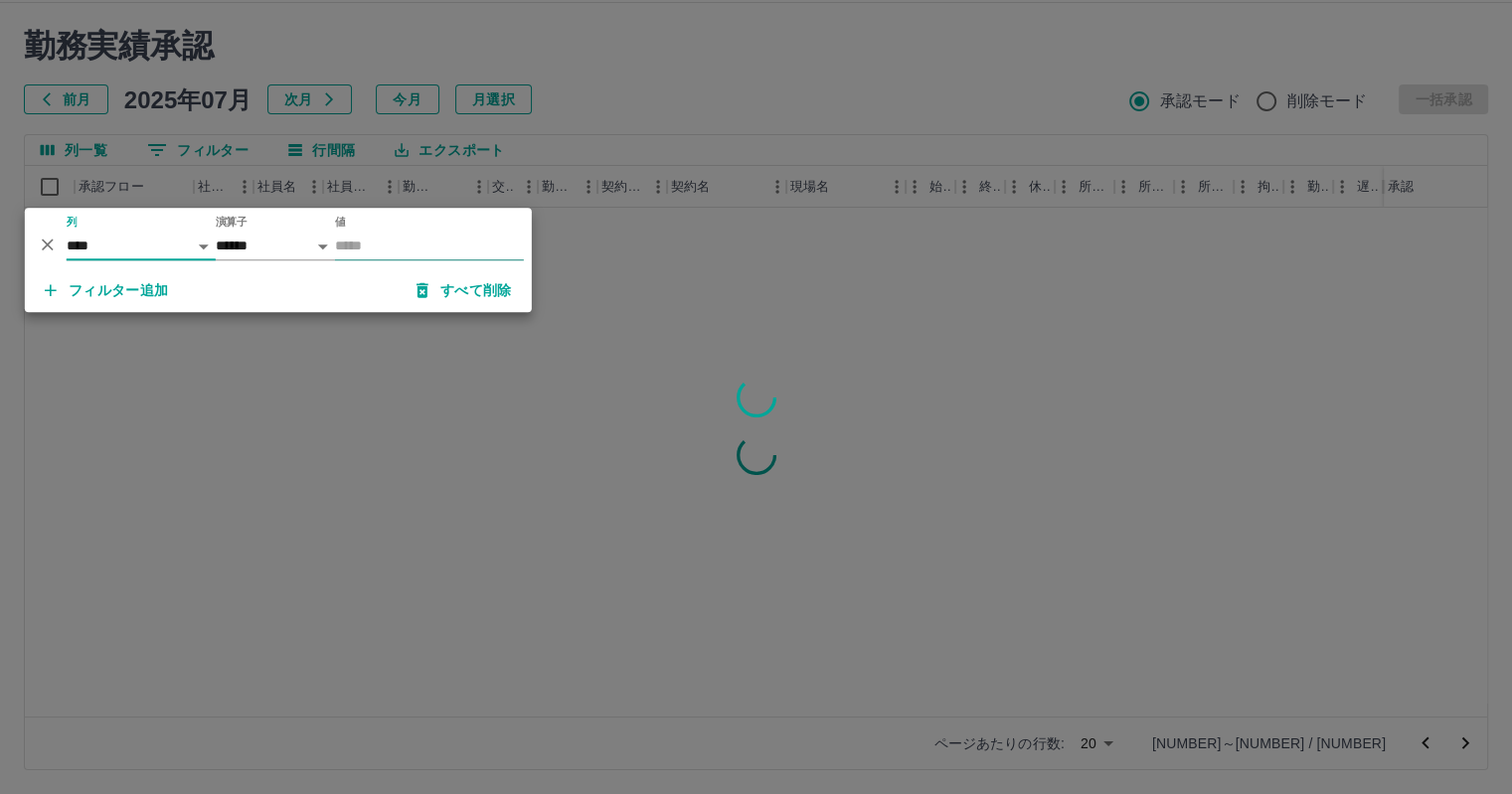 click on "値" at bounding box center (429, 245) 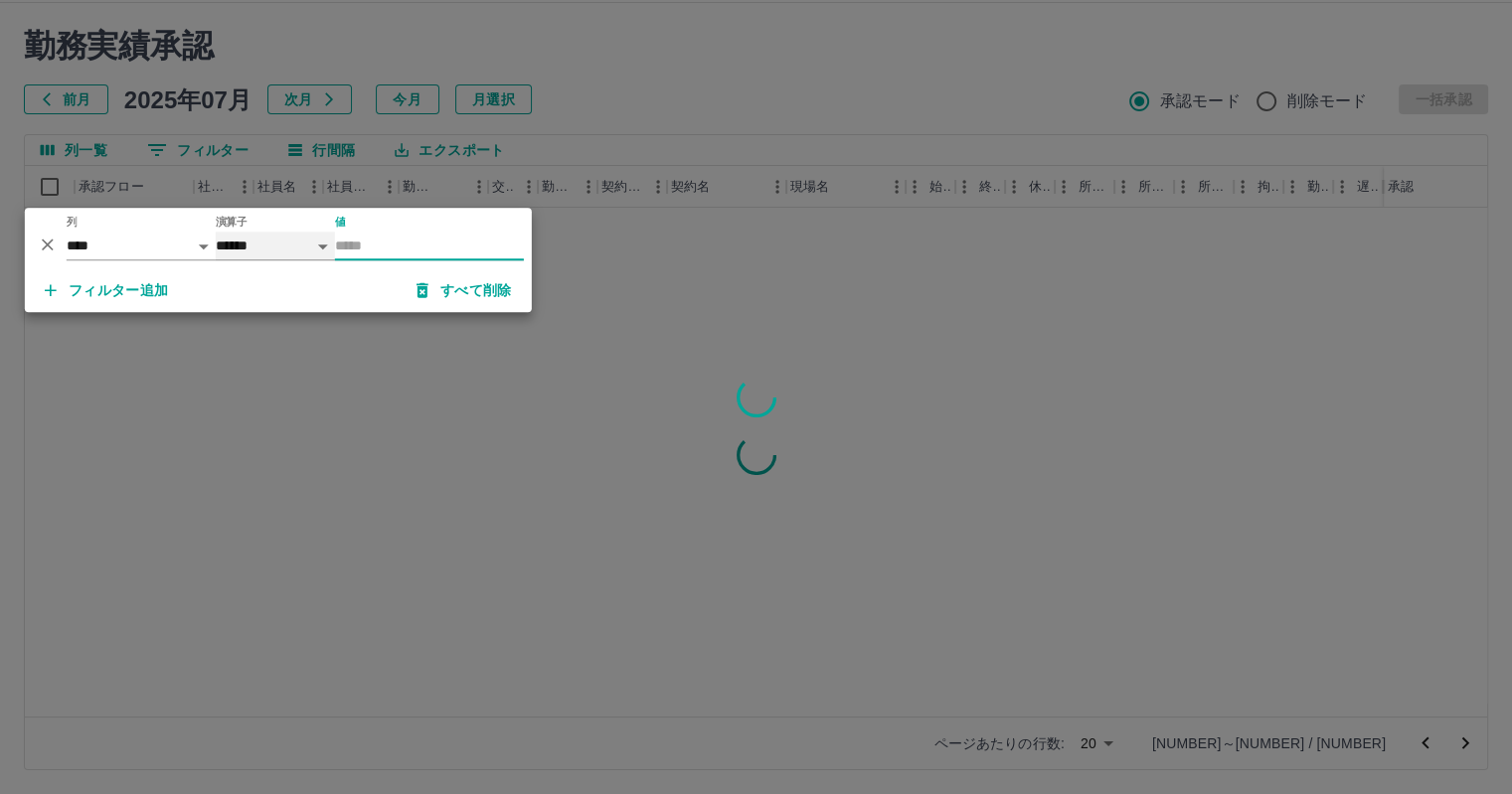 click on "****** *******" at bounding box center [275, 245] 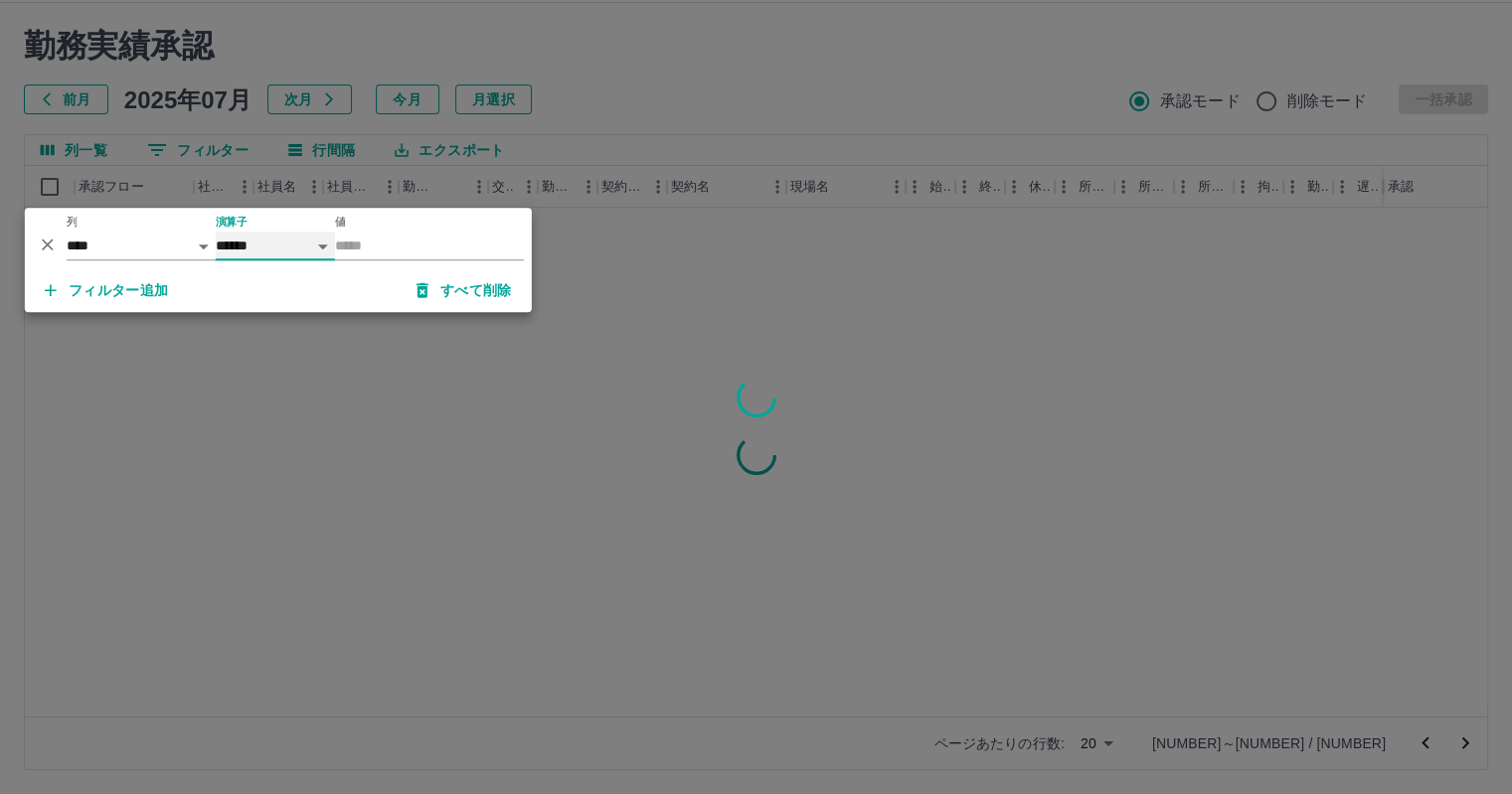 click on "****** *******" at bounding box center [275, 245] 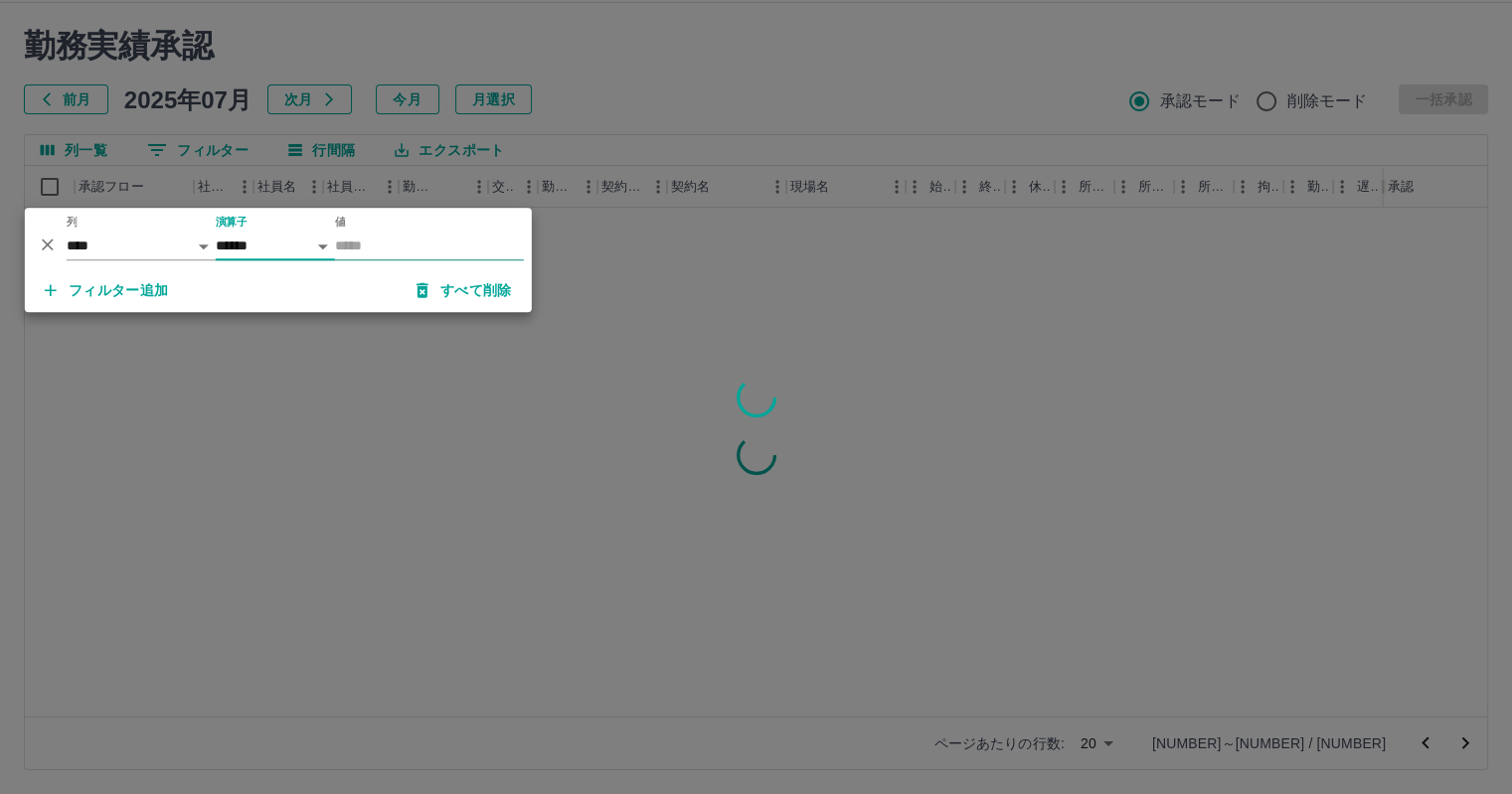 click on "値" at bounding box center [429, 245] 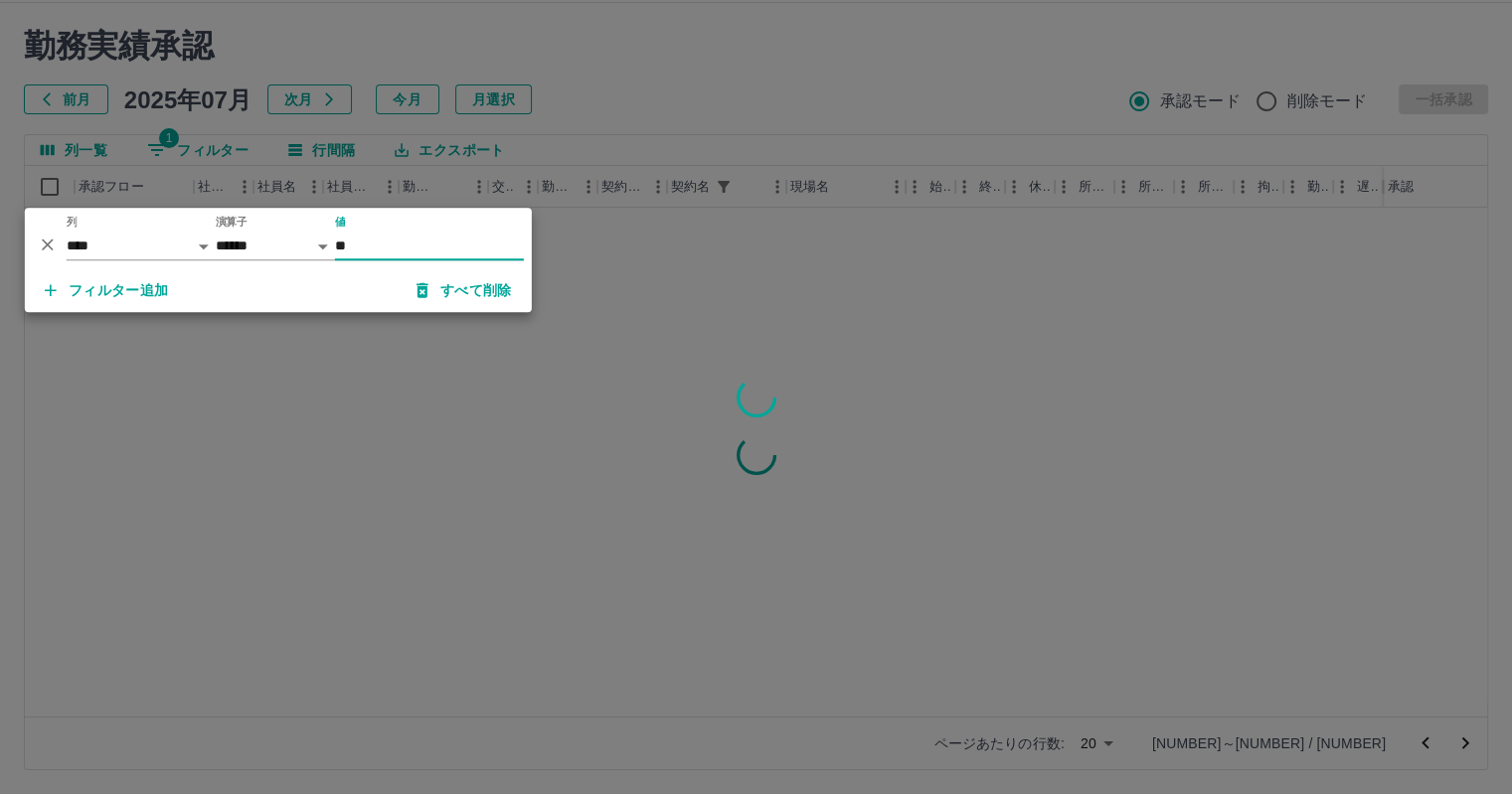 type on "*" 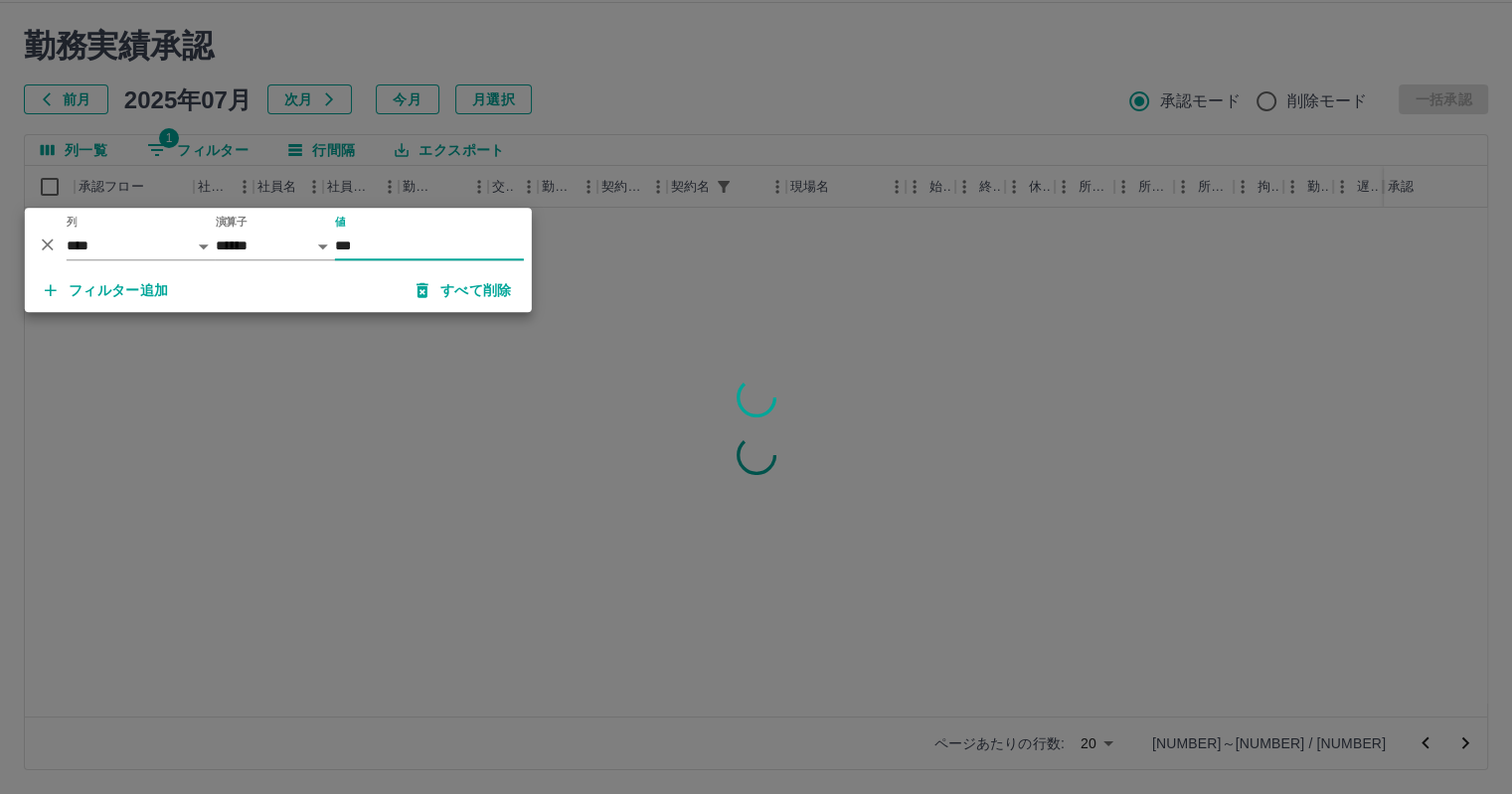 type on "***" 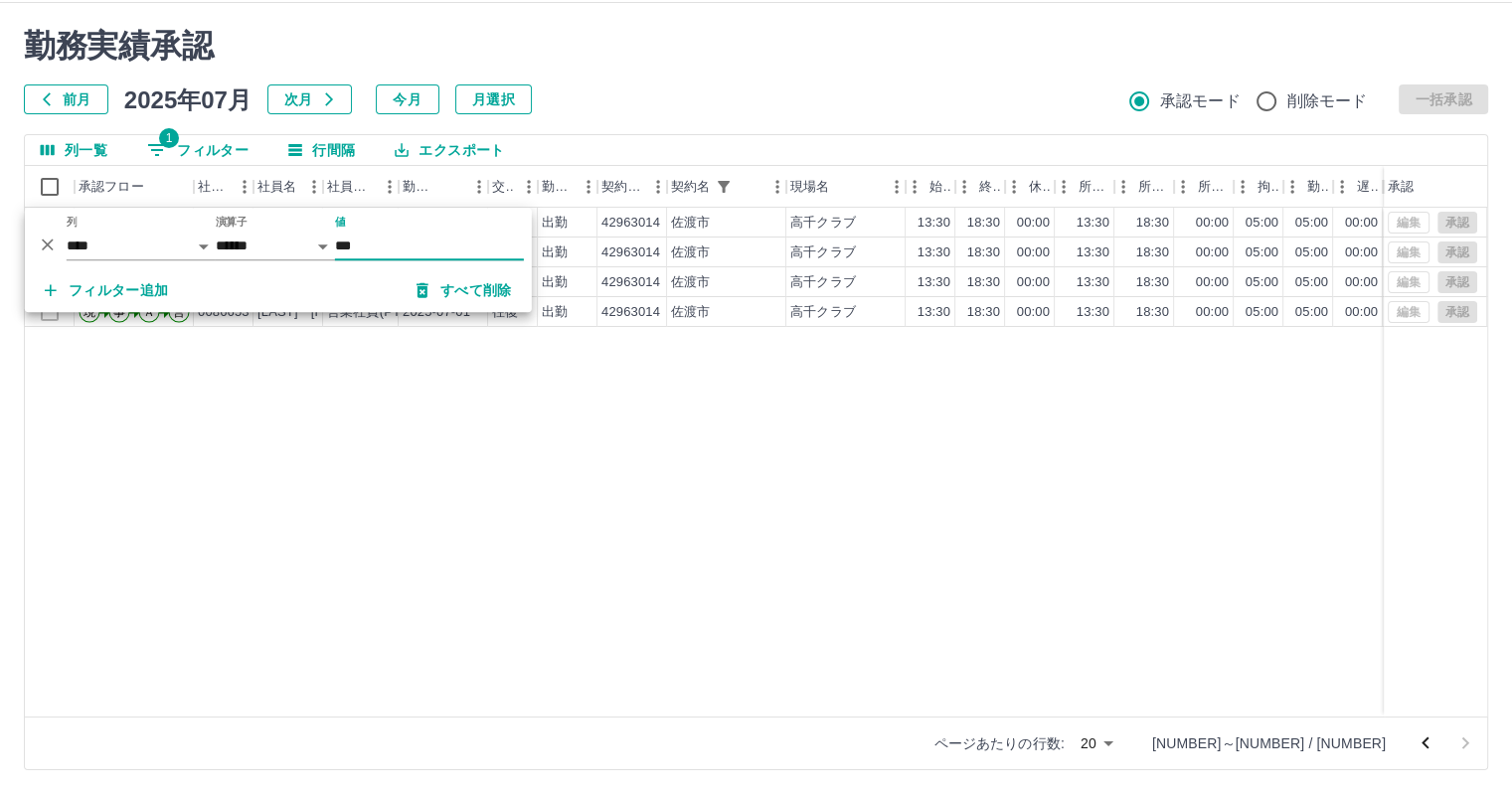 click on "現 事 Ａ 営 0086653 本間　恭子 営業社員(PT契約) 2025-07-02 往復 出勤 42963014 佐渡市 高千クラブ 13:30 18:30 00:00 13:30 18:30 00:00 05:00 05:00 00:00 全承認済 現 事 Ａ 営 0104622 佐々木　郁実 営業社員(PT契約) 2025-07-02 往復 出勤 42963014 佐渡市 高千クラブ 13:30 18:30 00:00 13:30 18:30 00:00 05:00 05:00 00:00 全承認済 現 事 Ａ 営 0104622 佐々木　郁実 営業社員(PT契約) 2025-07-01 往復 出勤 42963014 佐渡市 高千クラブ 13:30 18:30 00:00 13:30 18:30 00:00 05:00 05:00 00:00 全承認済 現 事 Ａ 営 0086653 本間　恭子 営業社員(PT契約) 2025-07-01 往復 出勤 42963014 佐渡市 高千クラブ 13:30 18:30 00:00 13:30 18:30 00:00 05:00 05:00 00:00 全承認済 編集 承認 編集 承認 編集 承認 編集 承認" at bounding box center [893, 462] 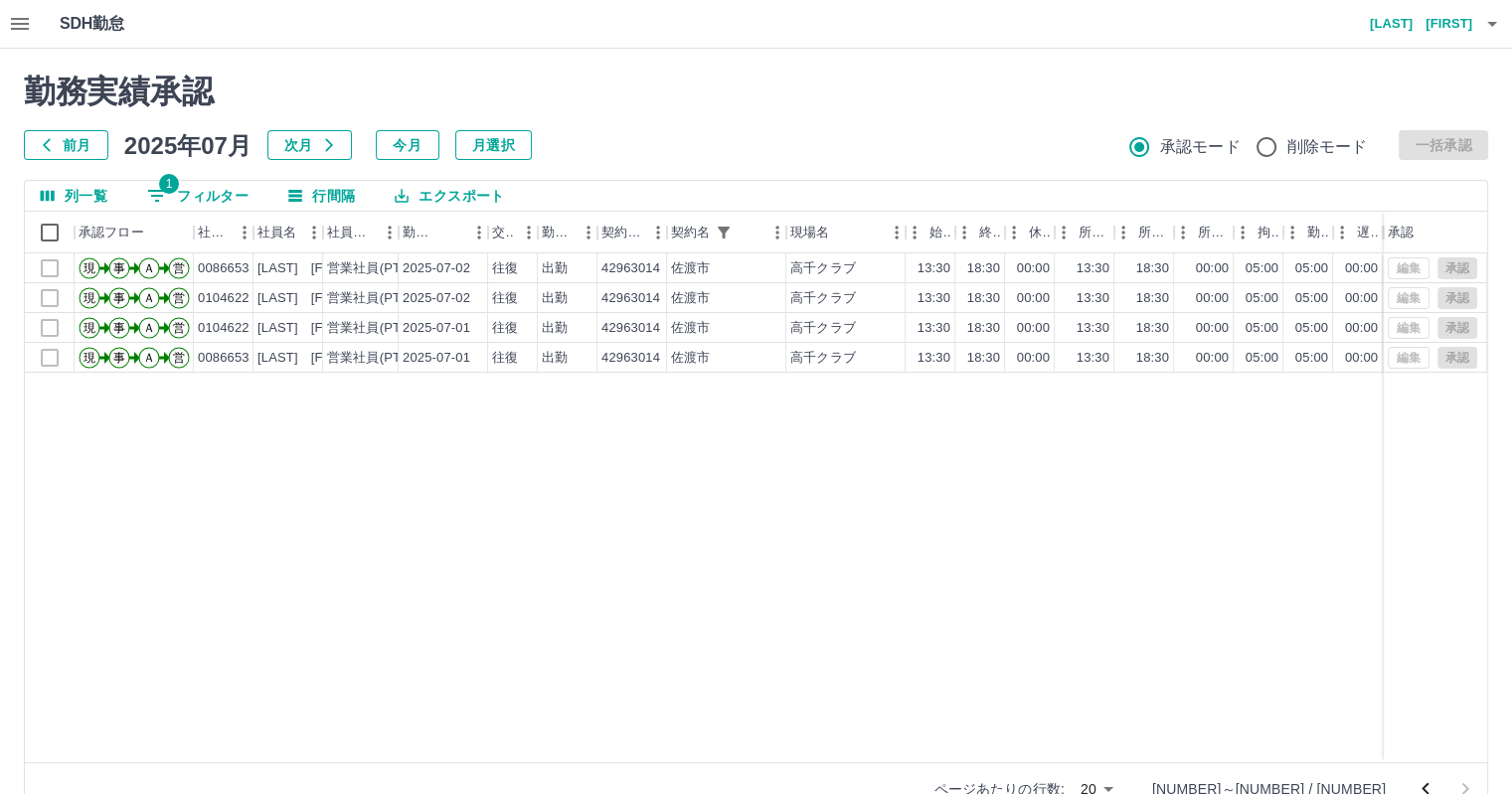 scroll, scrollTop: 46, scrollLeft: 0, axis: vertical 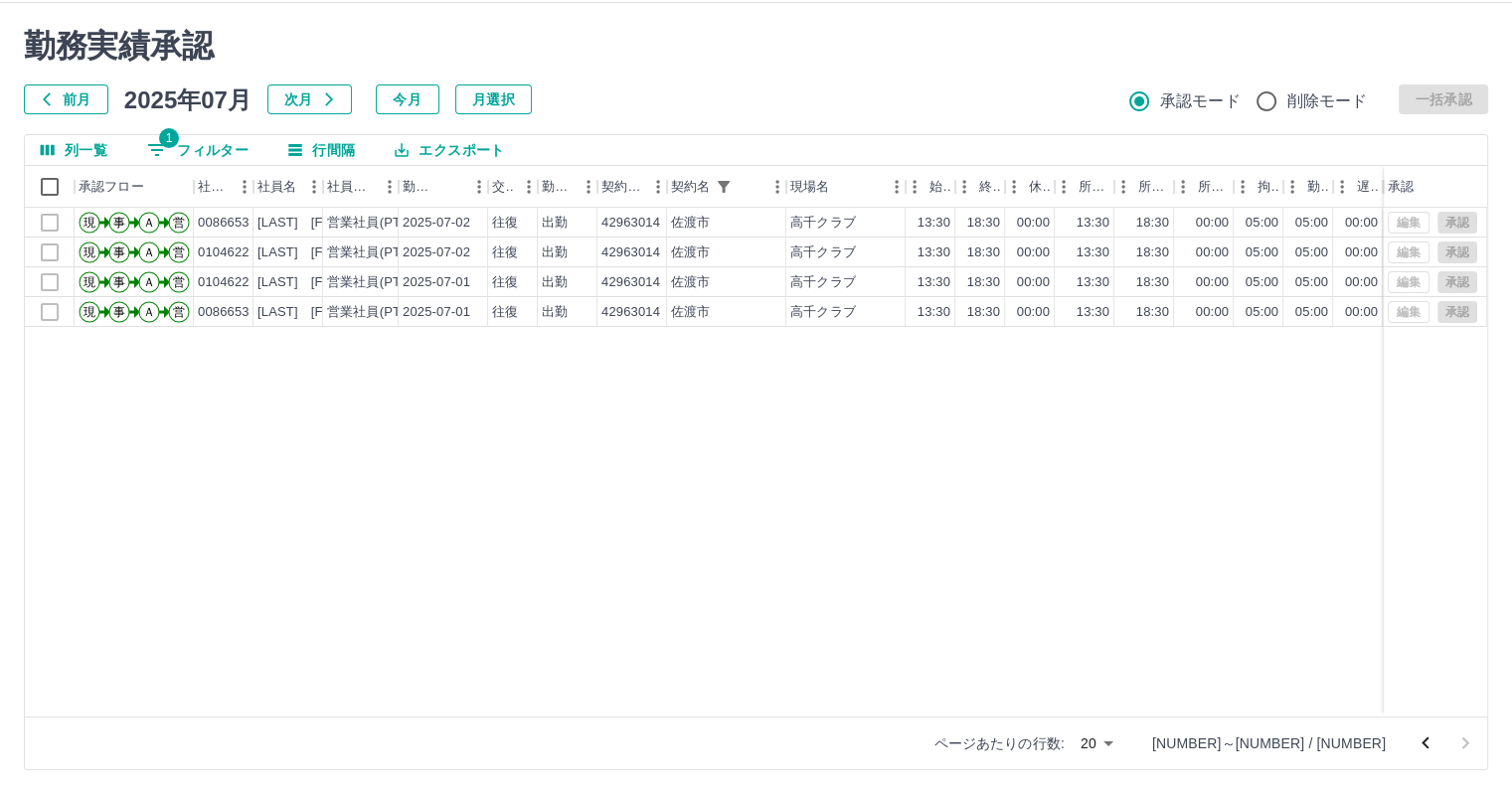 click 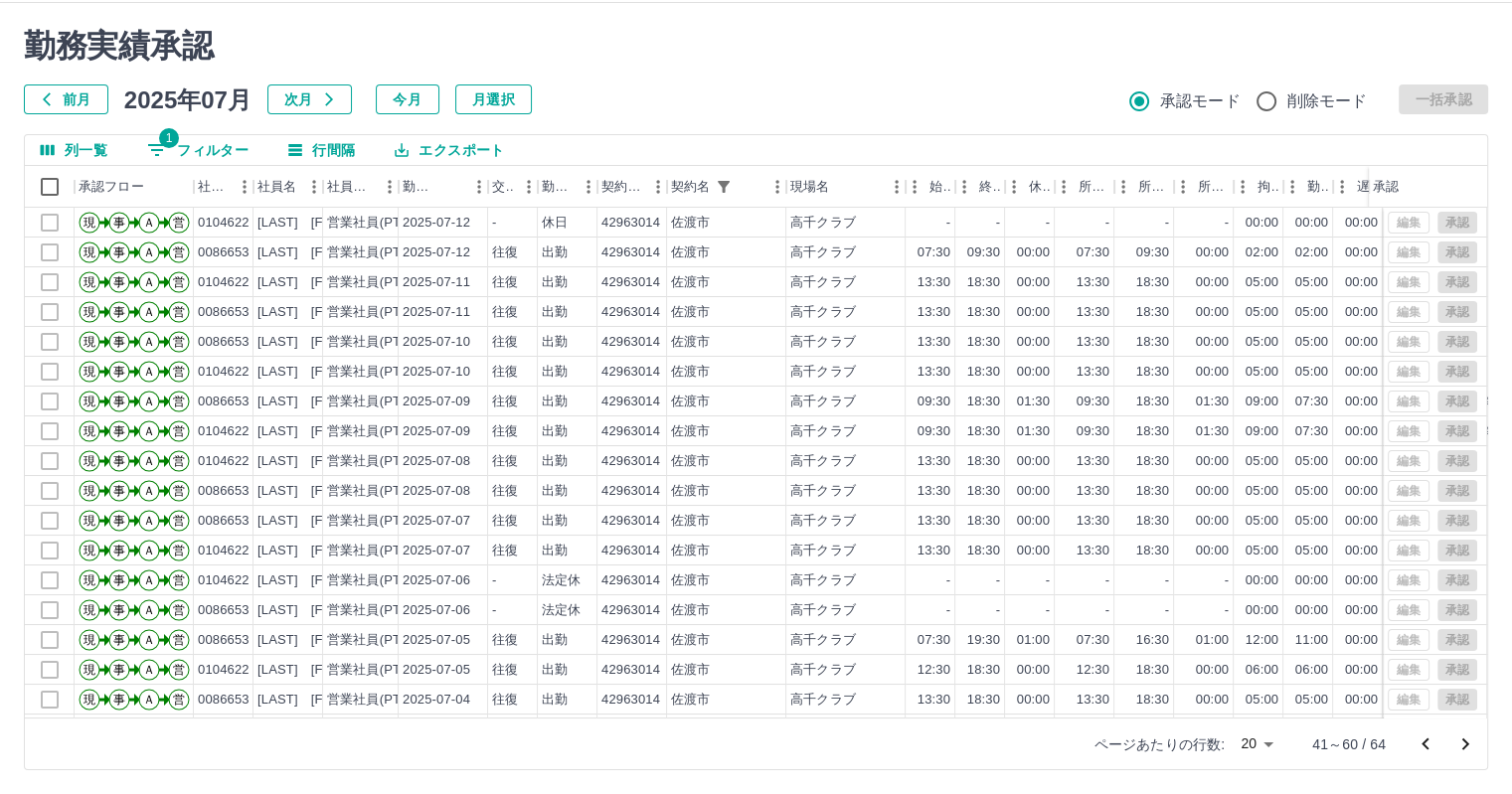 click 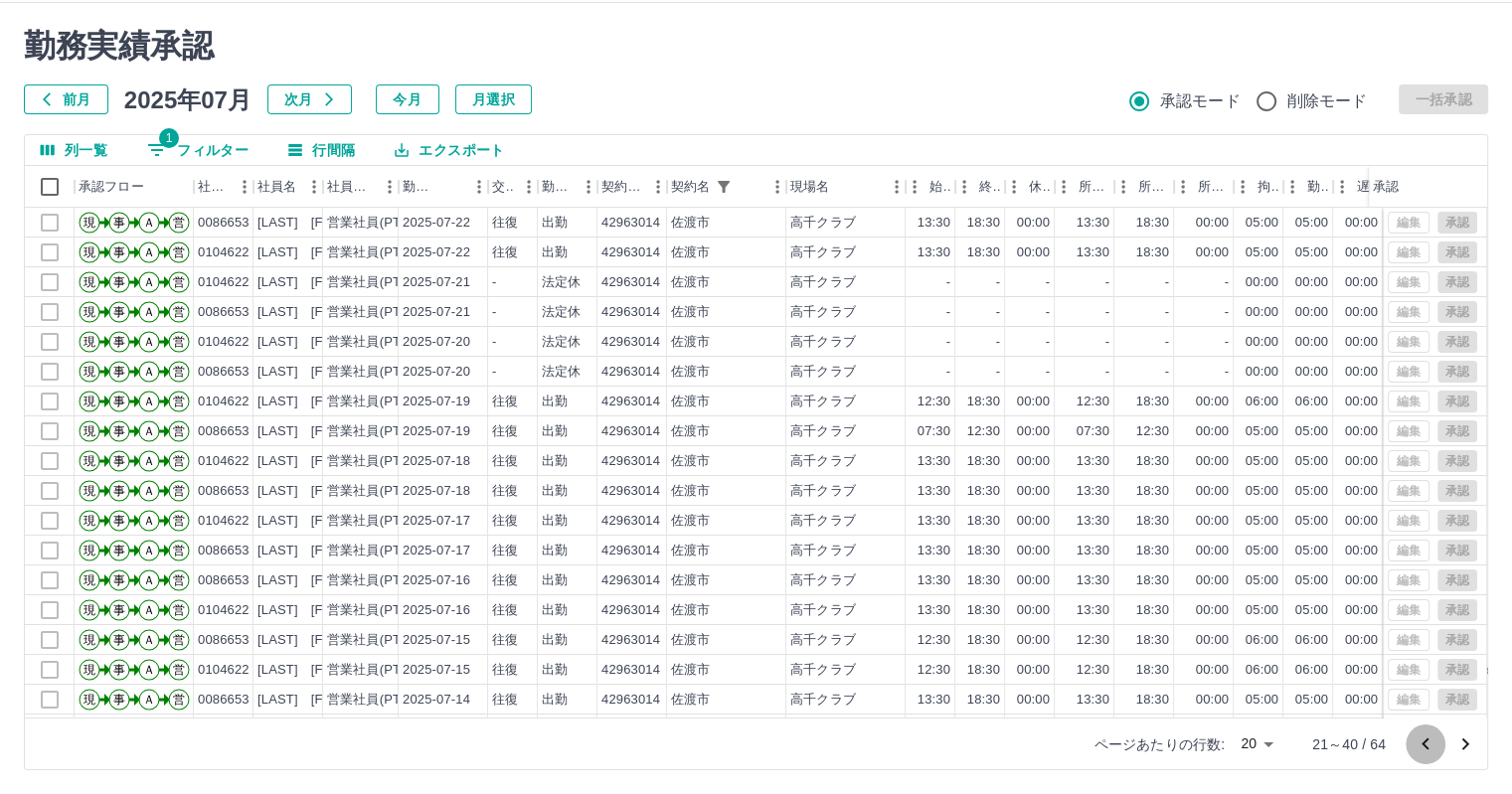 click 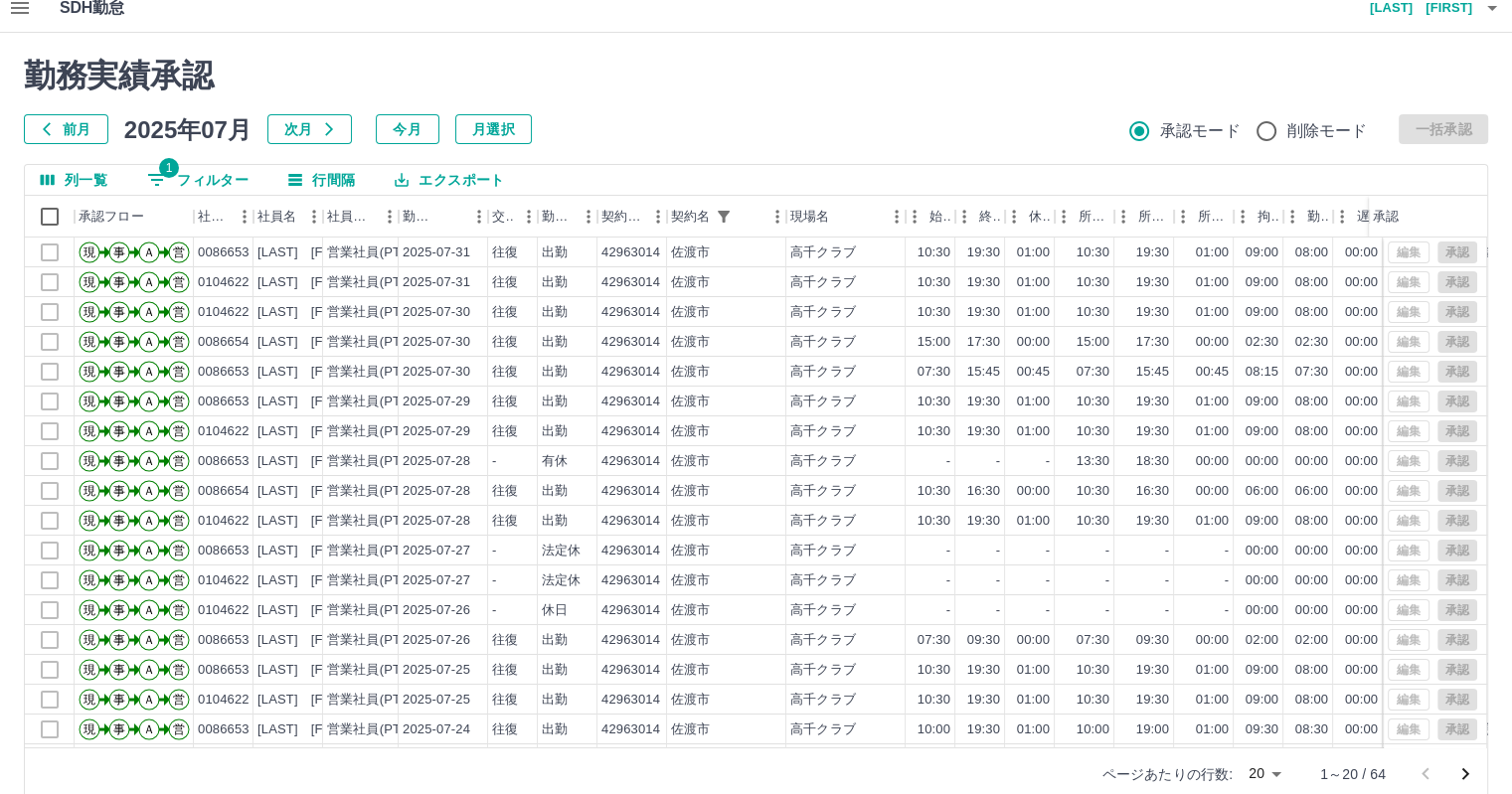 scroll, scrollTop: 0, scrollLeft: 0, axis: both 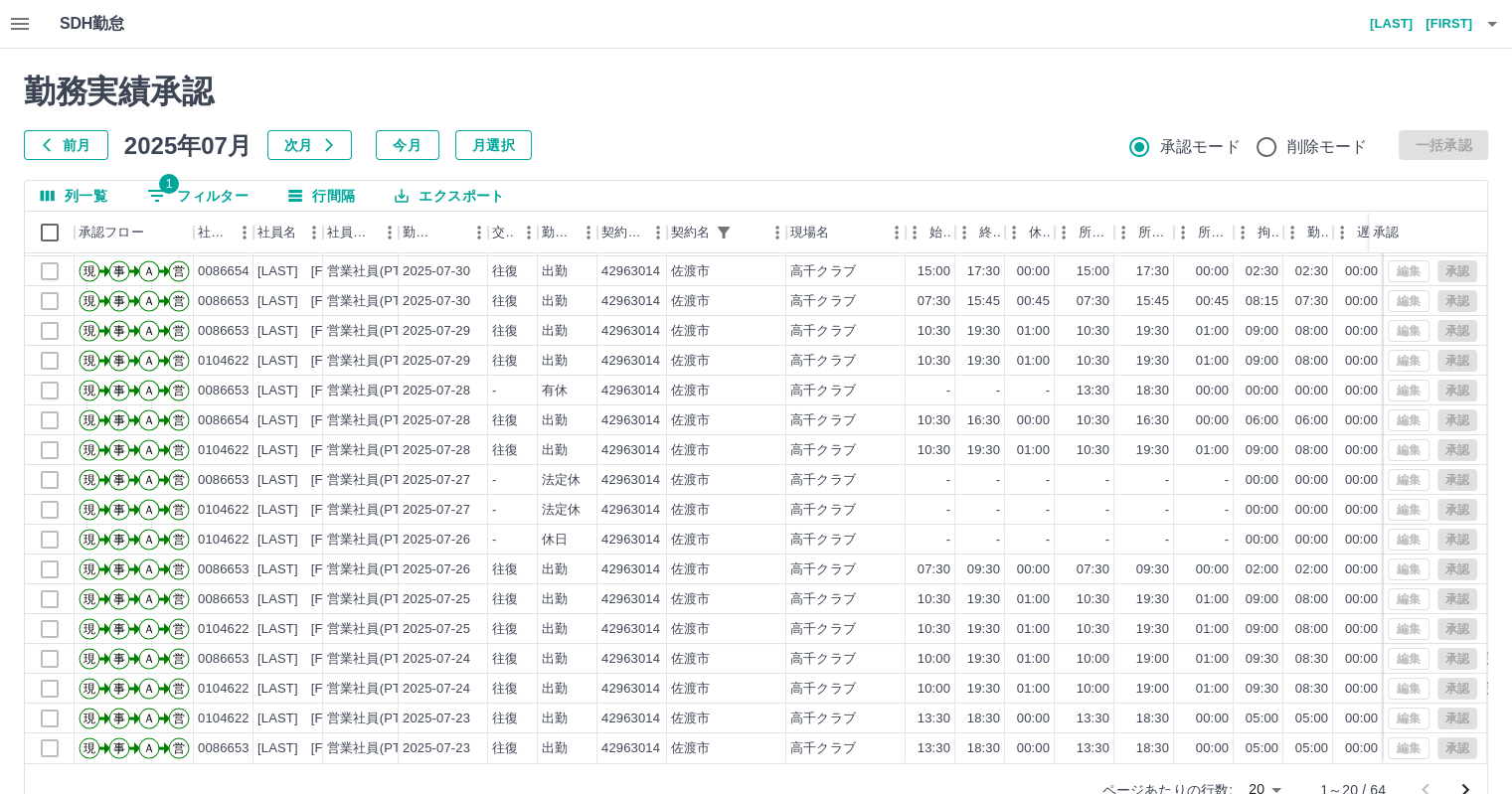 click 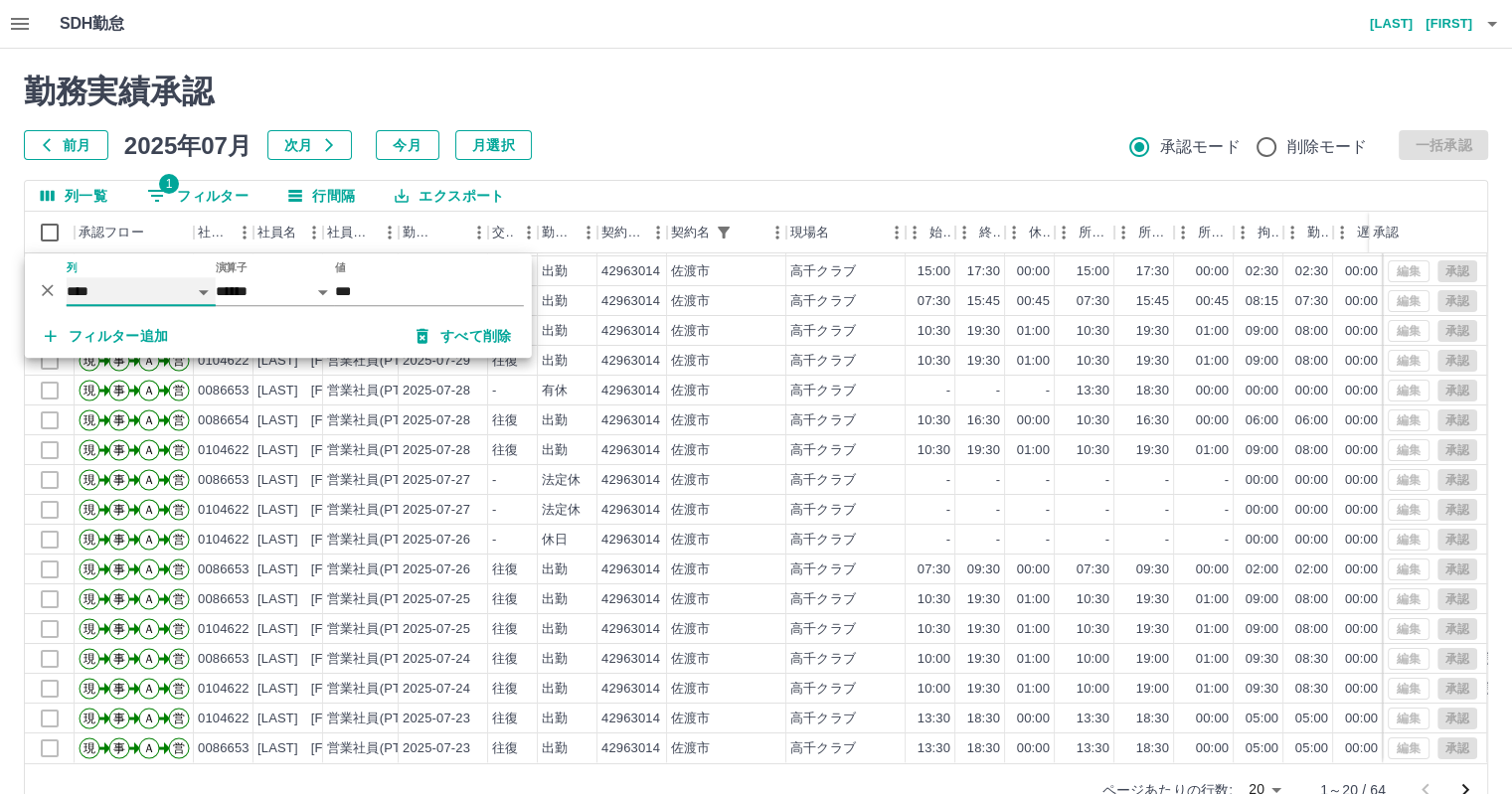 click on "**** *** **** *** *** **** ***** *** *** ** ** ** **** **** **** ** ** *** **** *****" at bounding box center [141, 291] 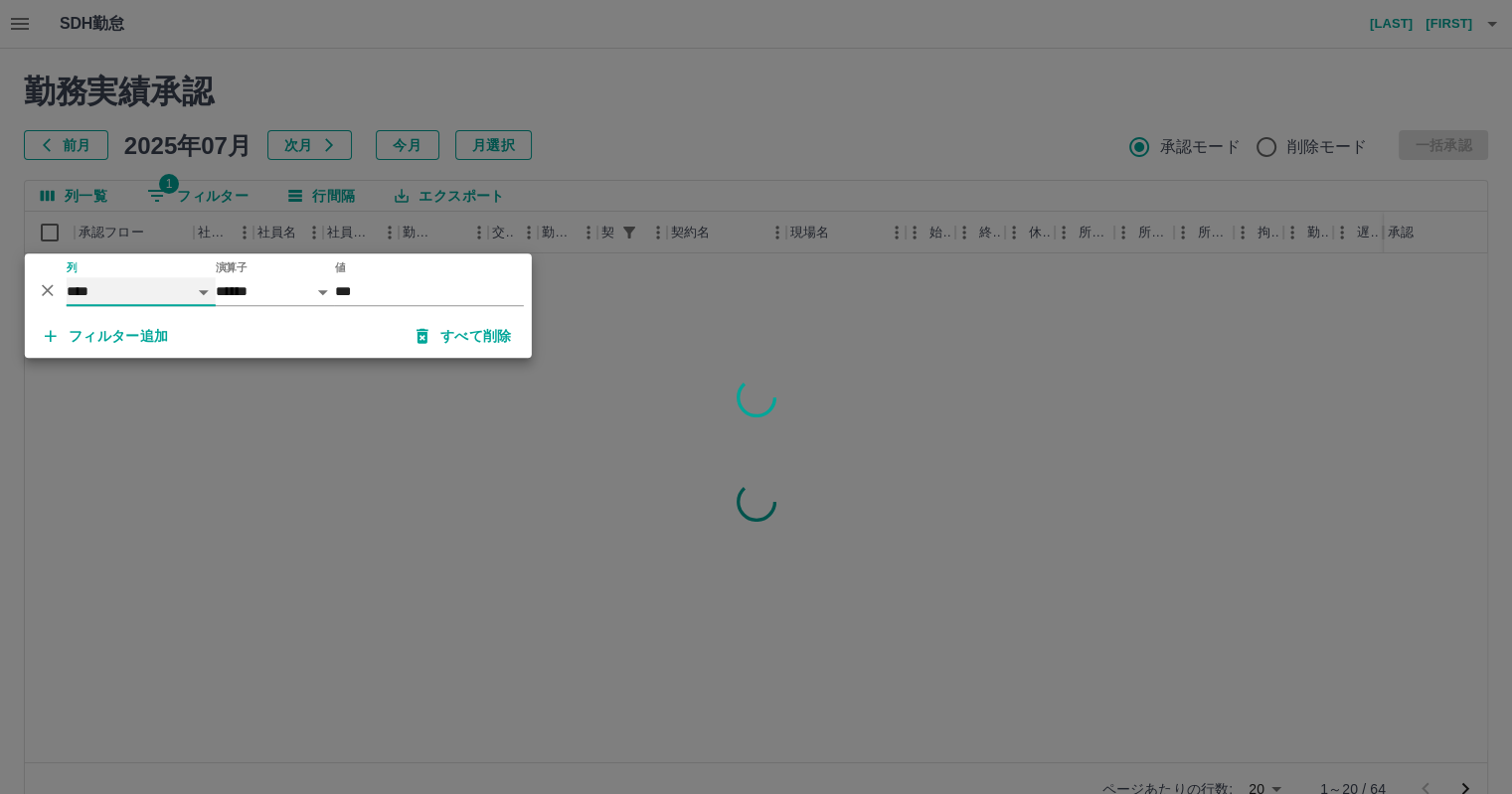 scroll, scrollTop: 0, scrollLeft: 0, axis: both 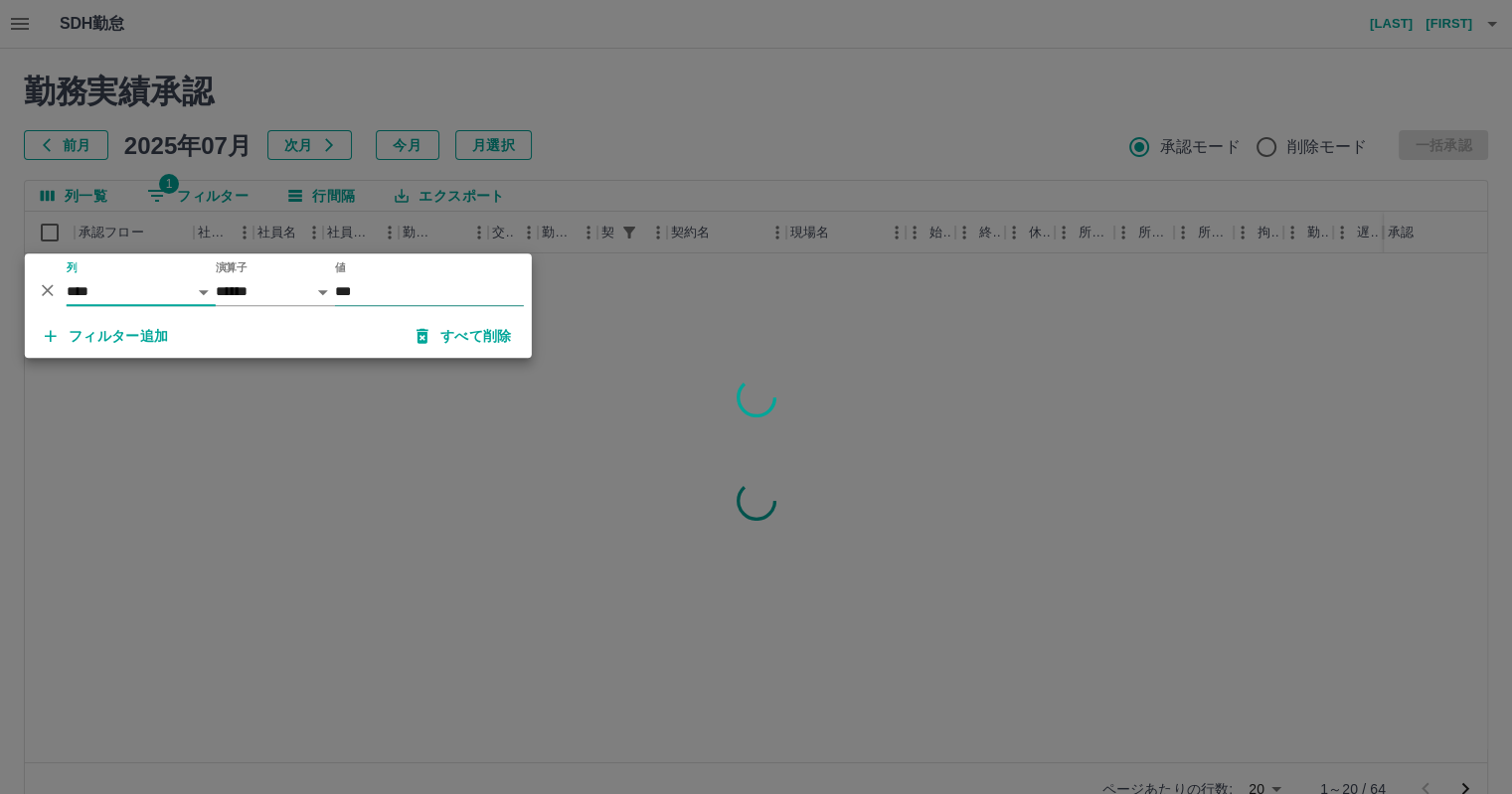 click on "***" at bounding box center [429, 291] 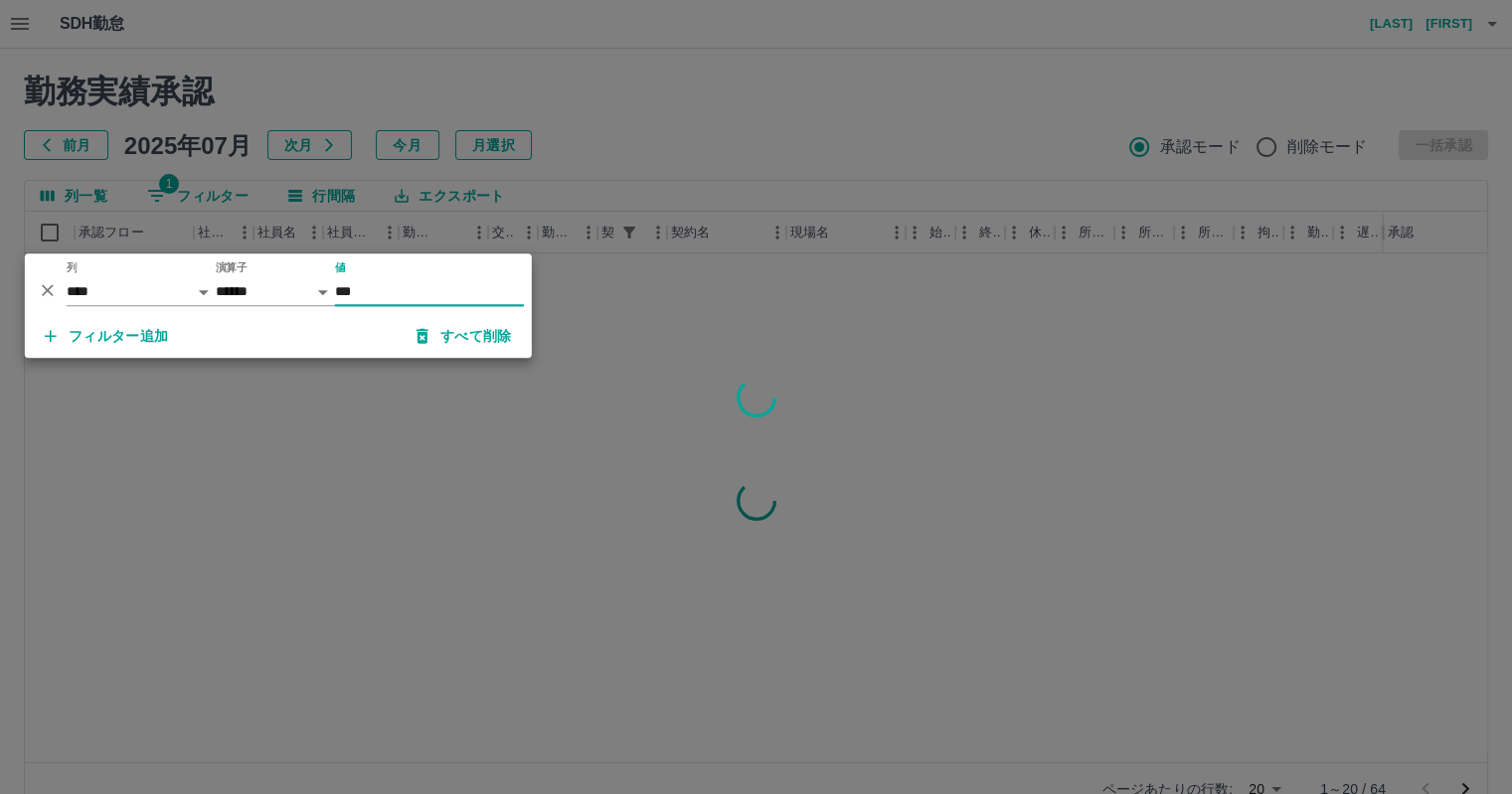 click on "***" at bounding box center (429, 291) 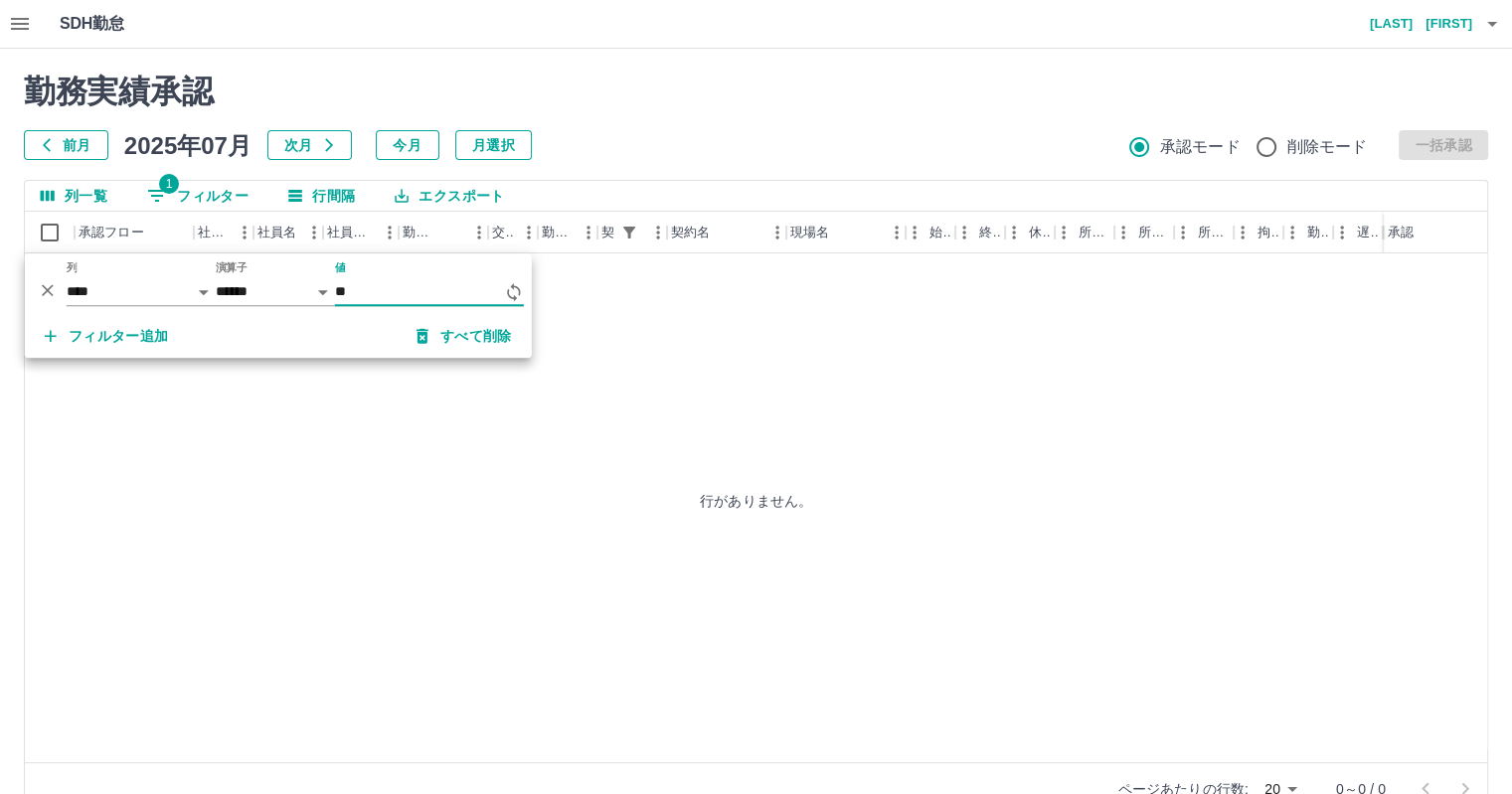 type on "*" 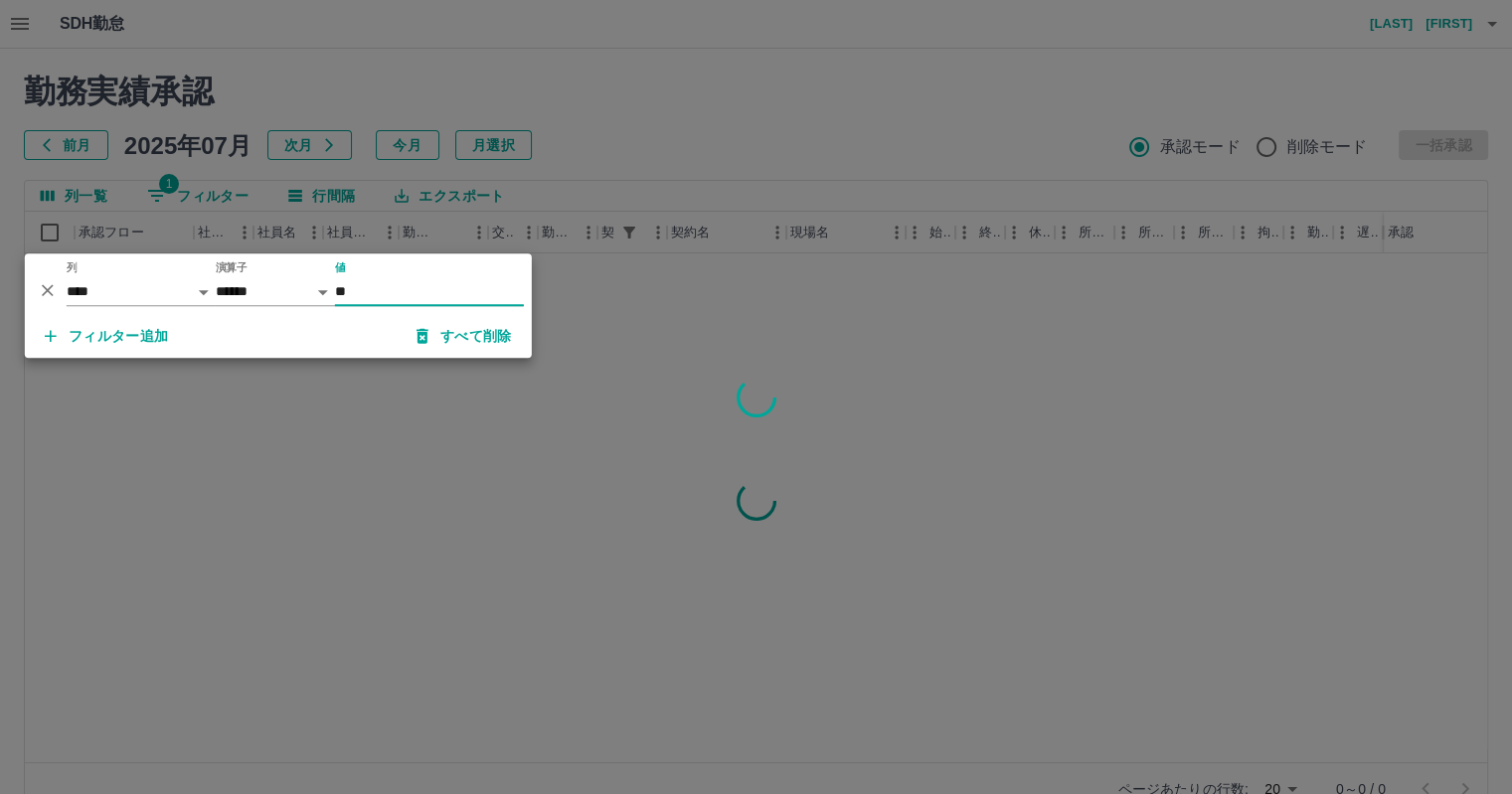 type on "*" 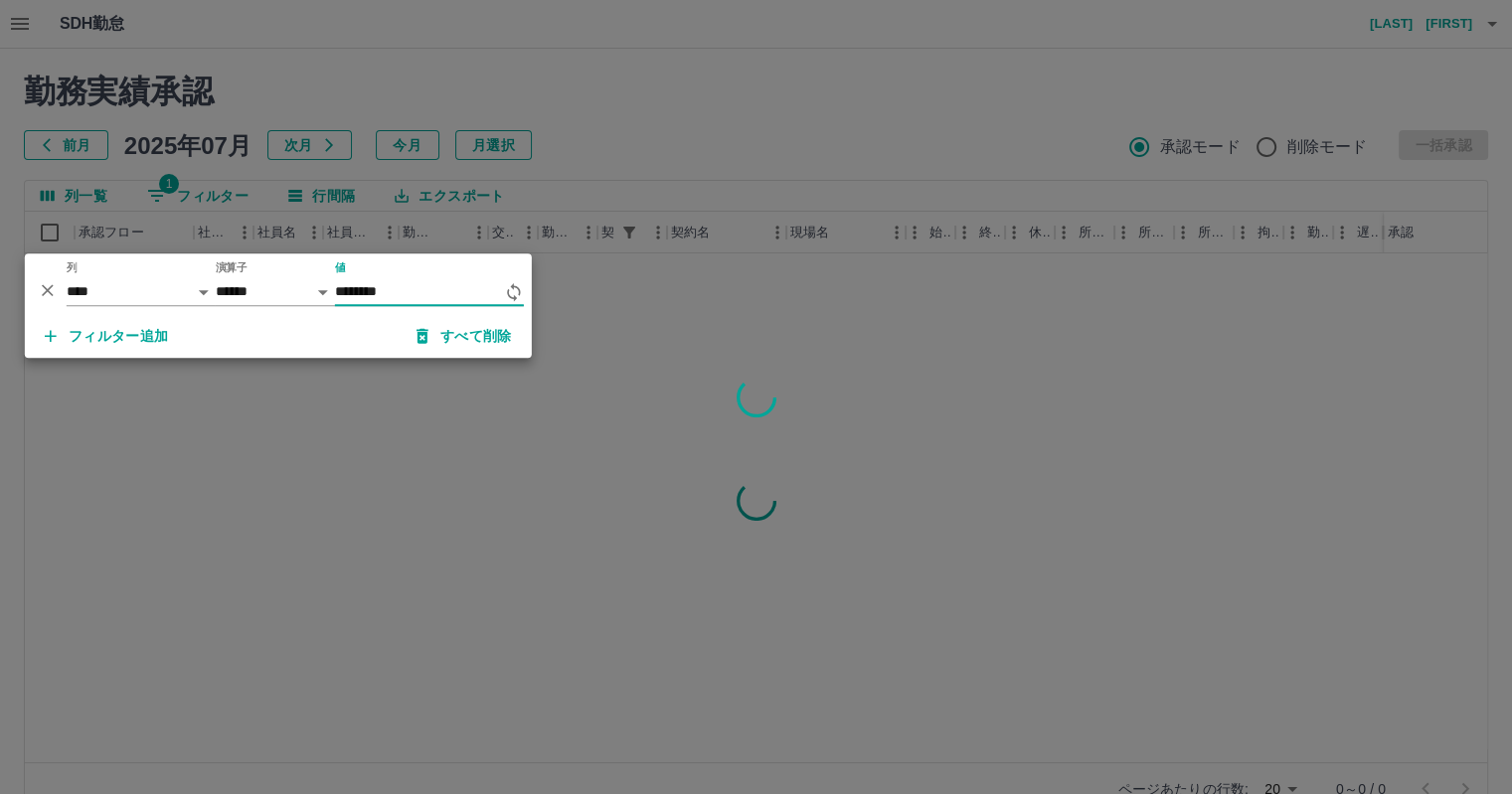 type on "********" 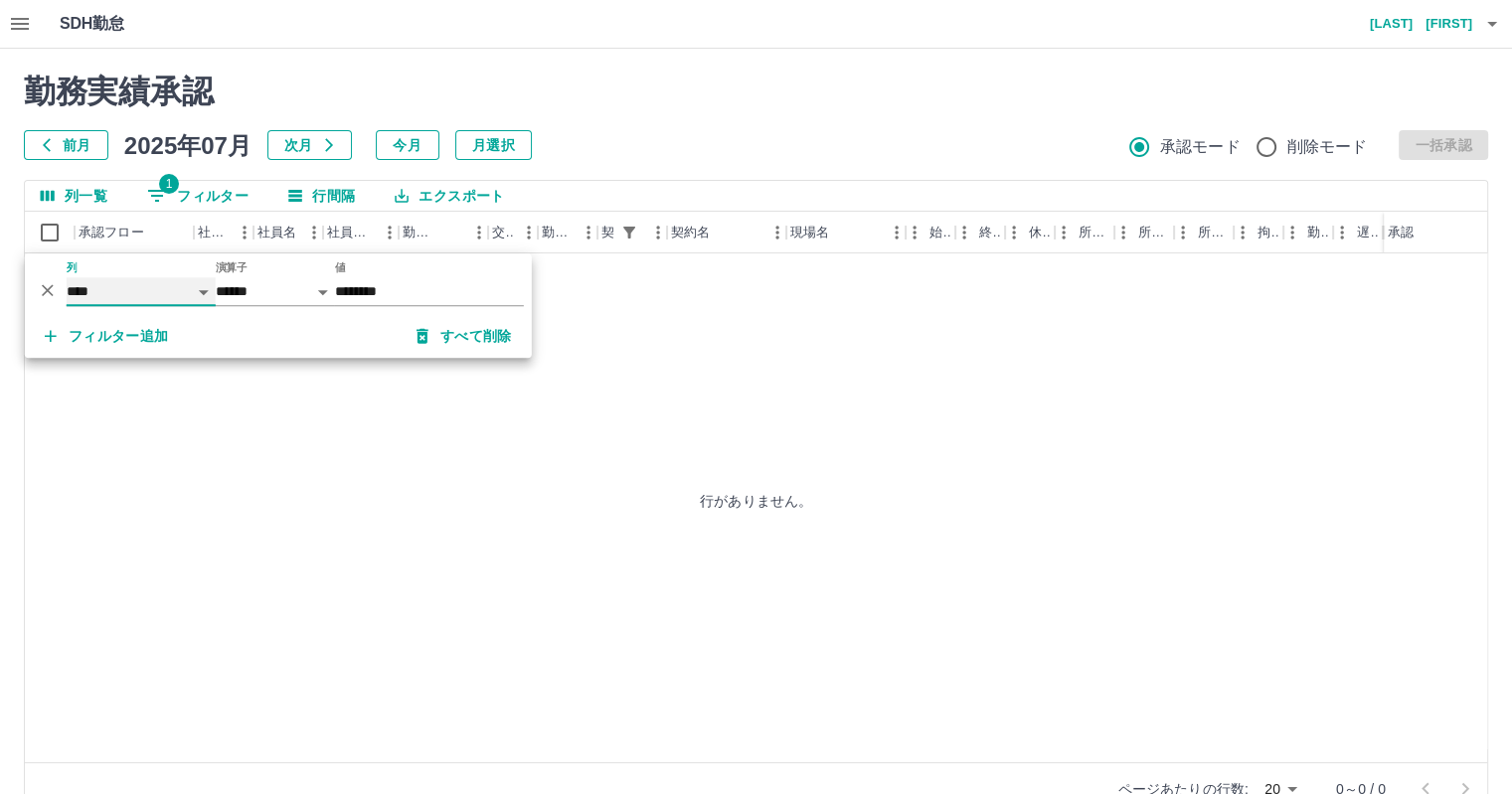 click on "**** *** **** *** *** **** ***** *** *** ** ** ** **** **** **** ** ** *** **** *****" at bounding box center (141, 291) 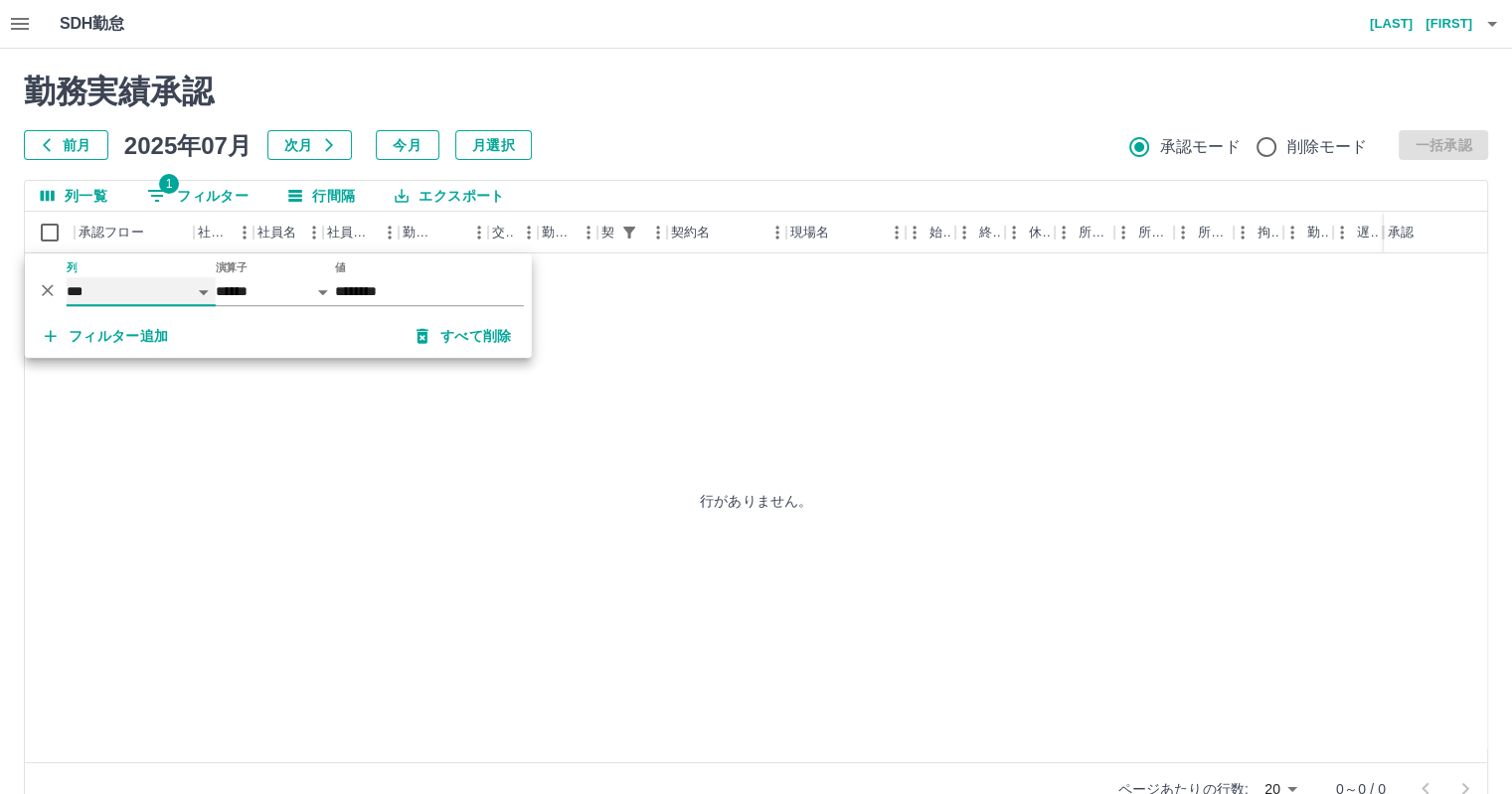 click on "**** *** **** *** *** **** ***** *** *** ** ** ** **** **** **** ** ** *** **** *****" at bounding box center (141, 291) 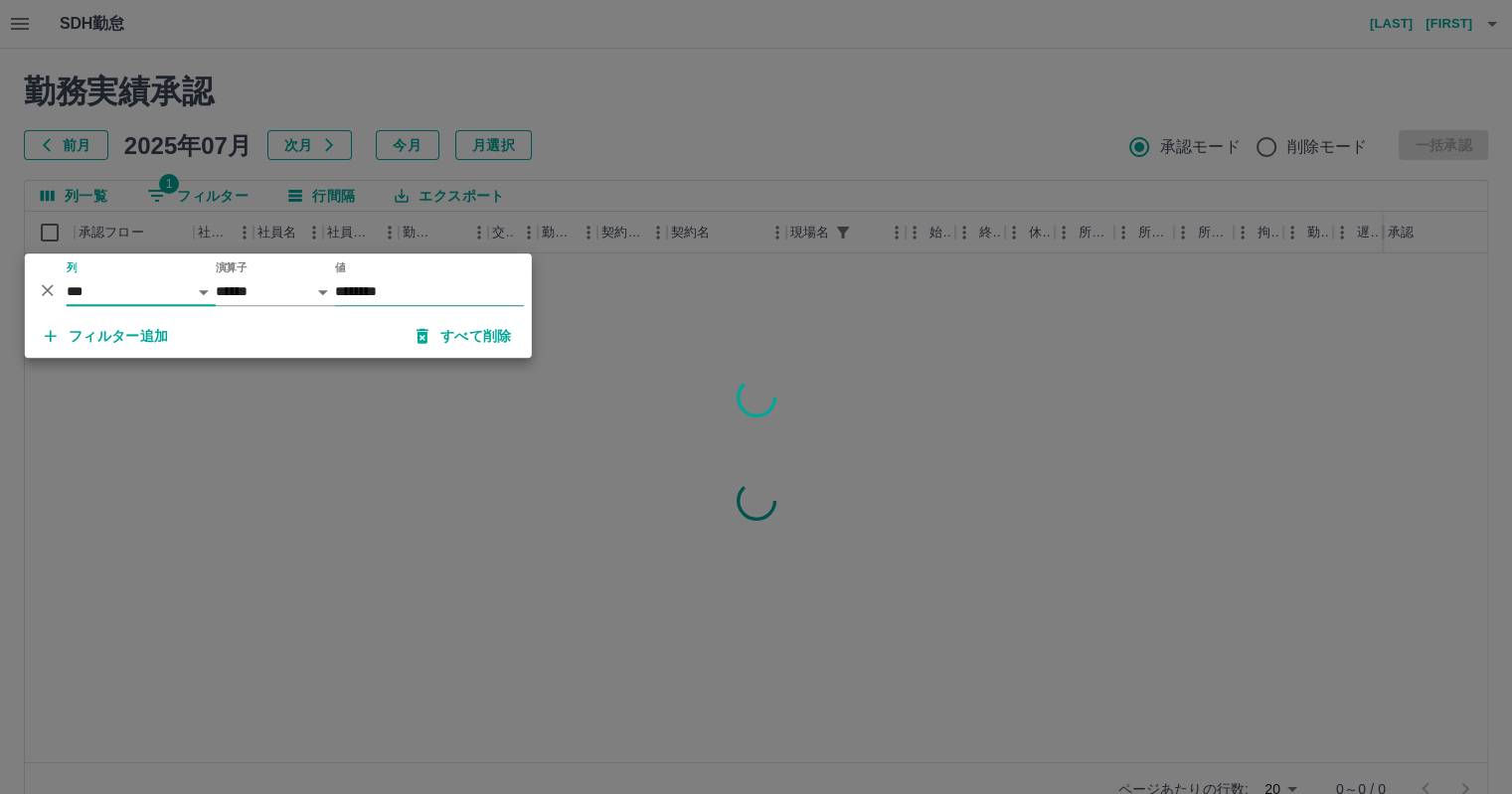 click on "********" at bounding box center (429, 291) 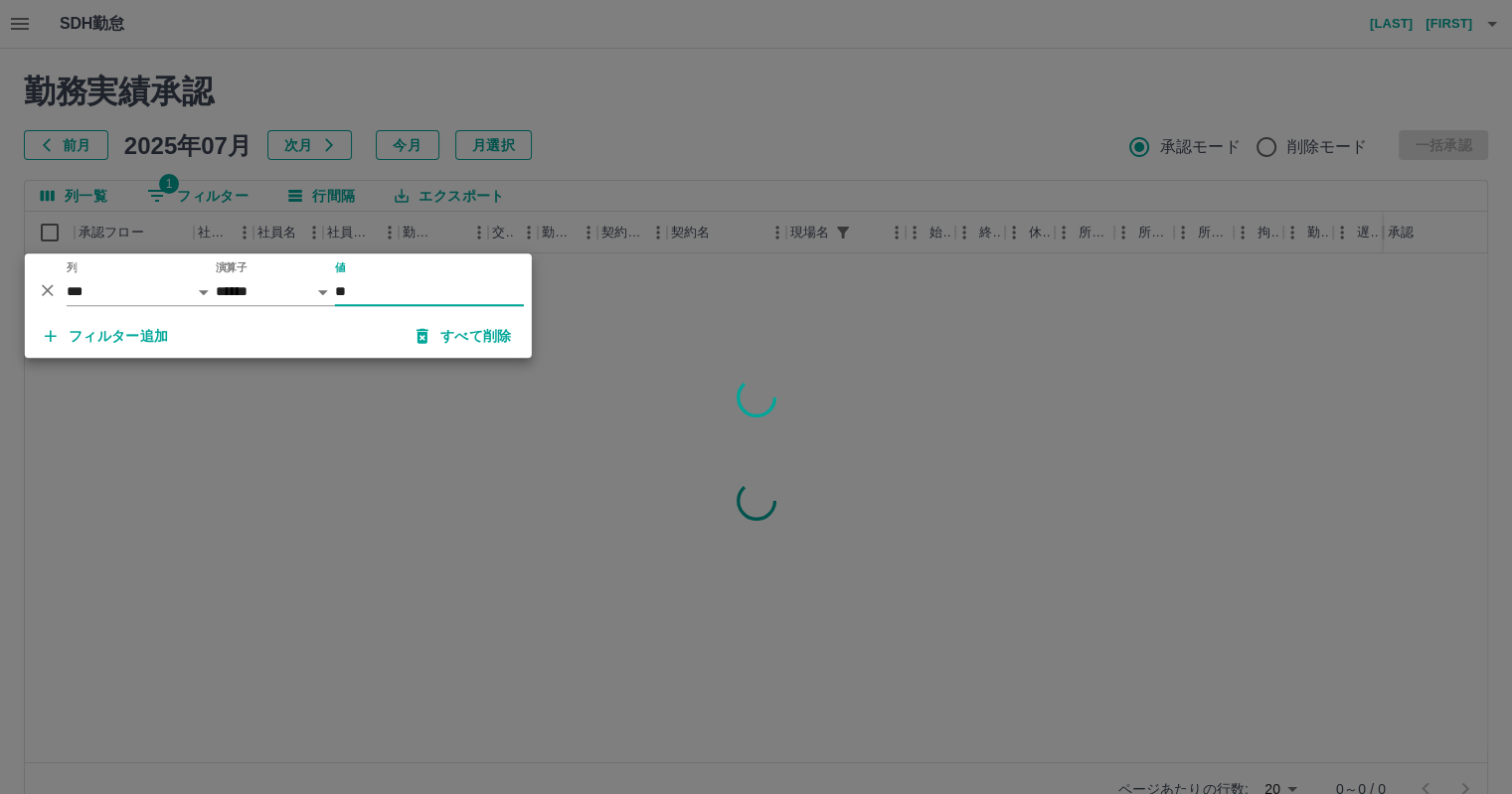 type on "*" 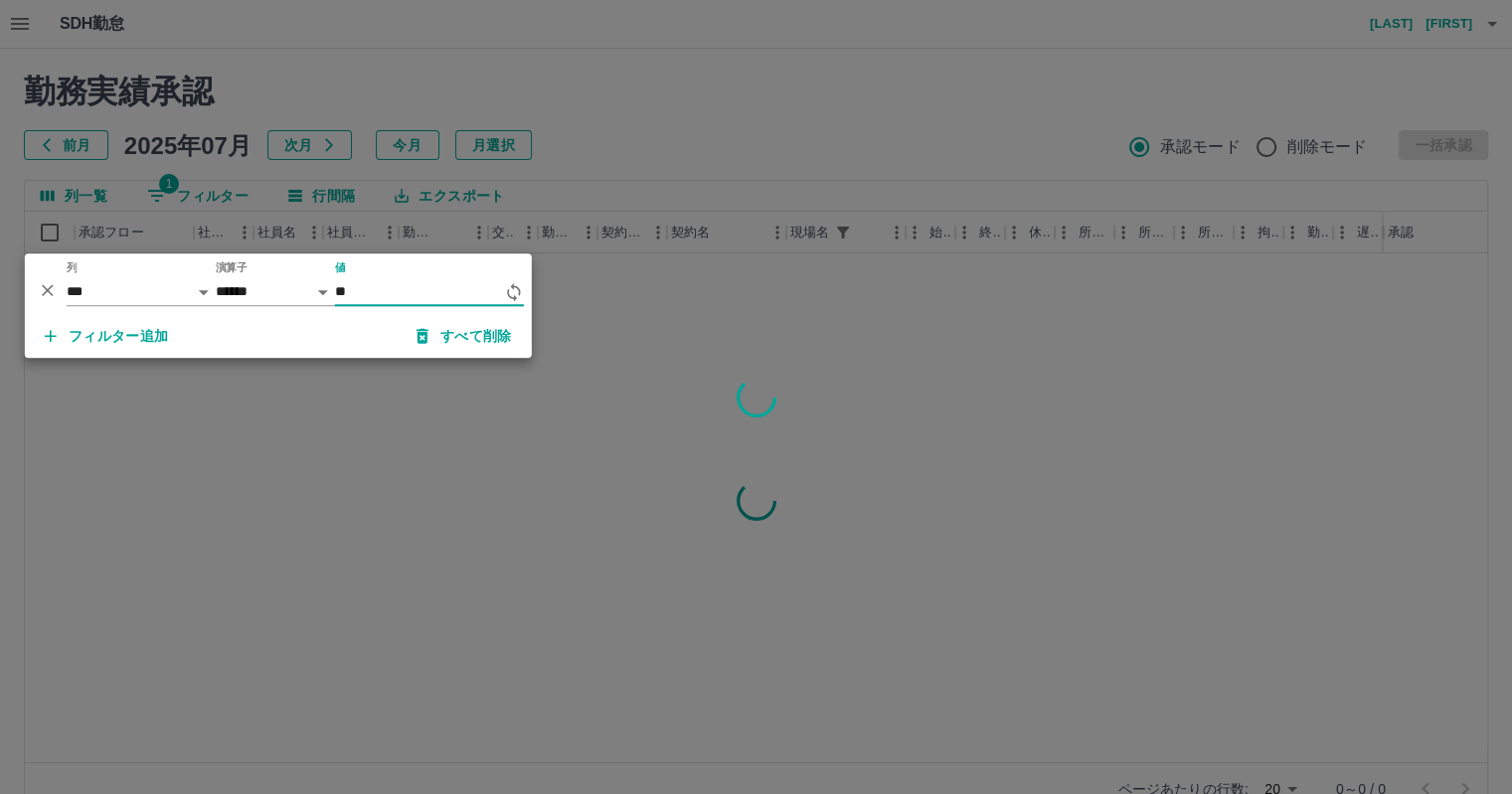 type on "*" 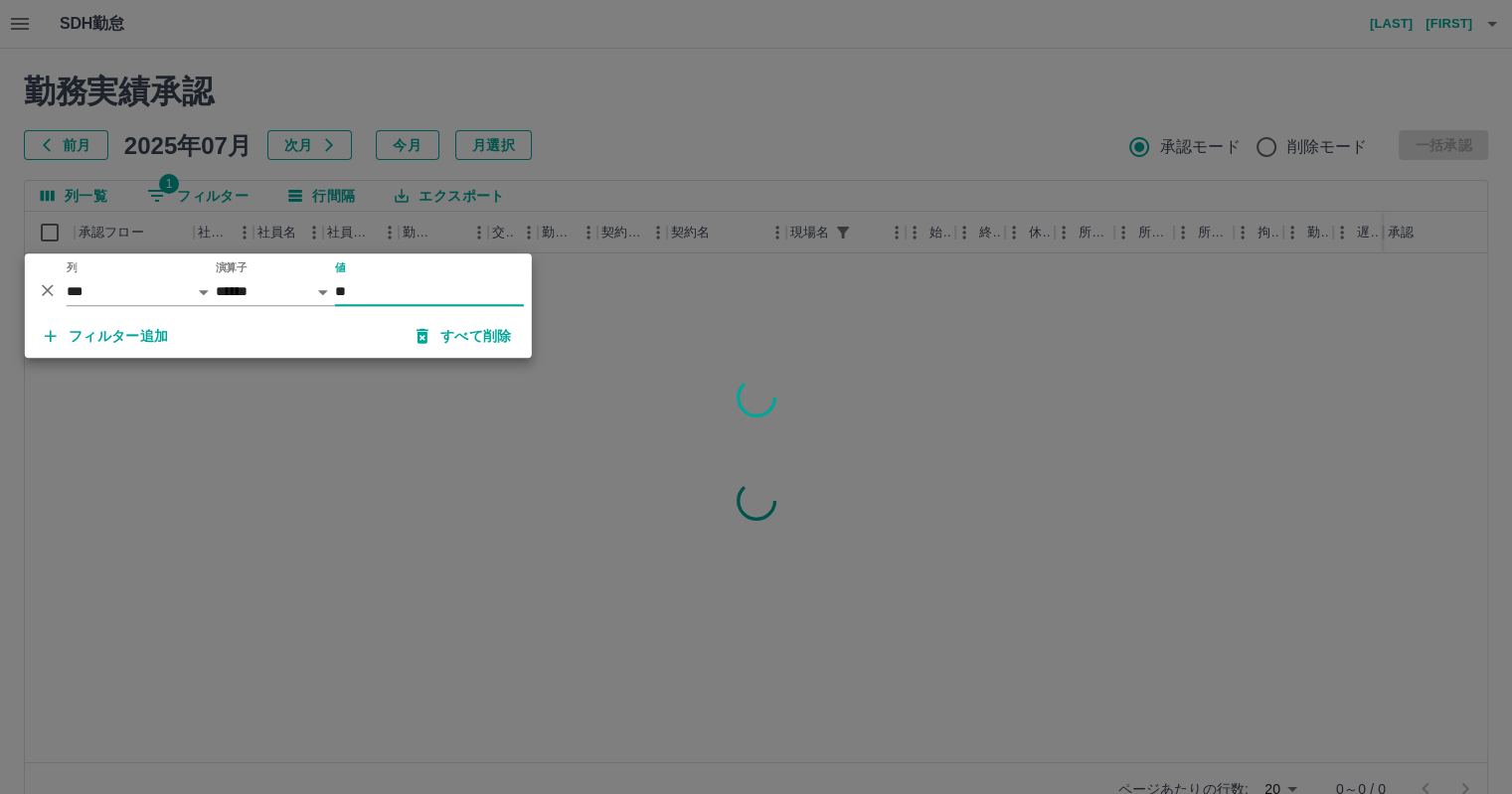 type on "**" 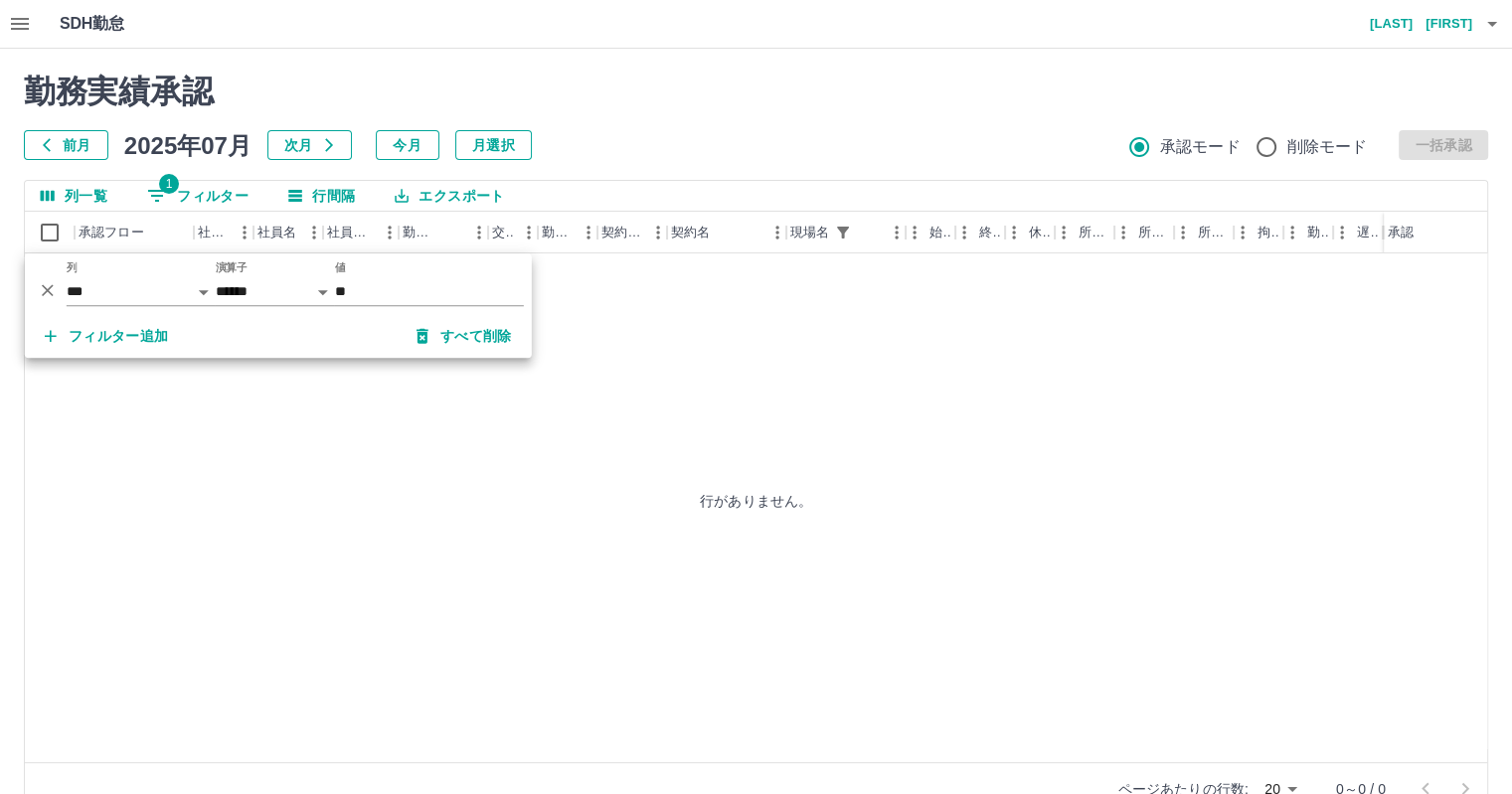 click on "行がありません。" at bounding box center [756, 501] 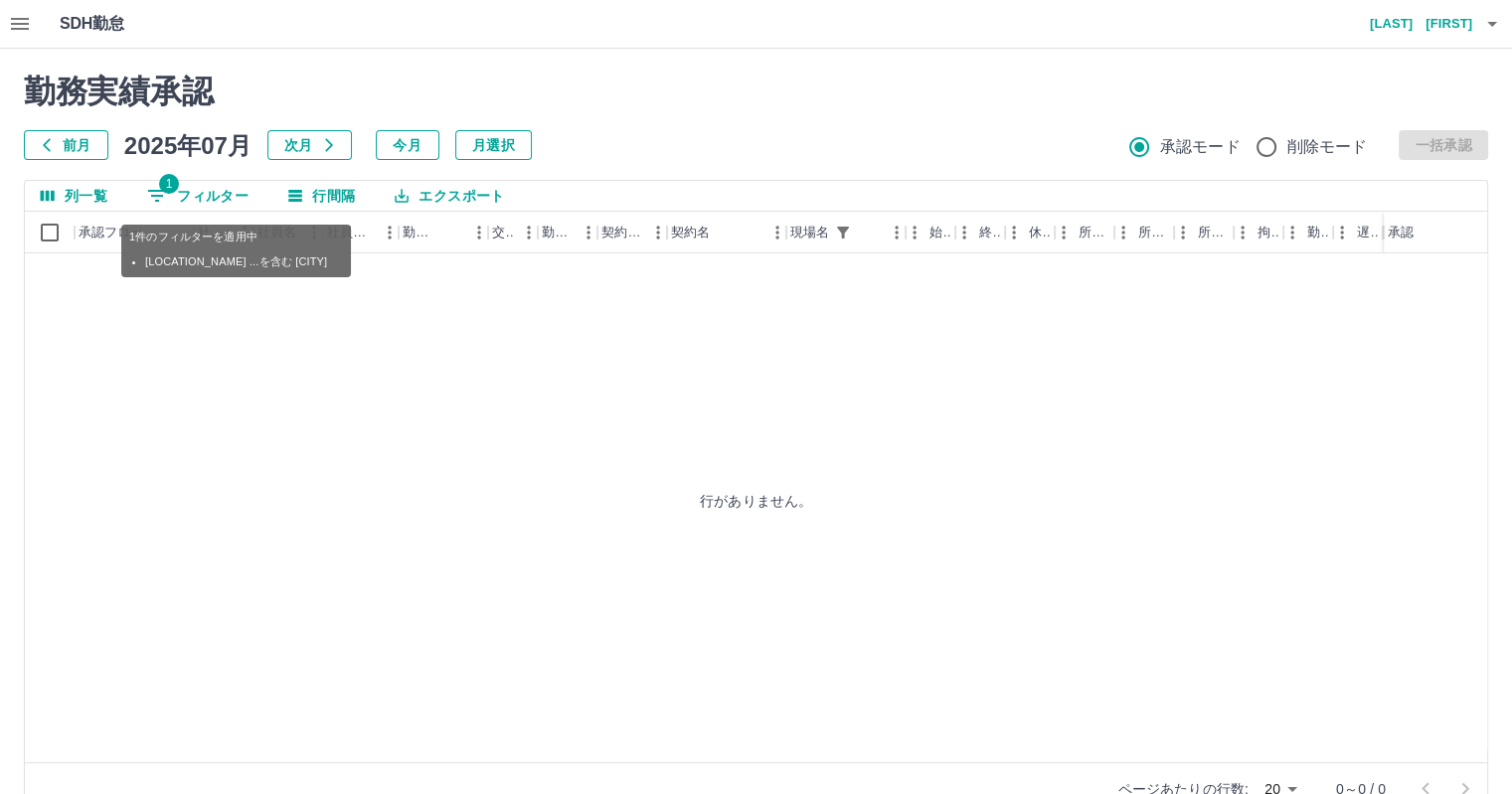 click 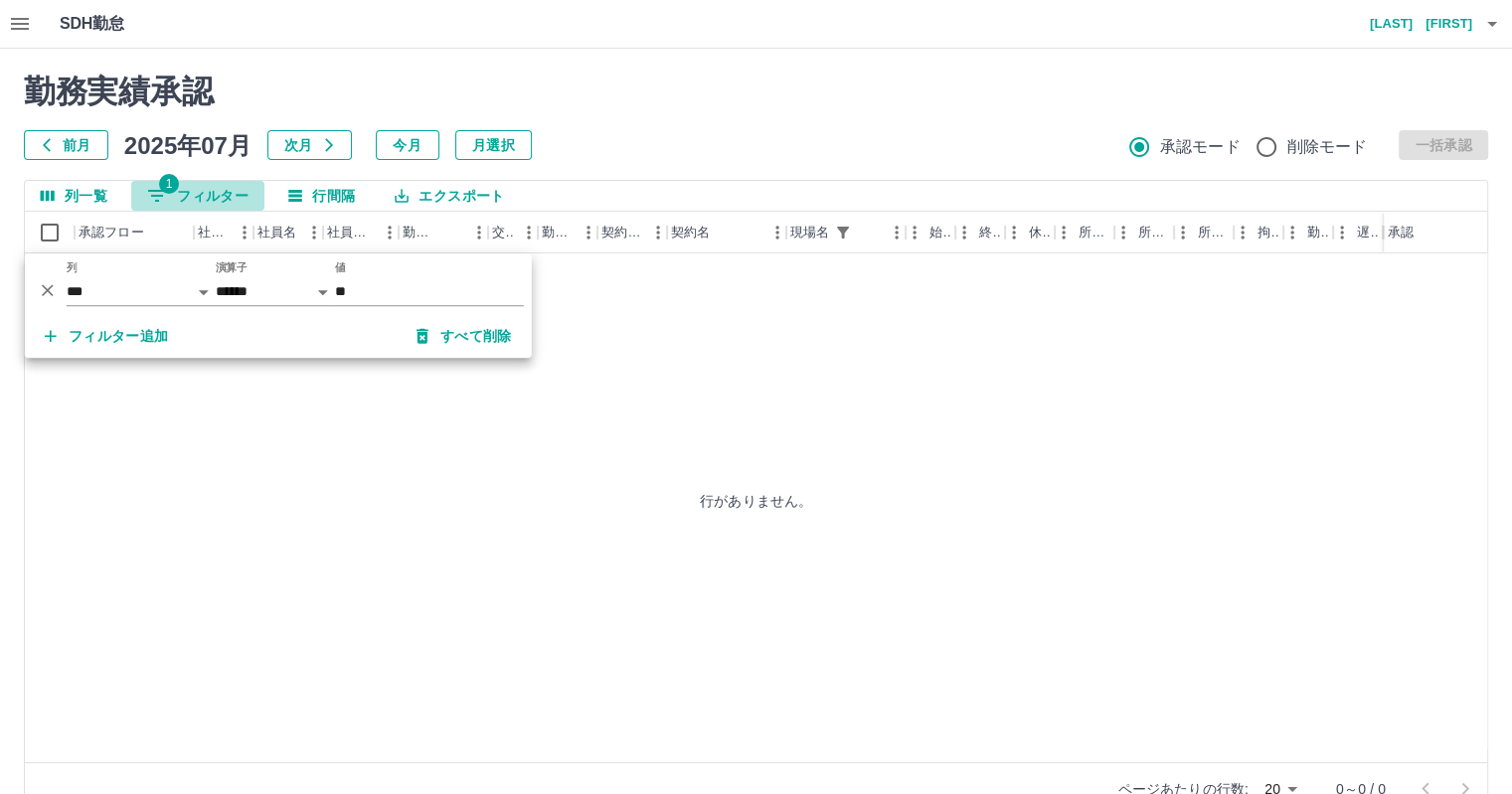 click 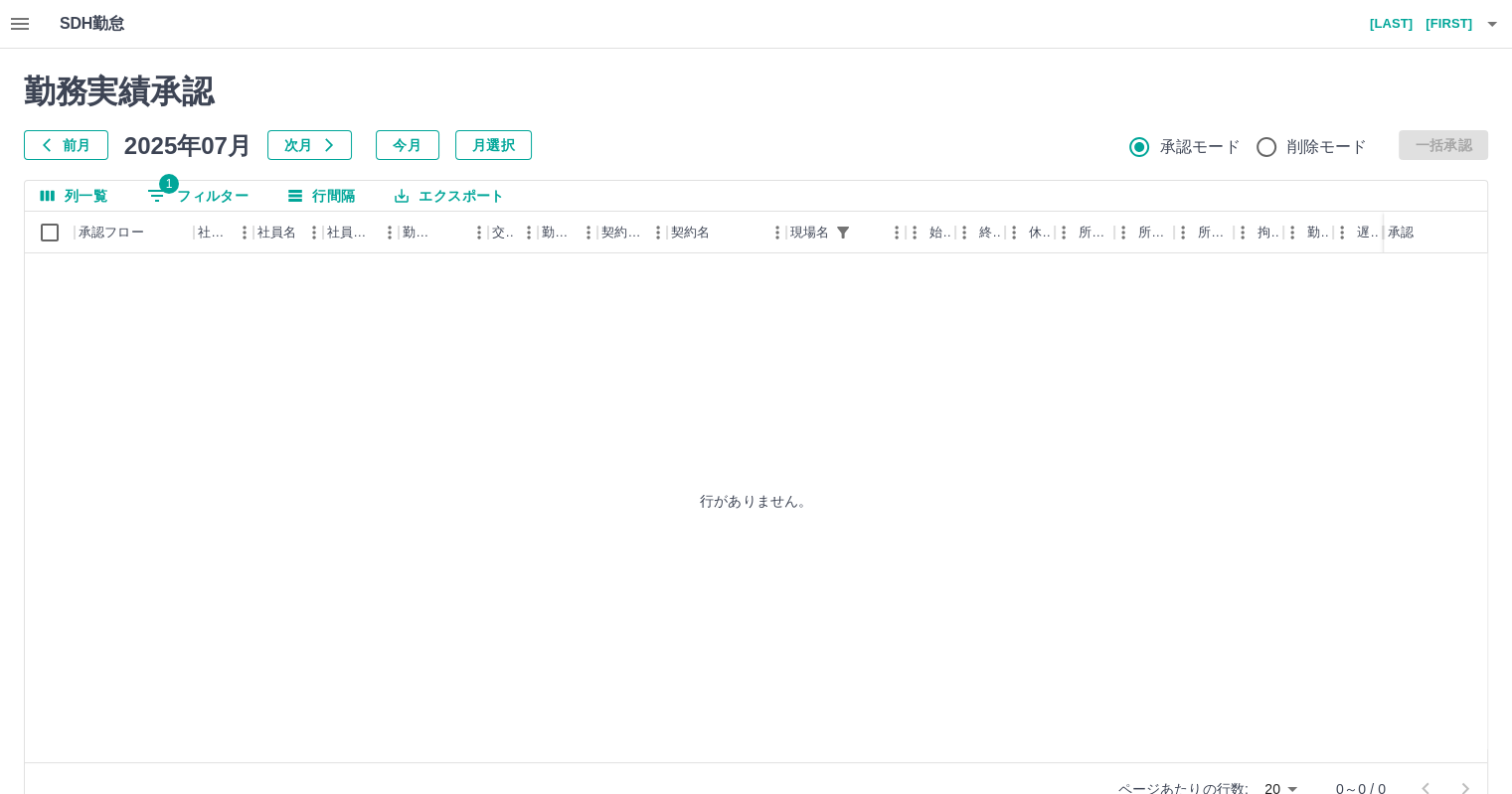 click 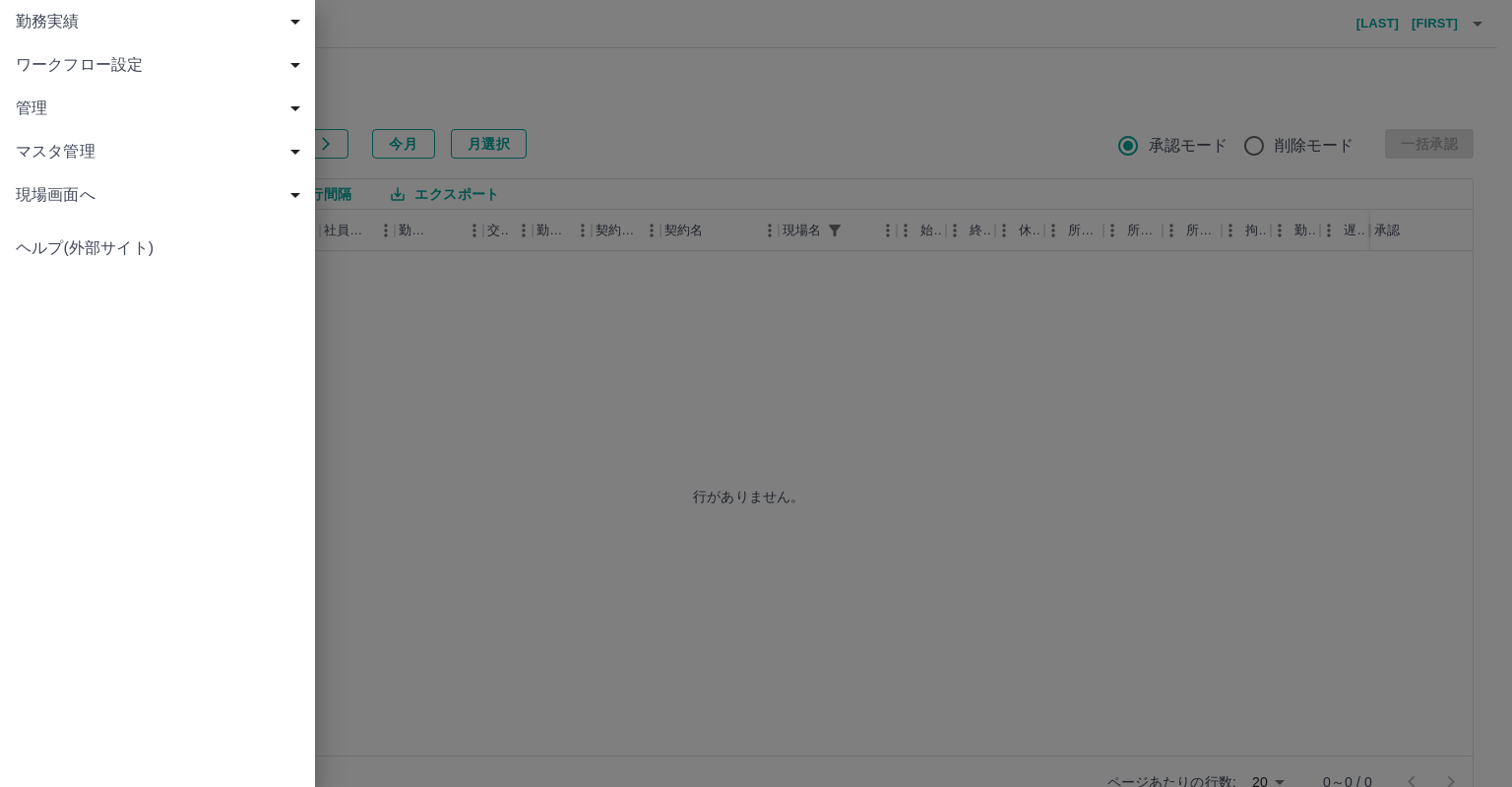 click on "管理" at bounding box center [161, 108] 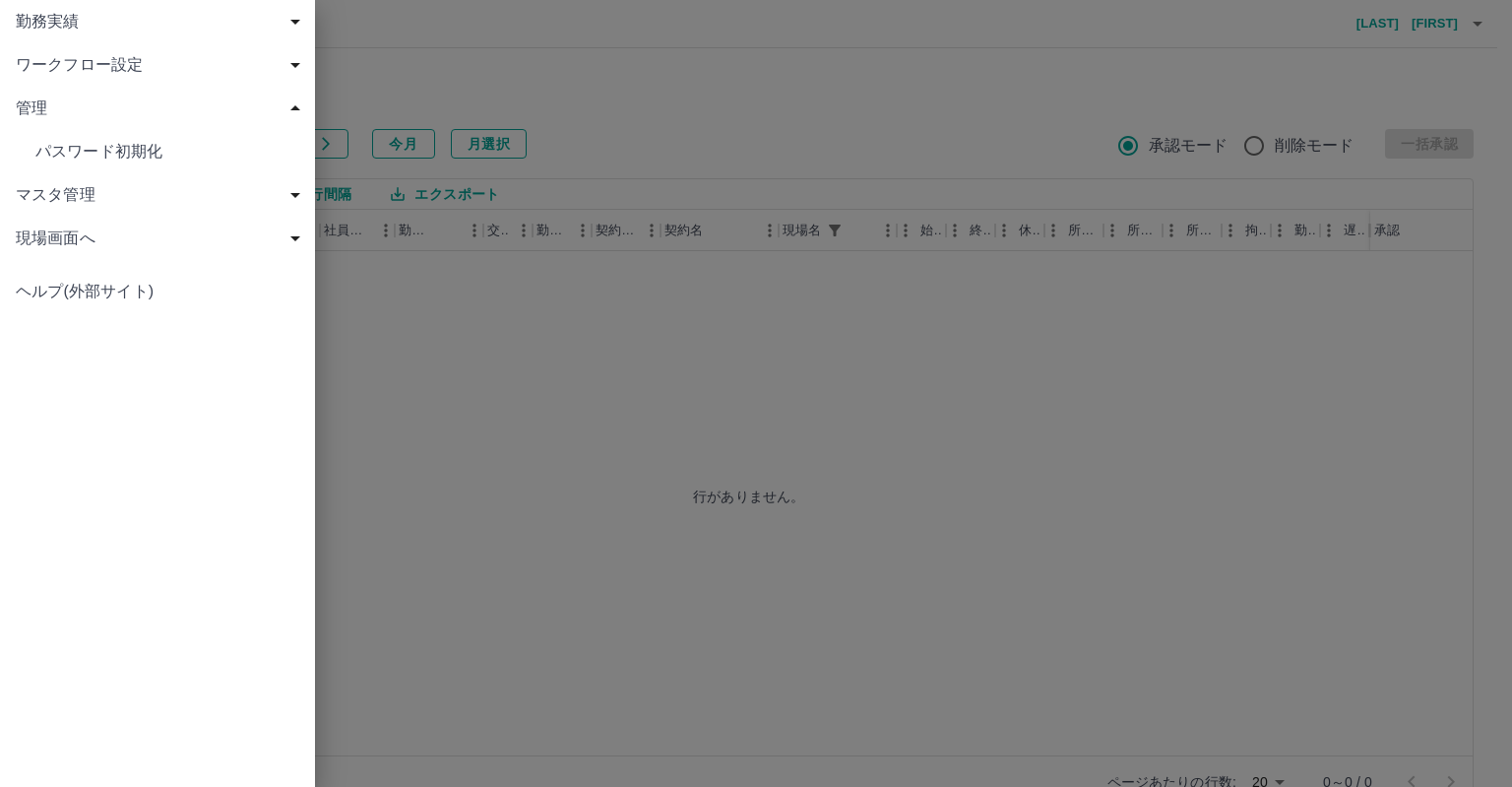click on "管理" at bounding box center (161, 108) 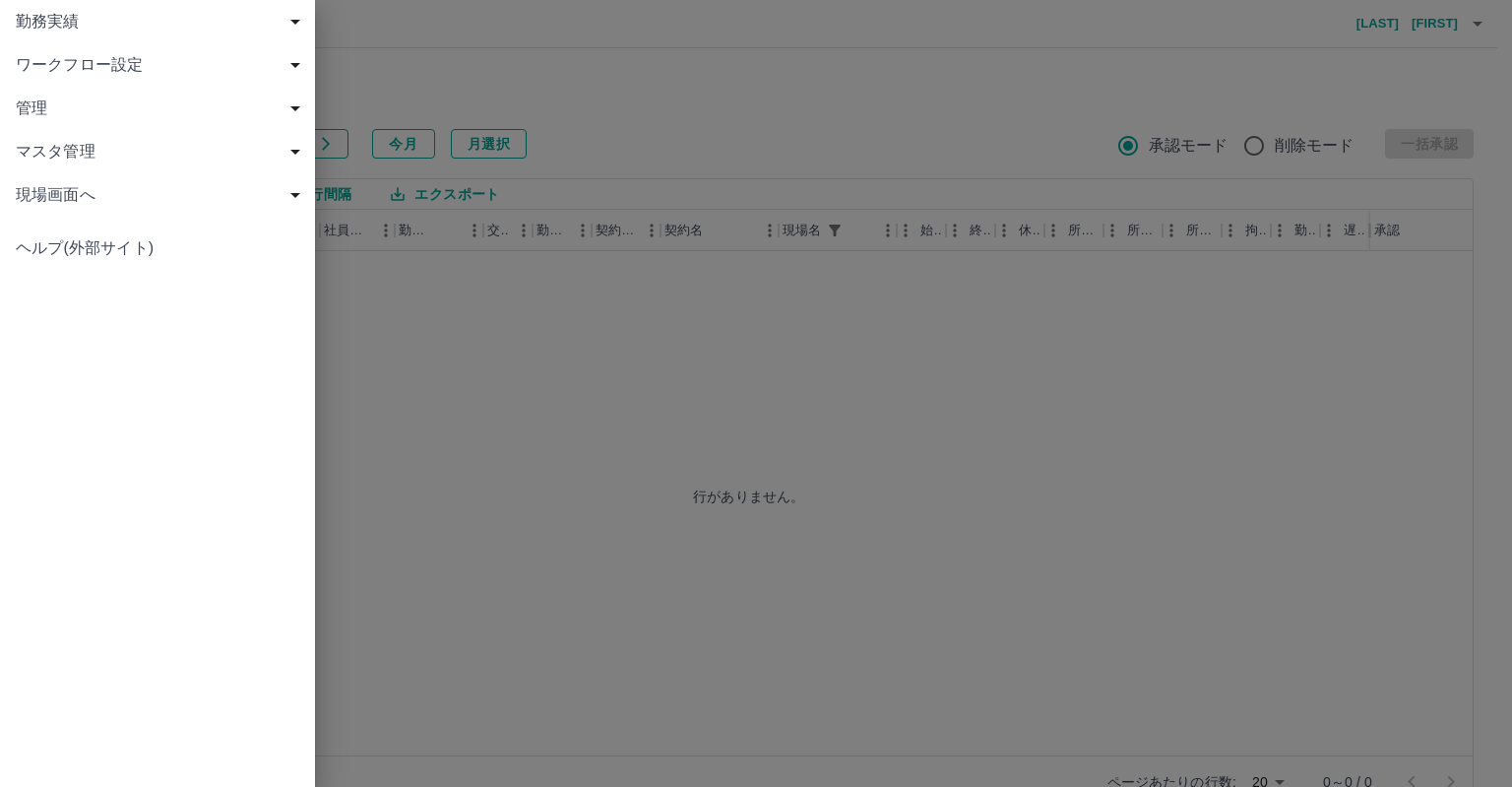 click on "マスタ管理" at bounding box center [161, 152] 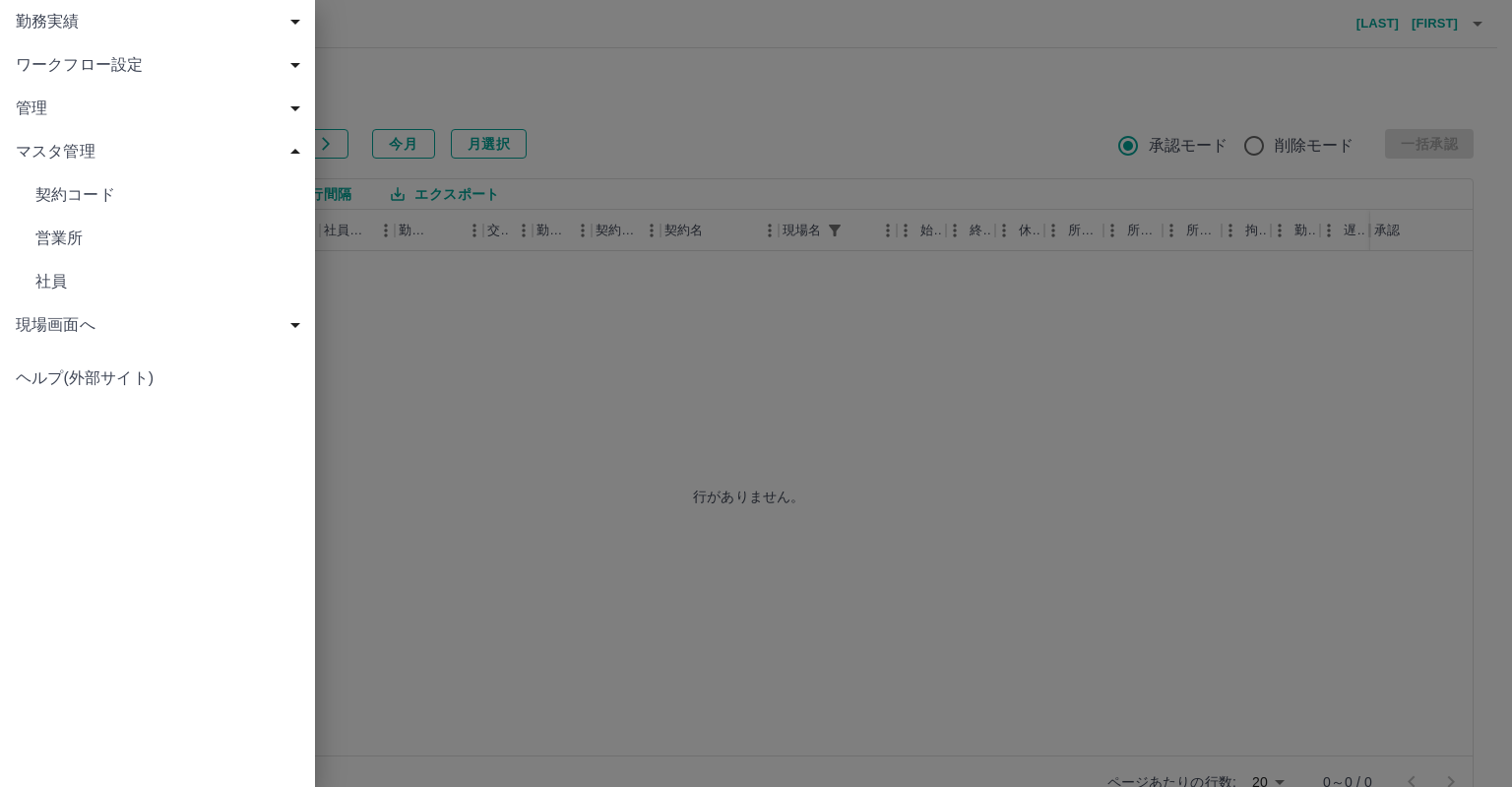 click on "マスタ管理" at bounding box center [161, 152] 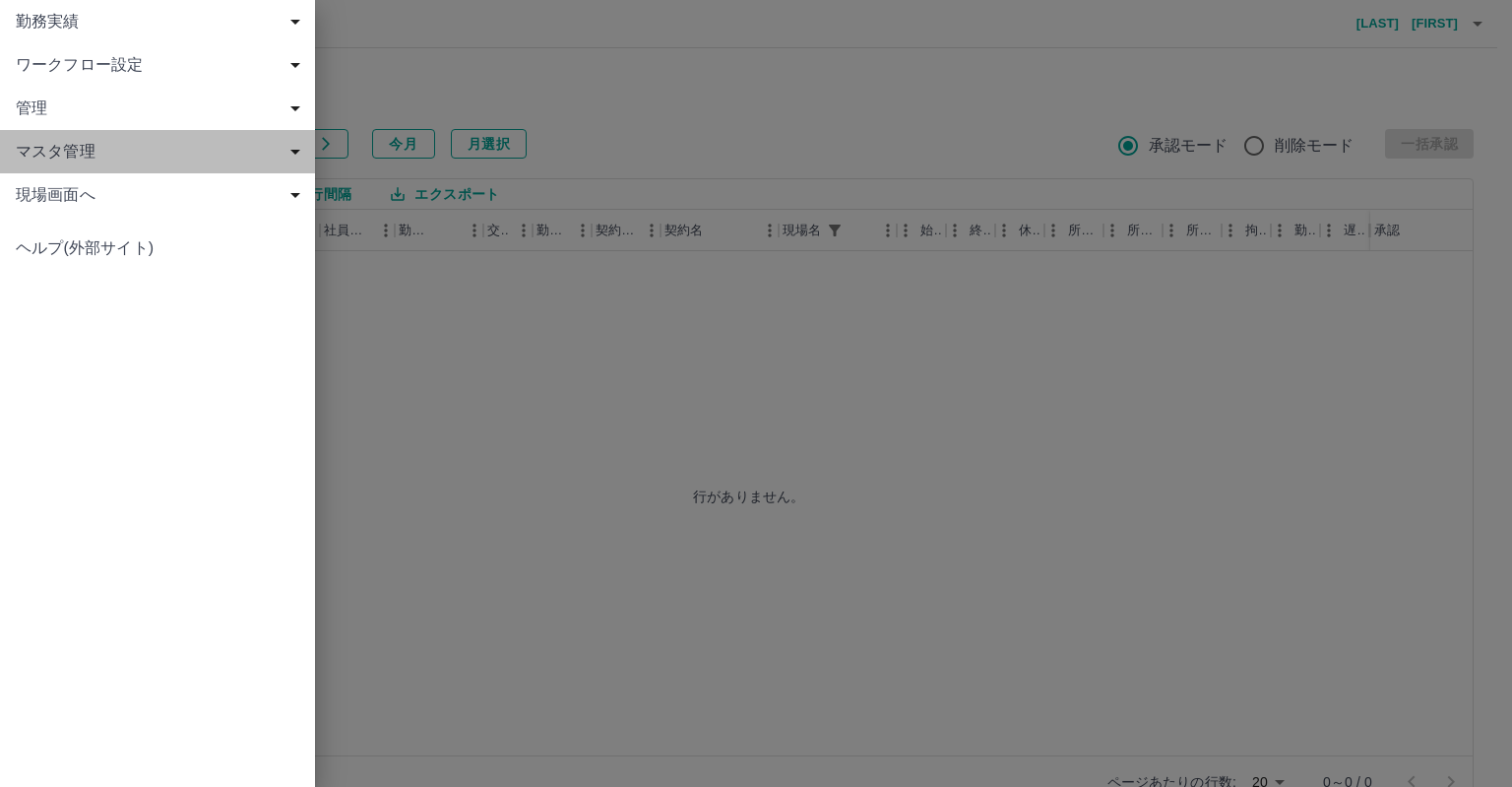 click on "マスタ管理" at bounding box center (161, 152) 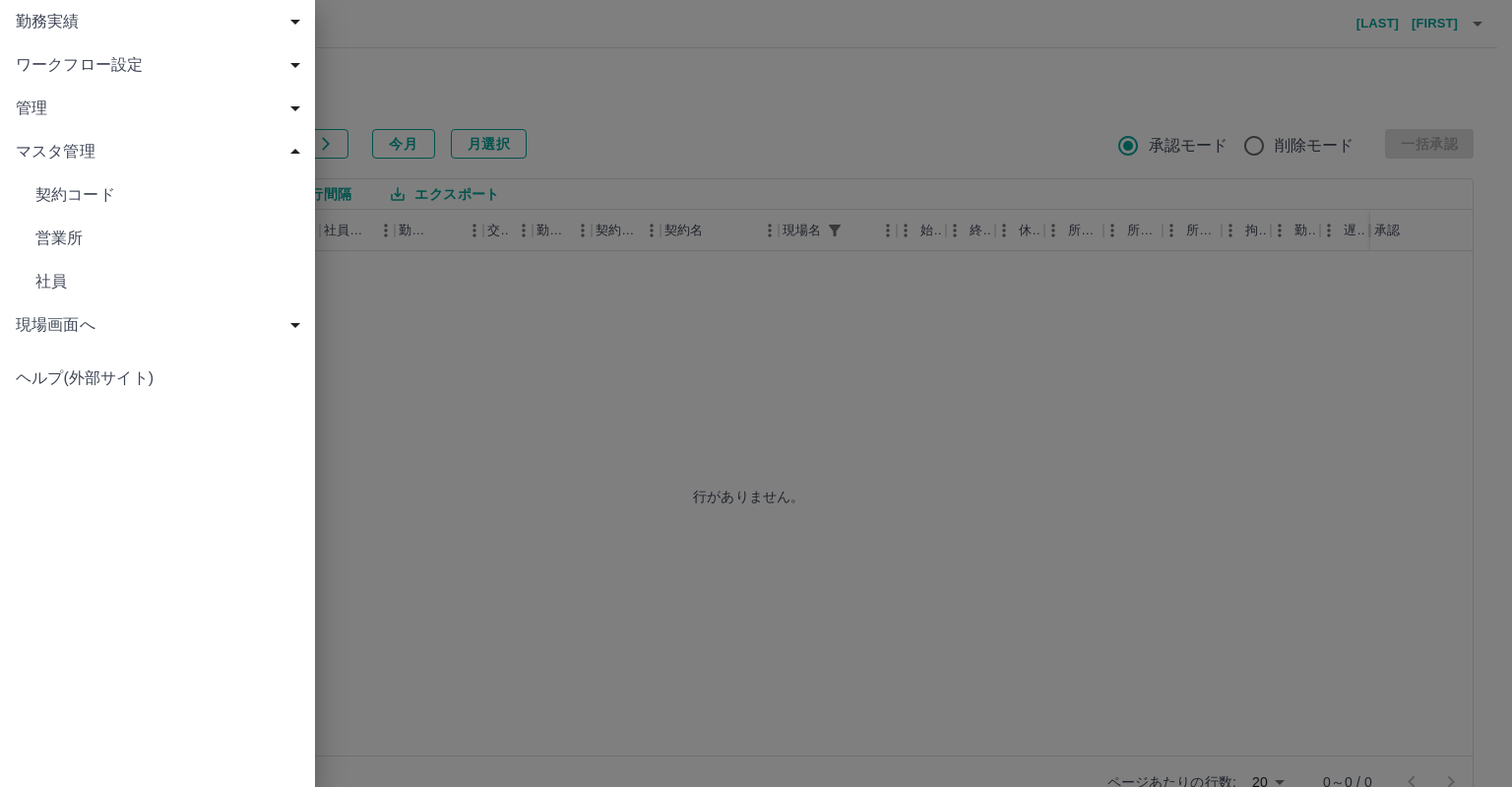 click on "マスタ管理" at bounding box center [161, 152] 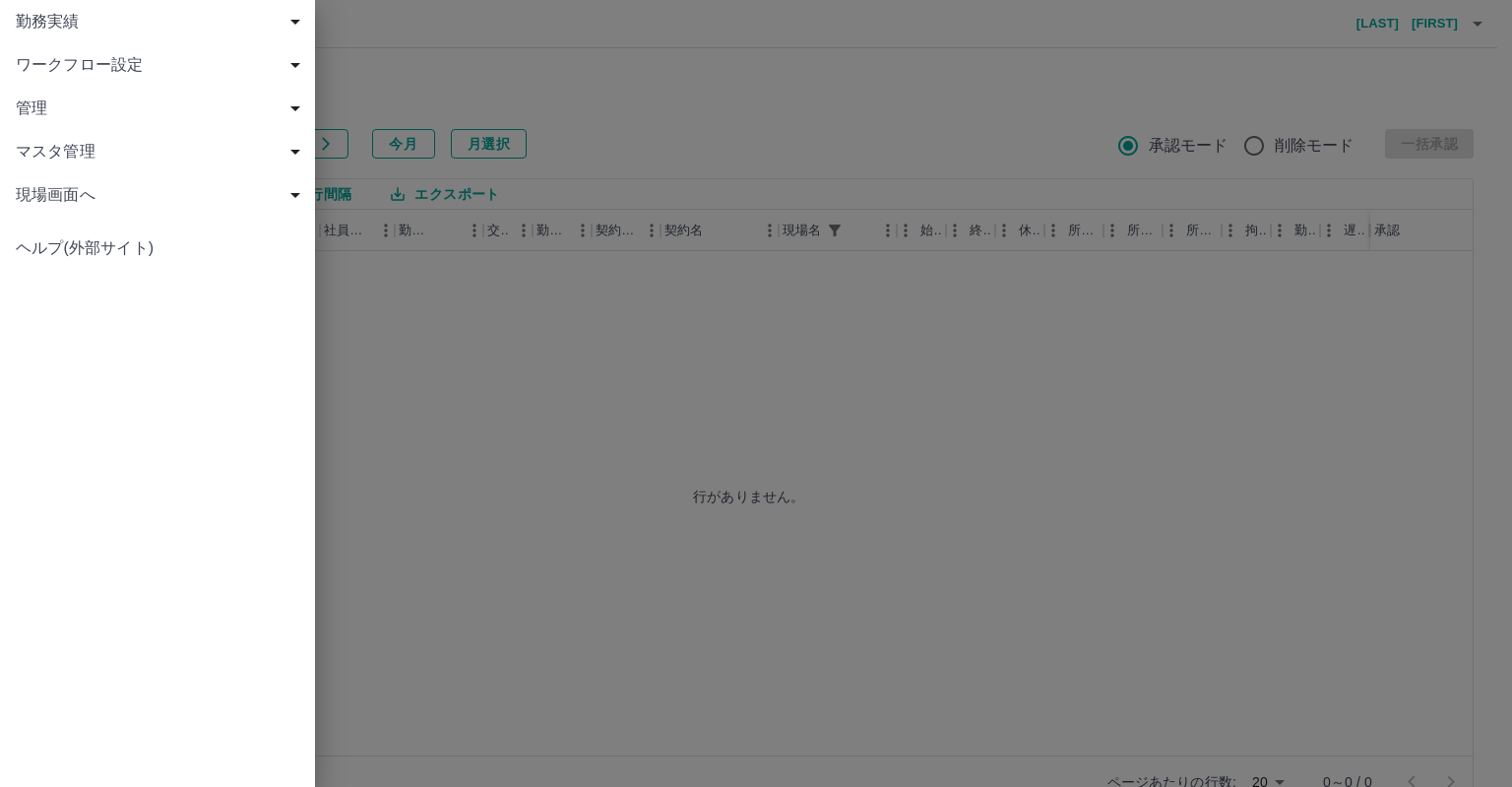 click on "勤務実績" at bounding box center (161, 22) 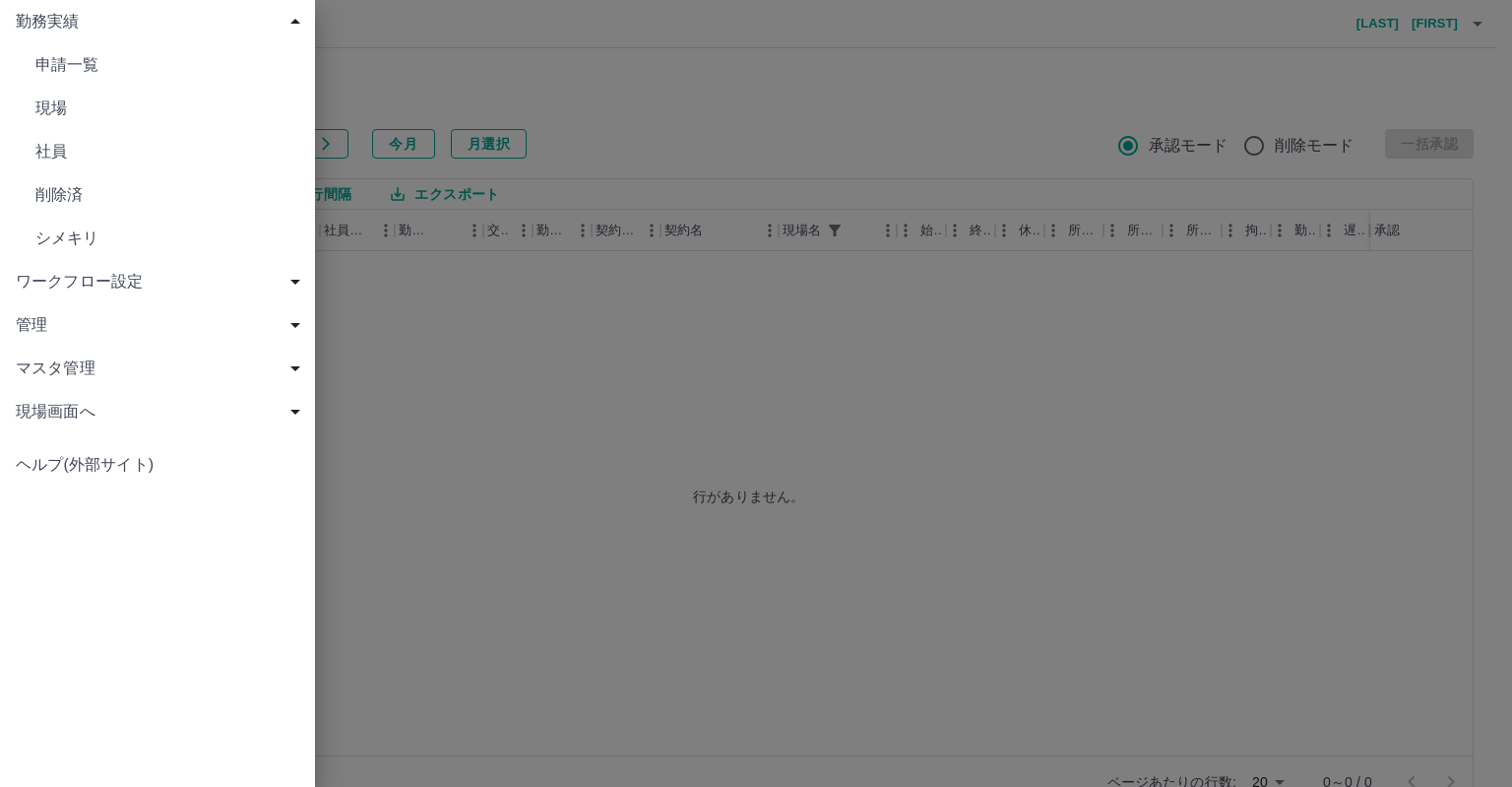 click on "申請一覧" at bounding box center [167, 65] 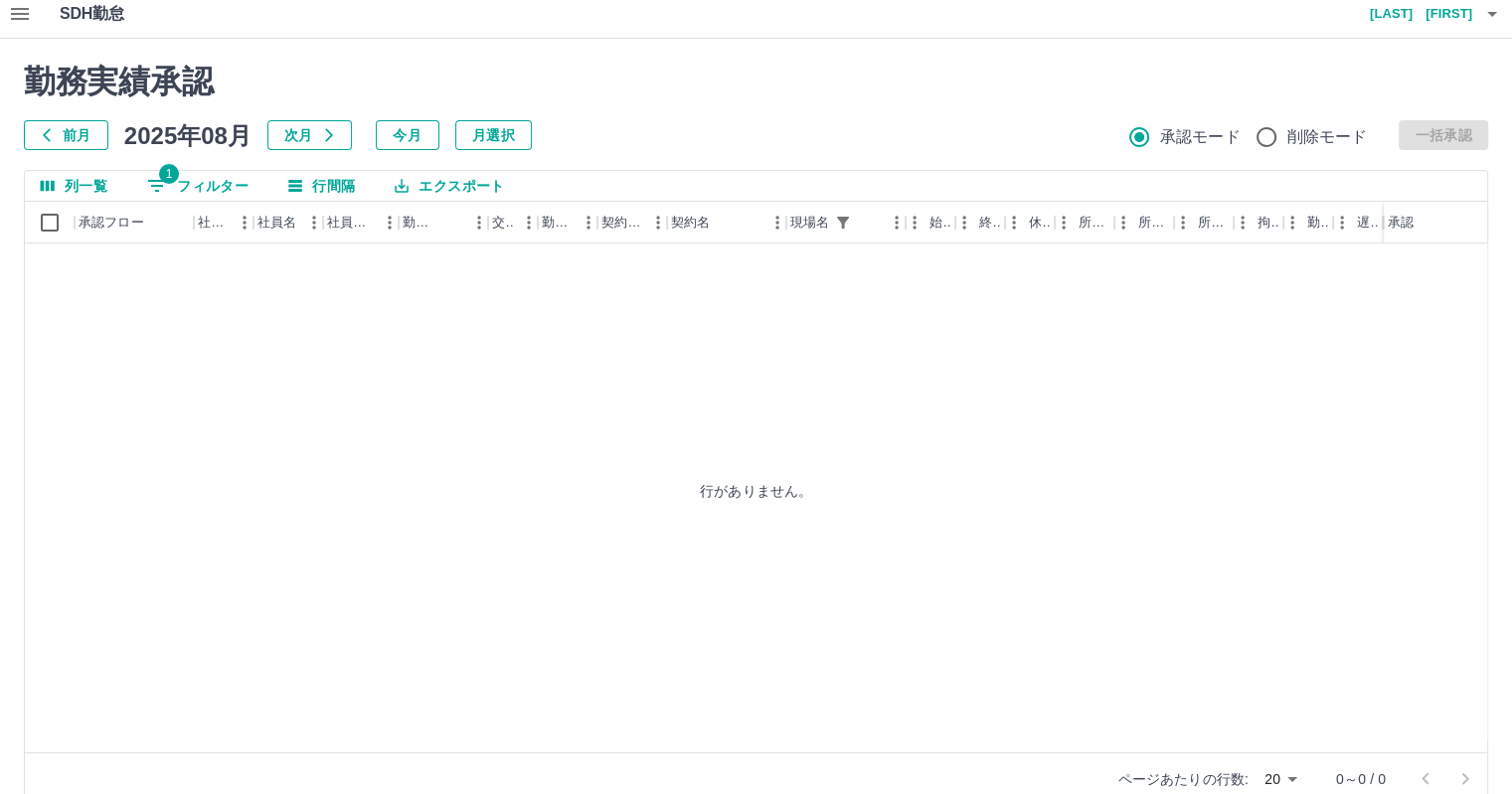 scroll, scrollTop: 0, scrollLeft: 0, axis: both 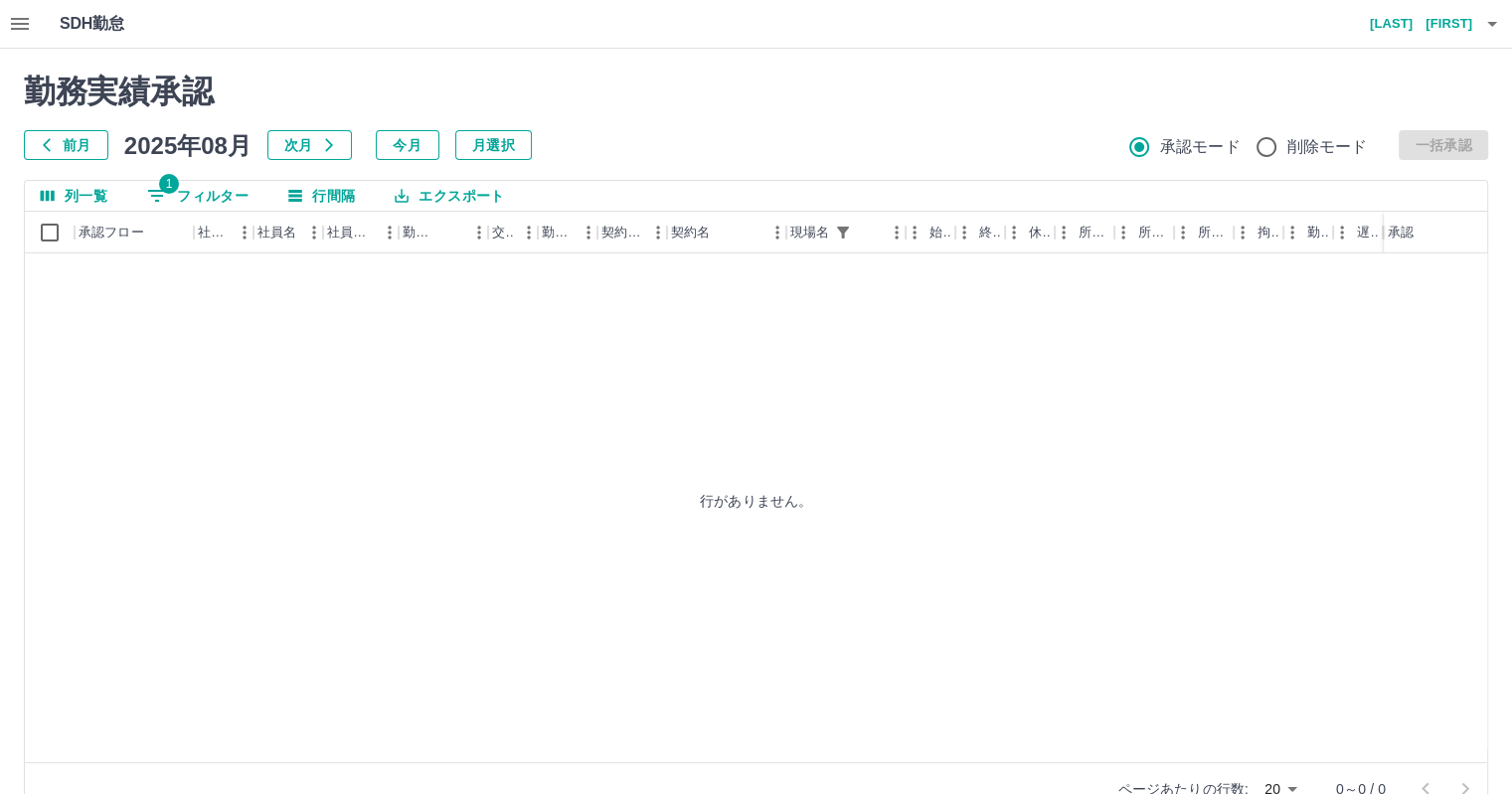 click 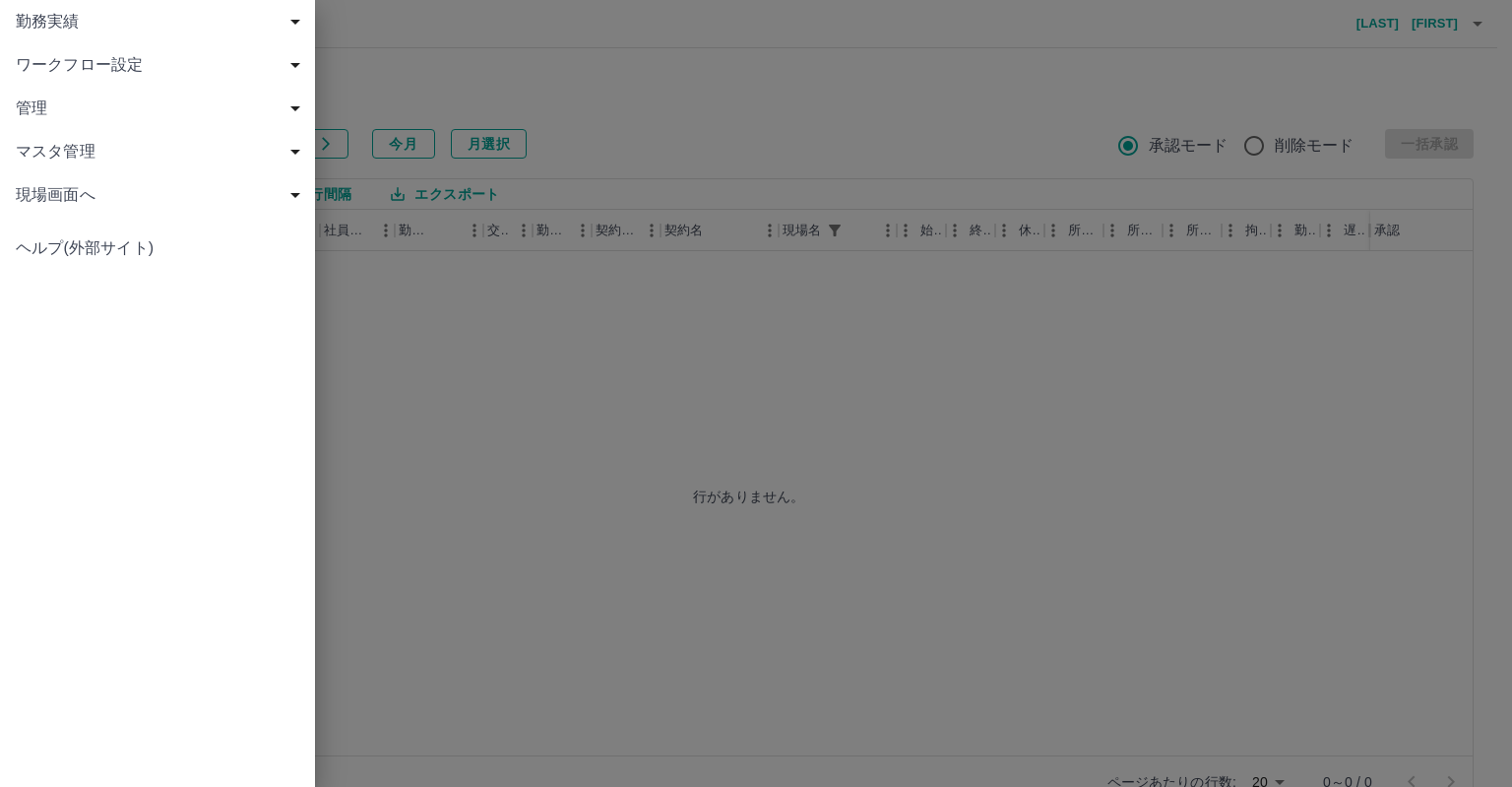 click at bounding box center [756, 393] 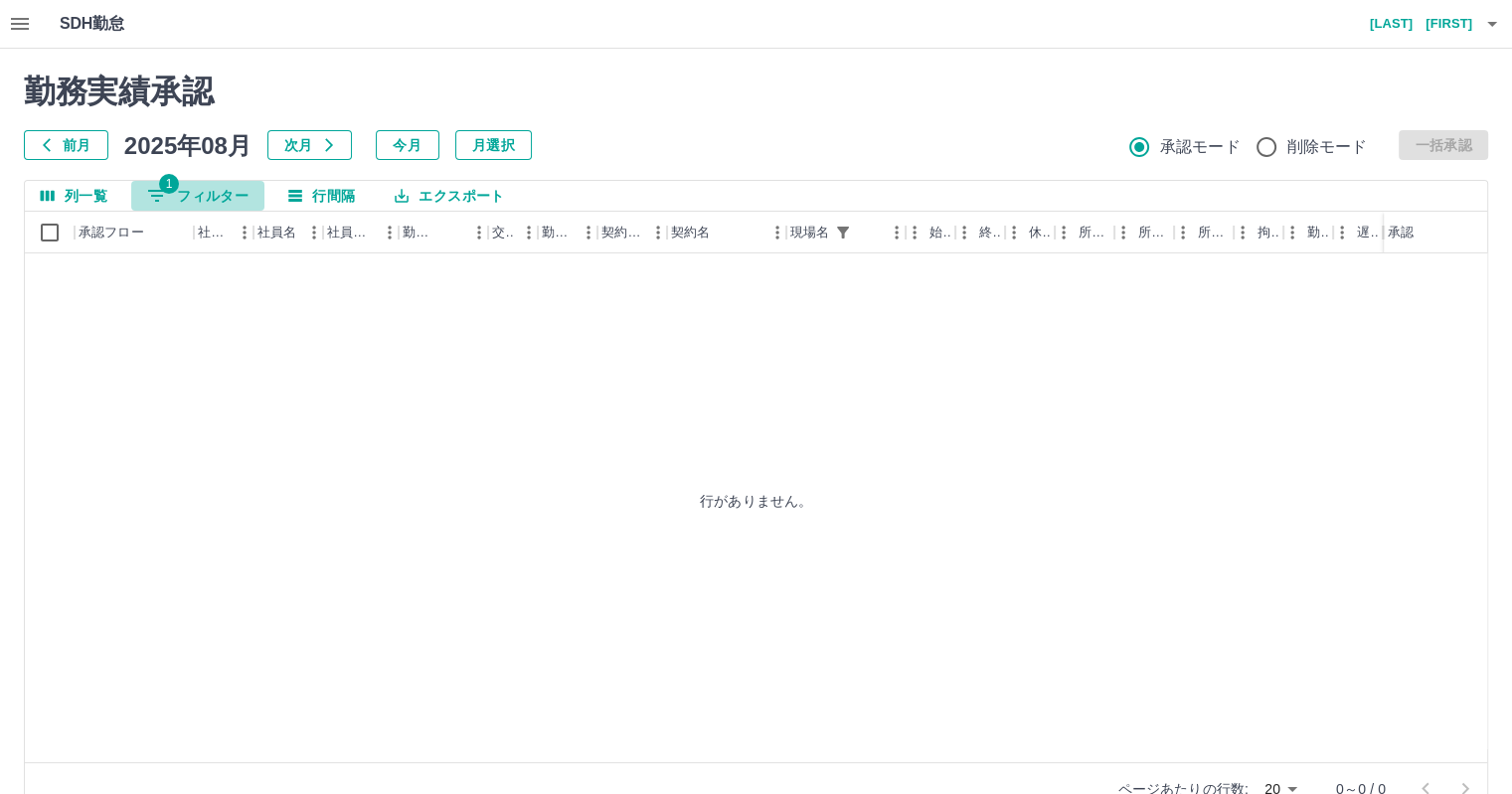 click on "1" at bounding box center [169, 184] 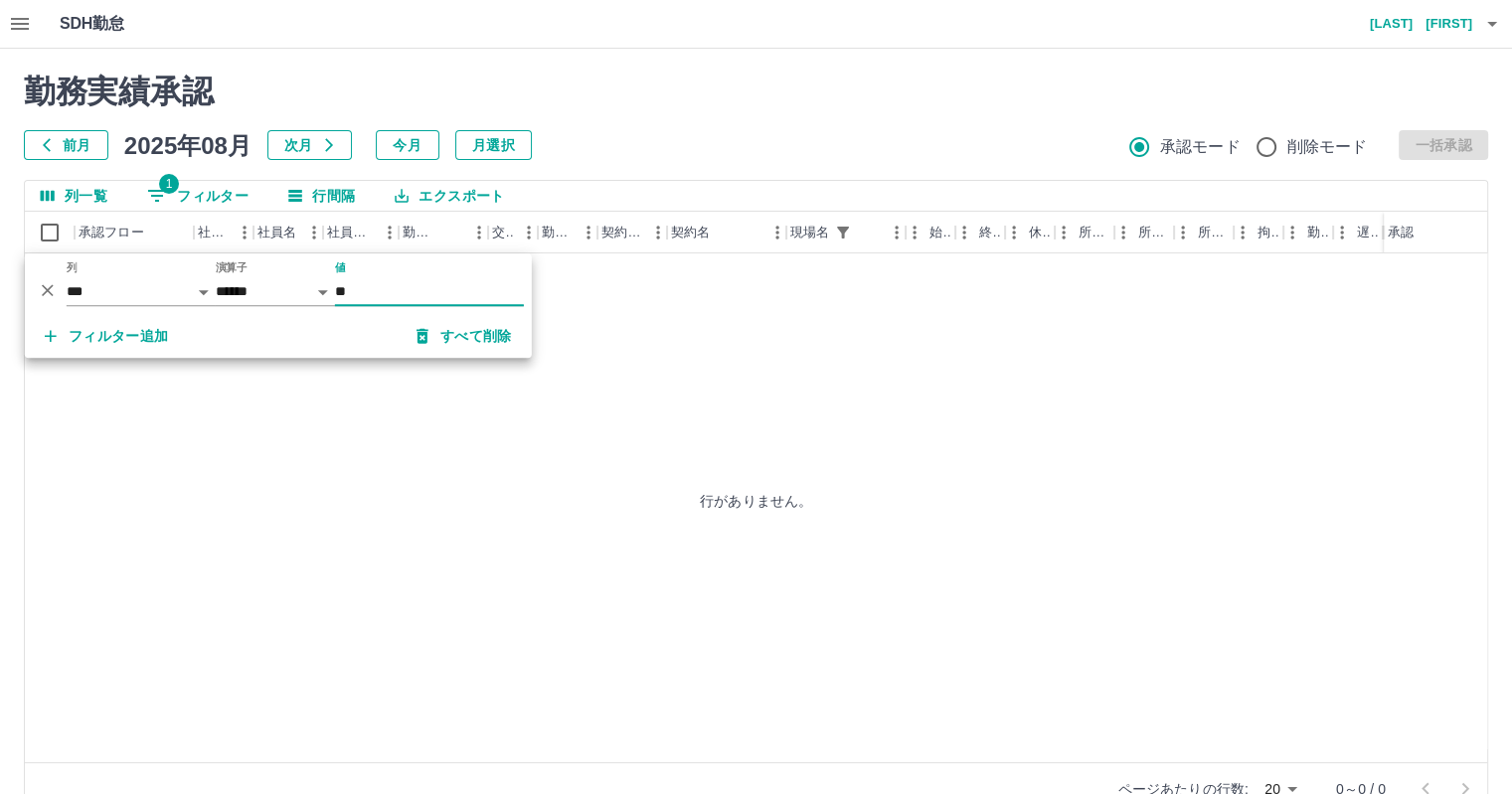 click 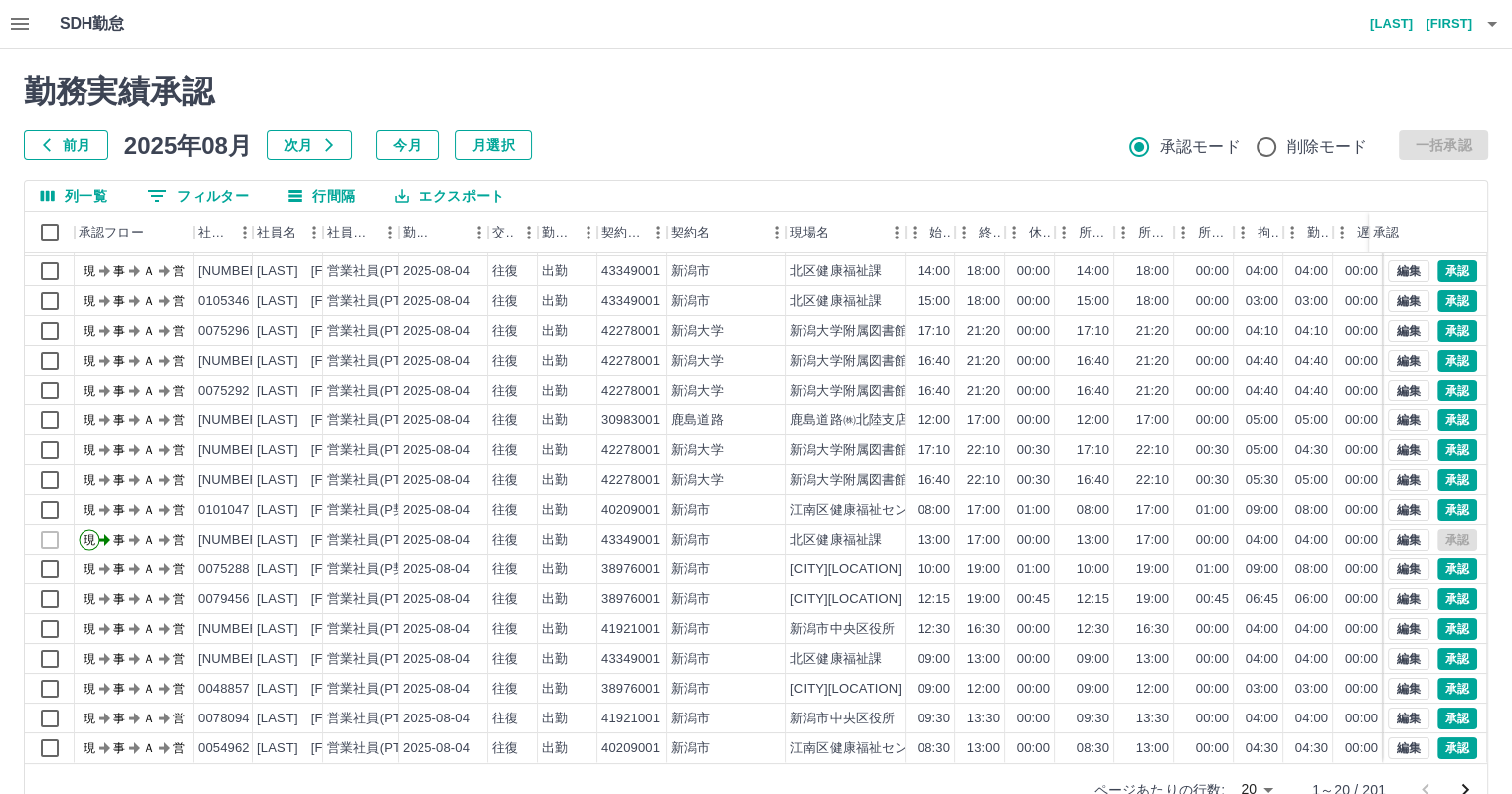 scroll, scrollTop: 100, scrollLeft: 0, axis: vertical 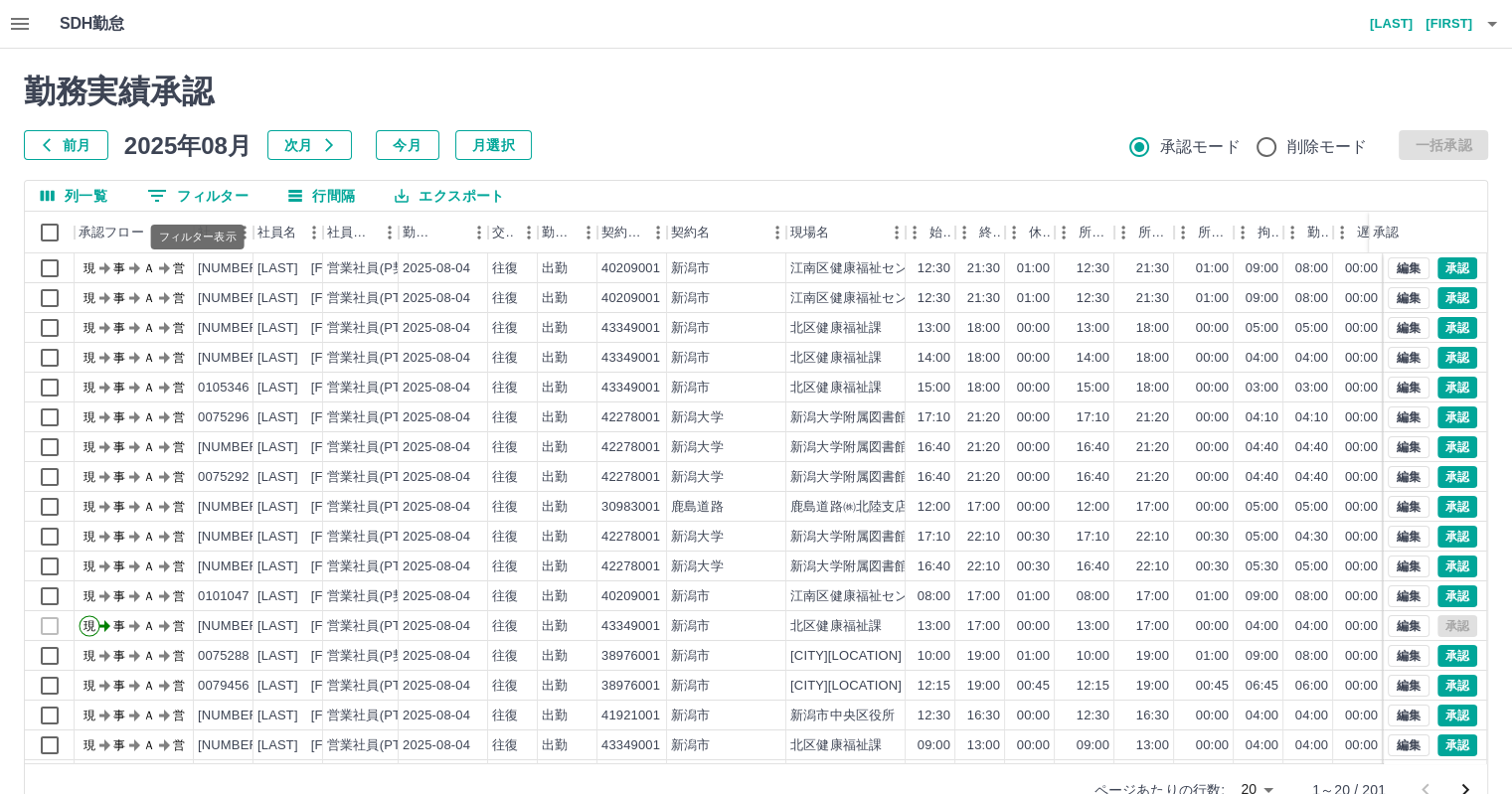 click 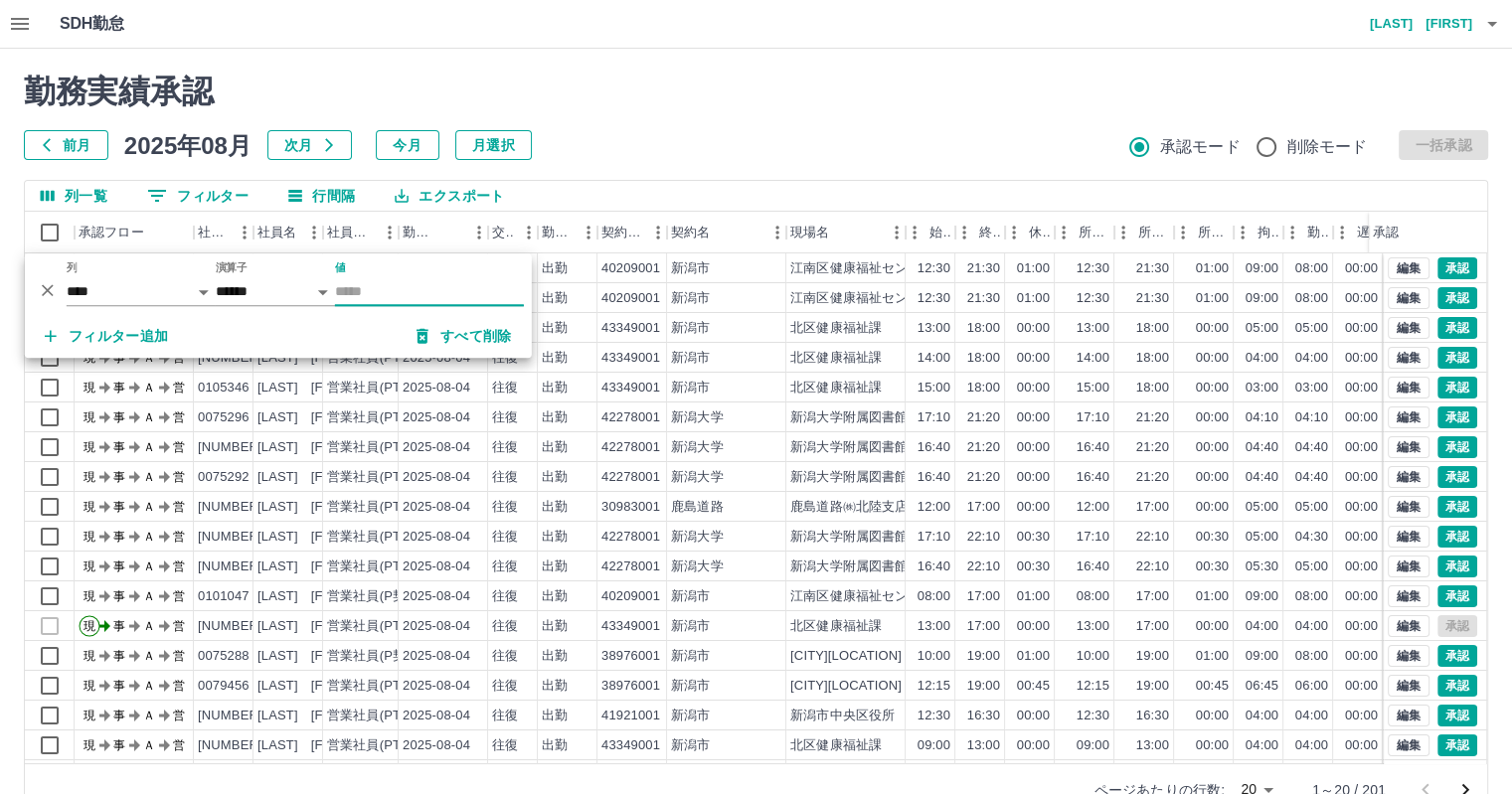 click on "値" at bounding box center [429, 291] 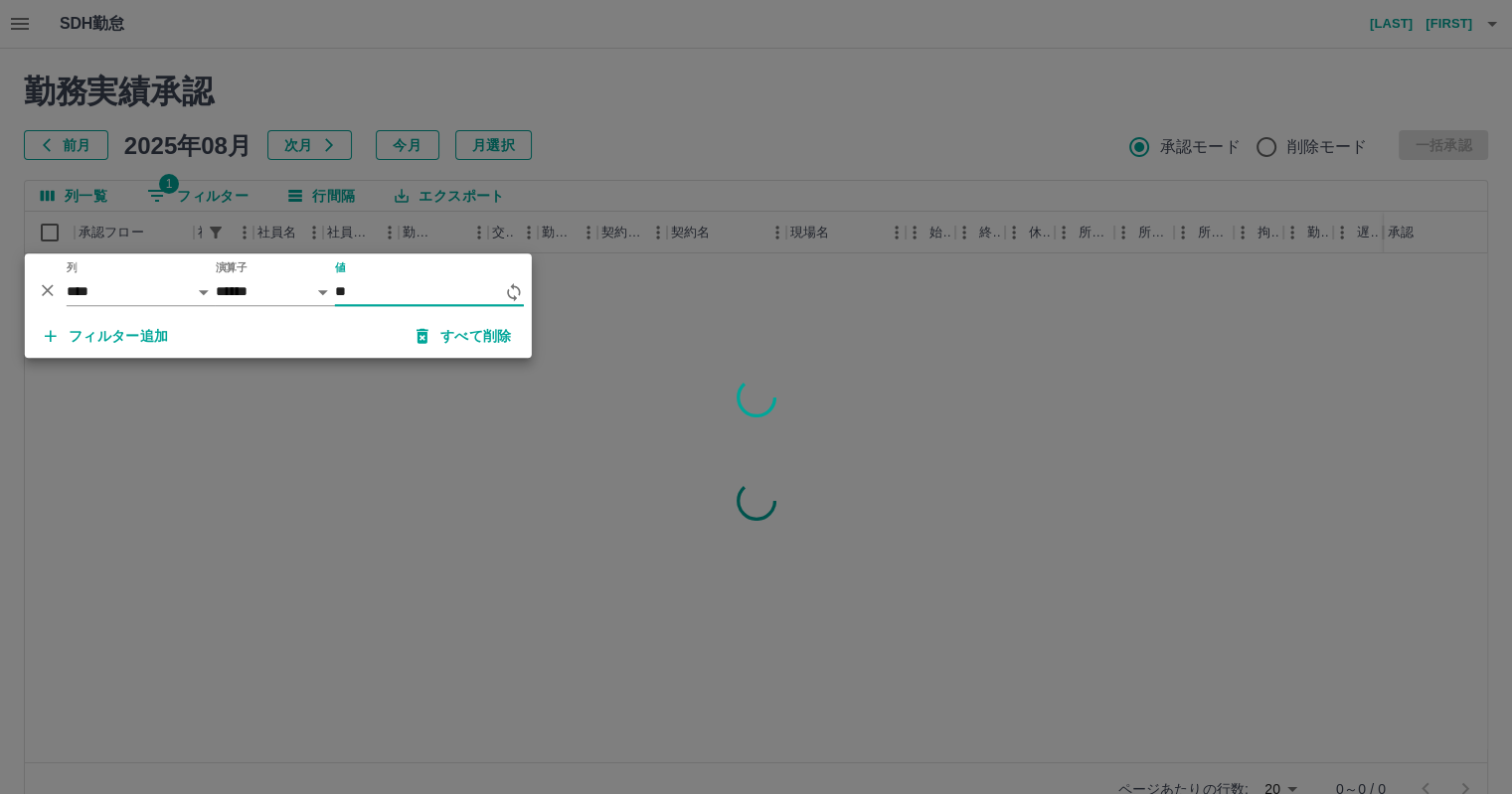 type on "*" 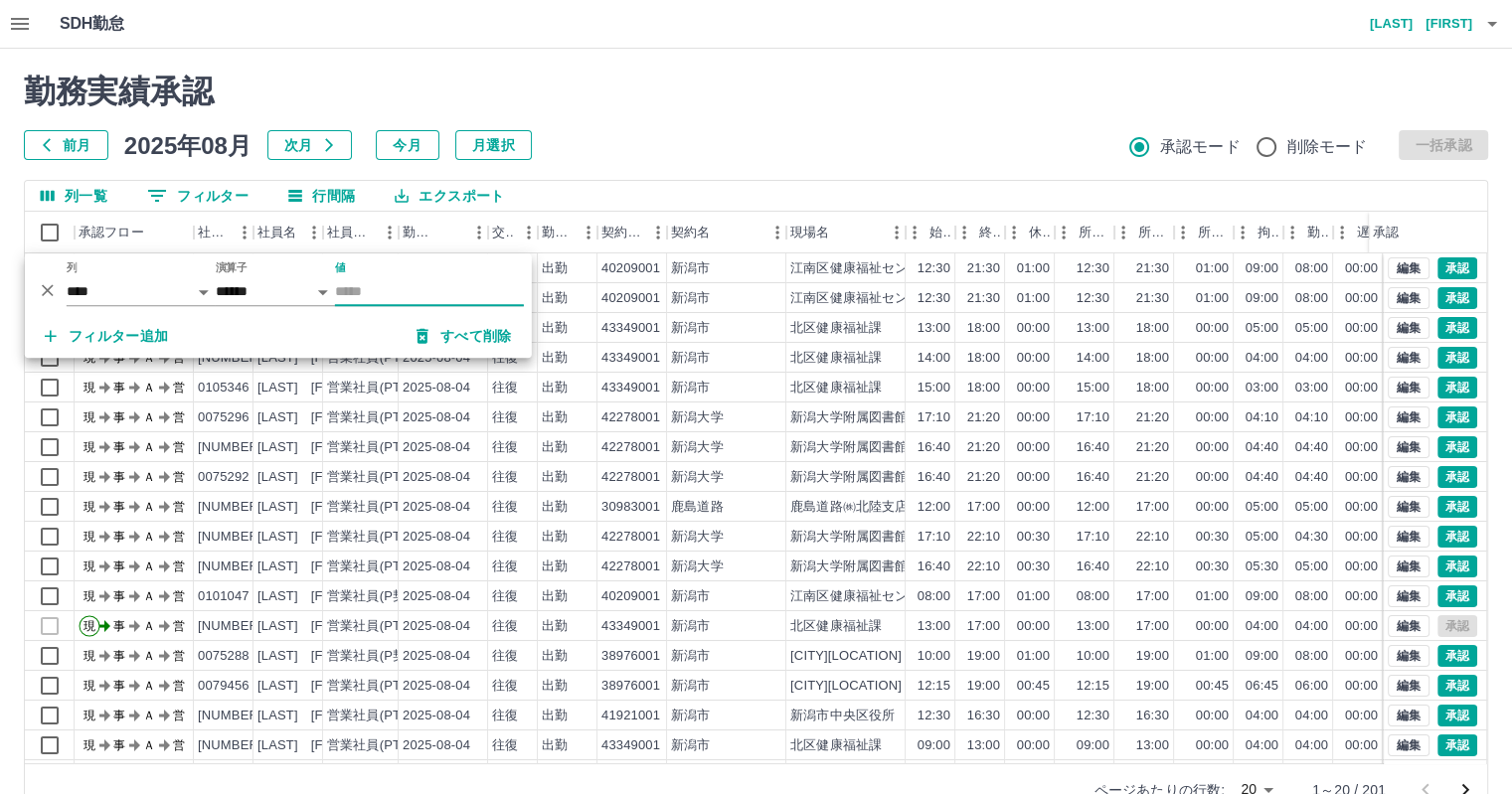 type 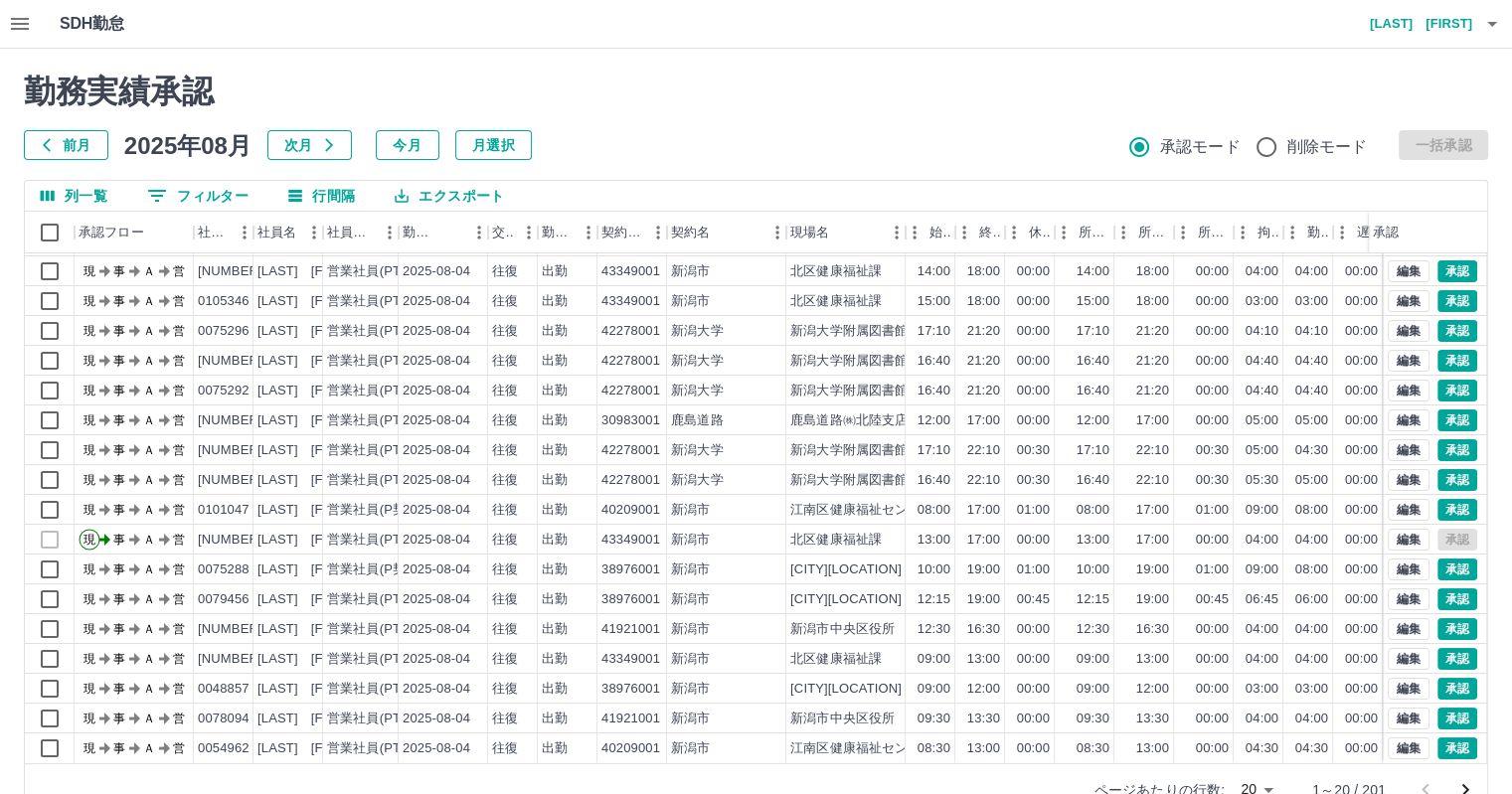 scroll, scrollTop: 100, scrollLeft: 0, axis: vertical 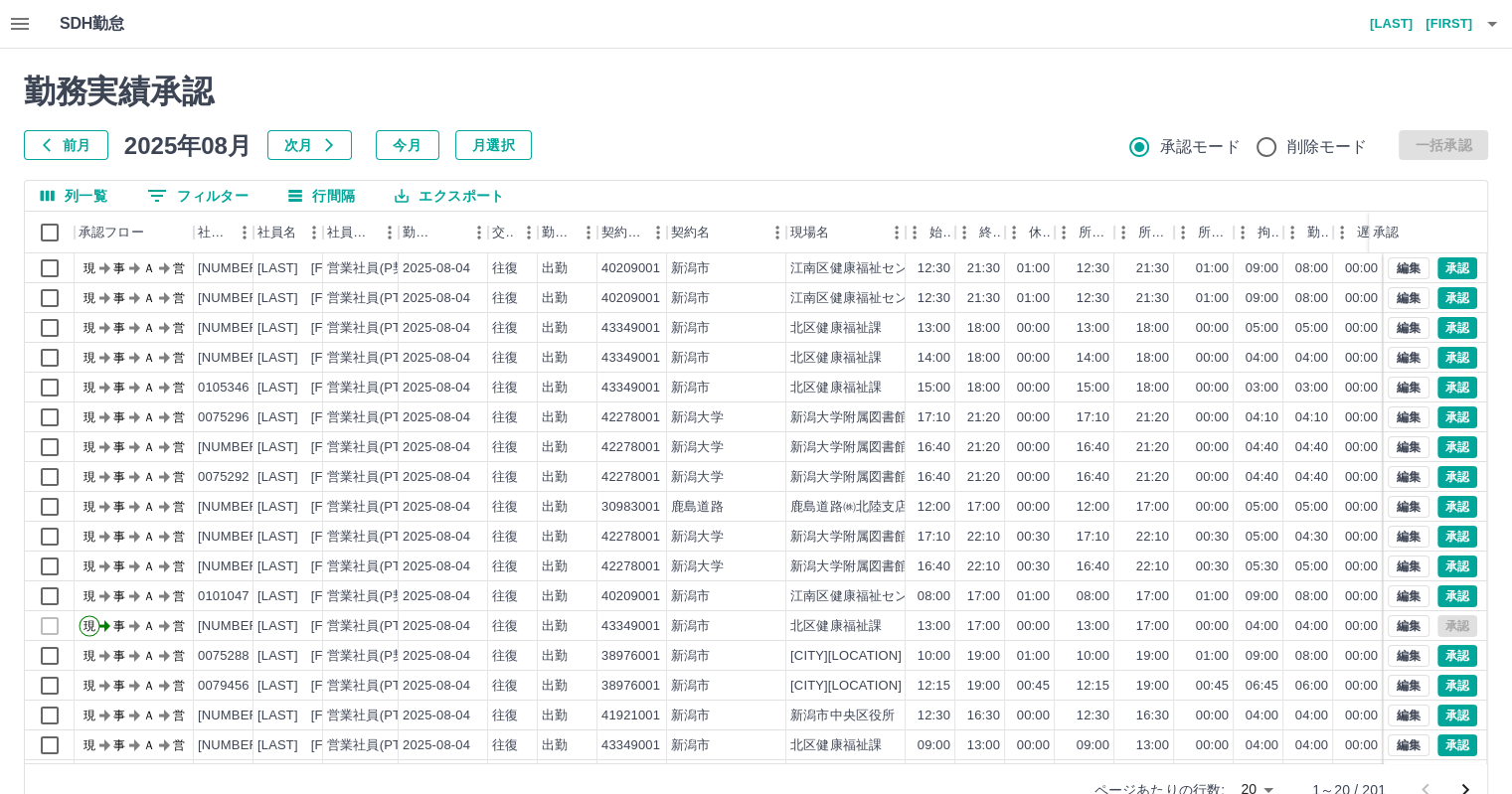 click 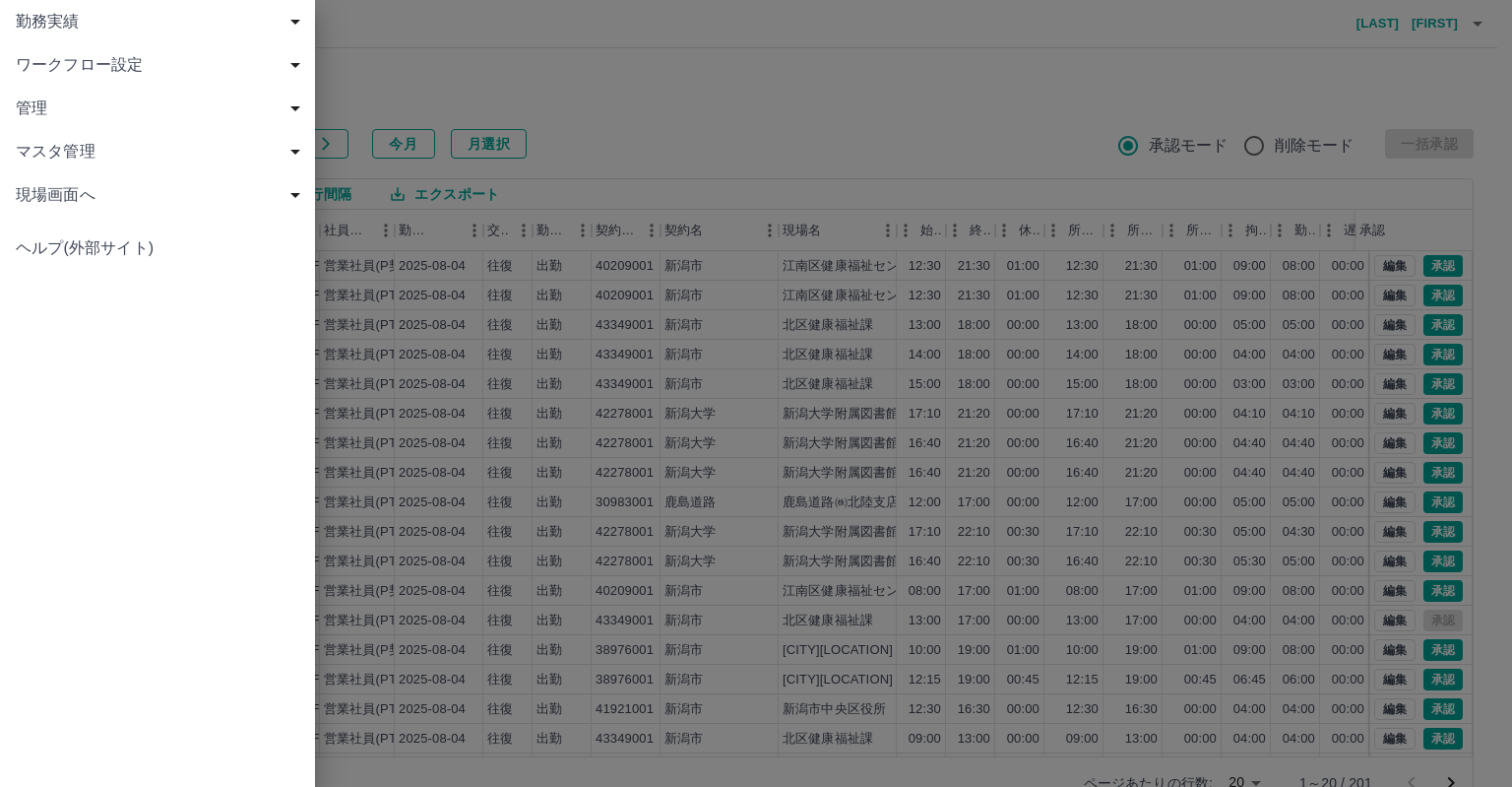 click at bounding box center [756, 393] 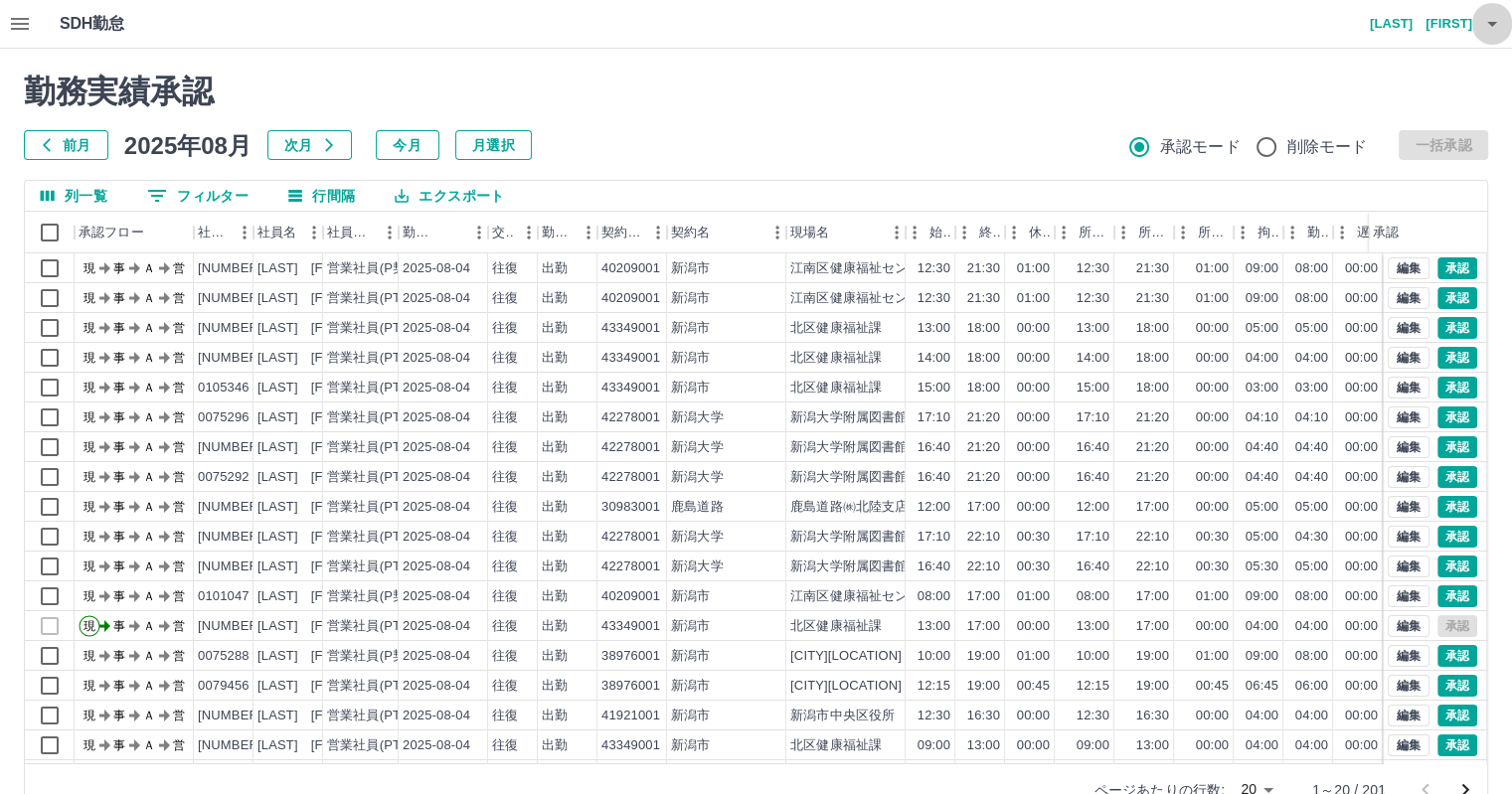 click 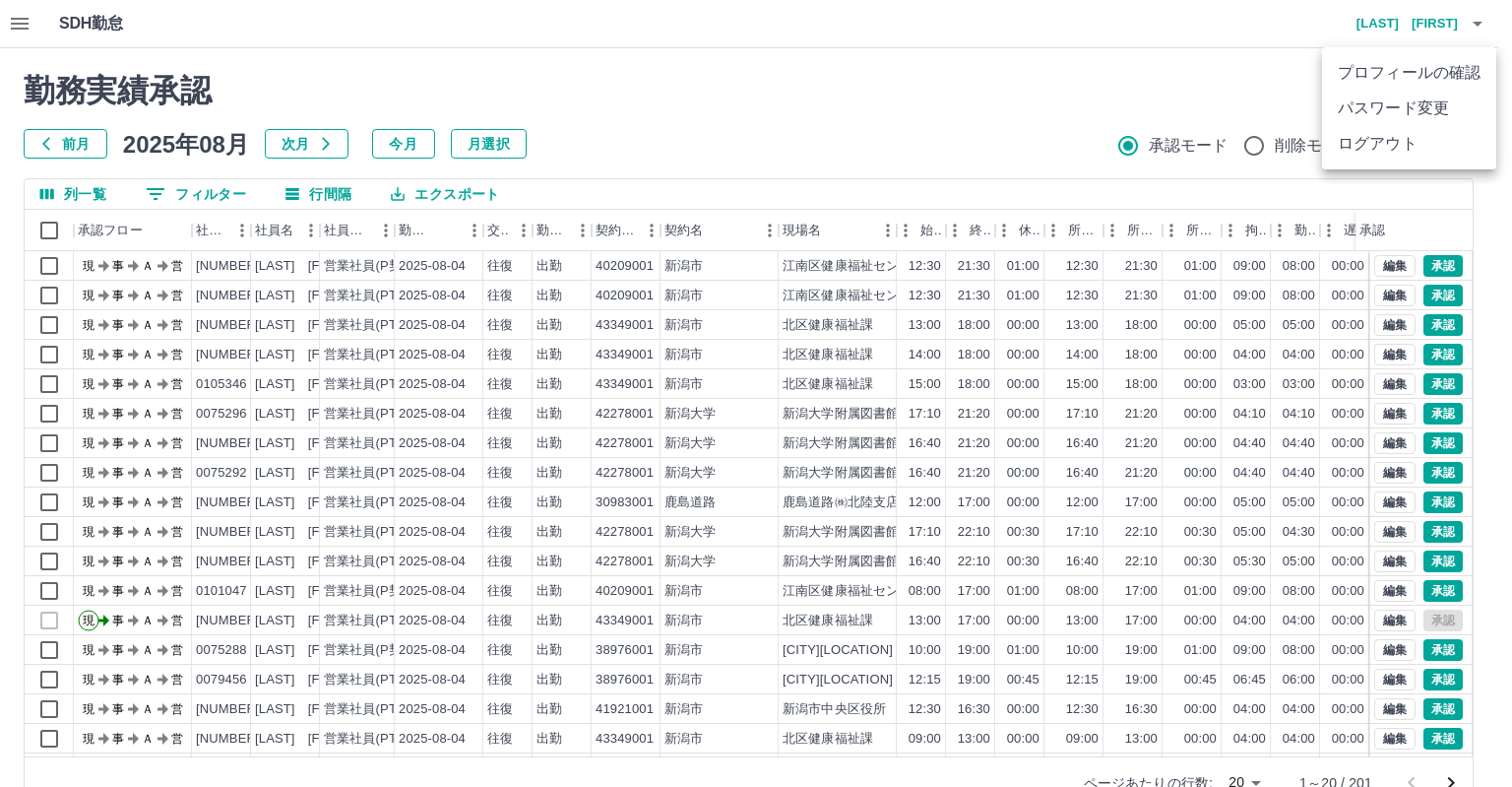 click on "ログアウト" at bounding box center [1409, 144] 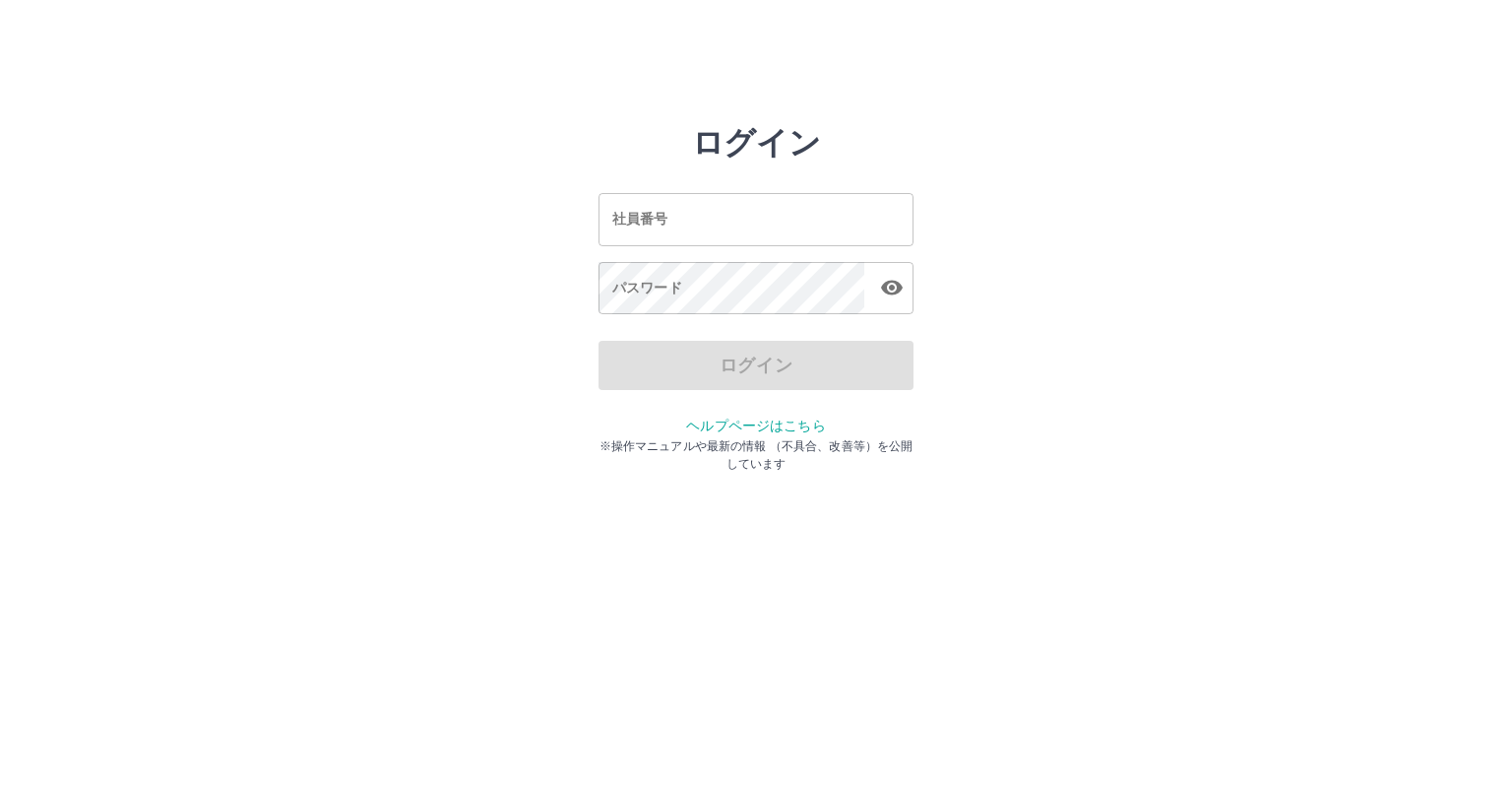 scroll, scrollTop: 0, scrollLeft: 0, axis: both 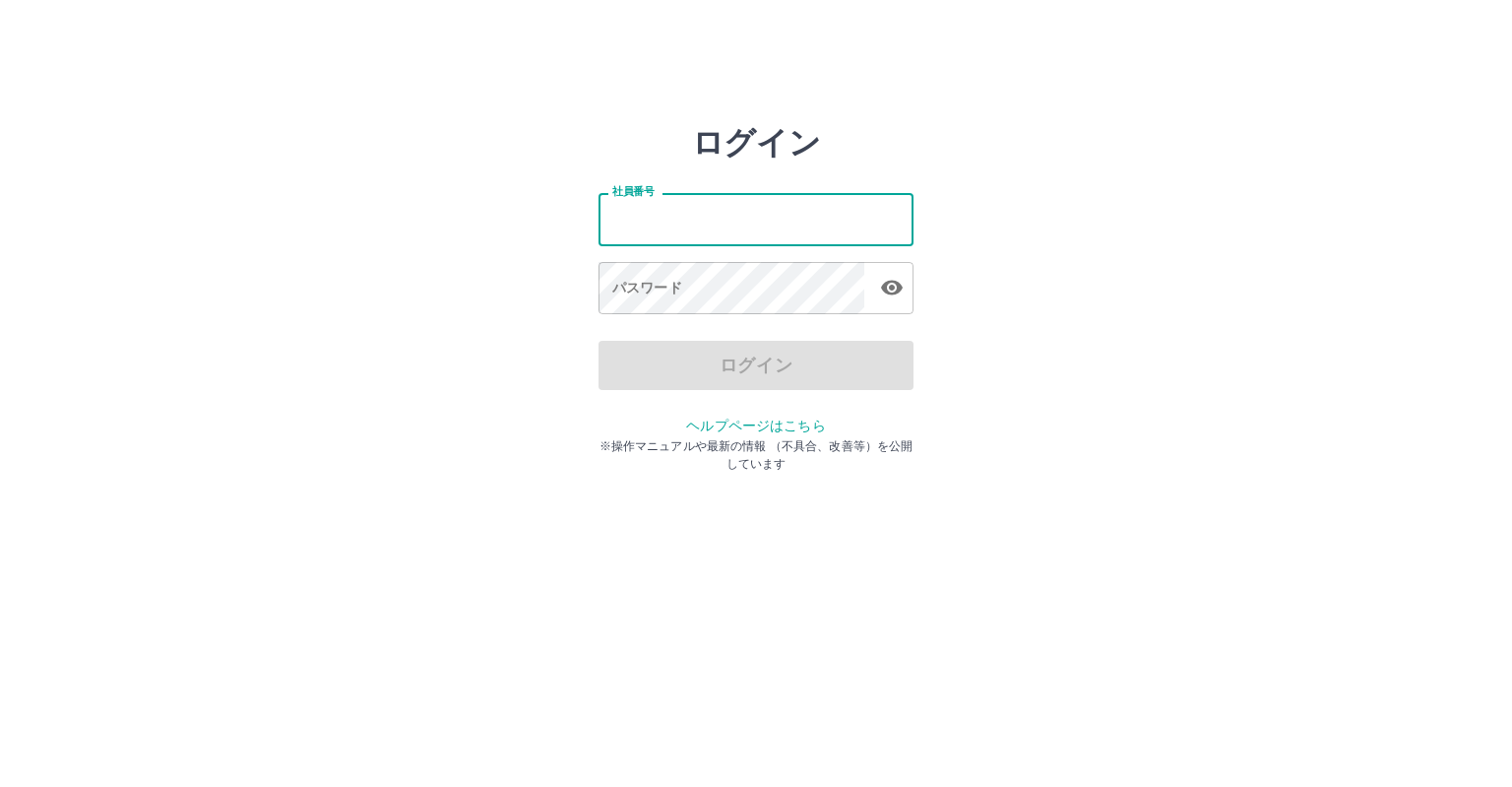 click on "社員番号" at bounding box center (756, 219) 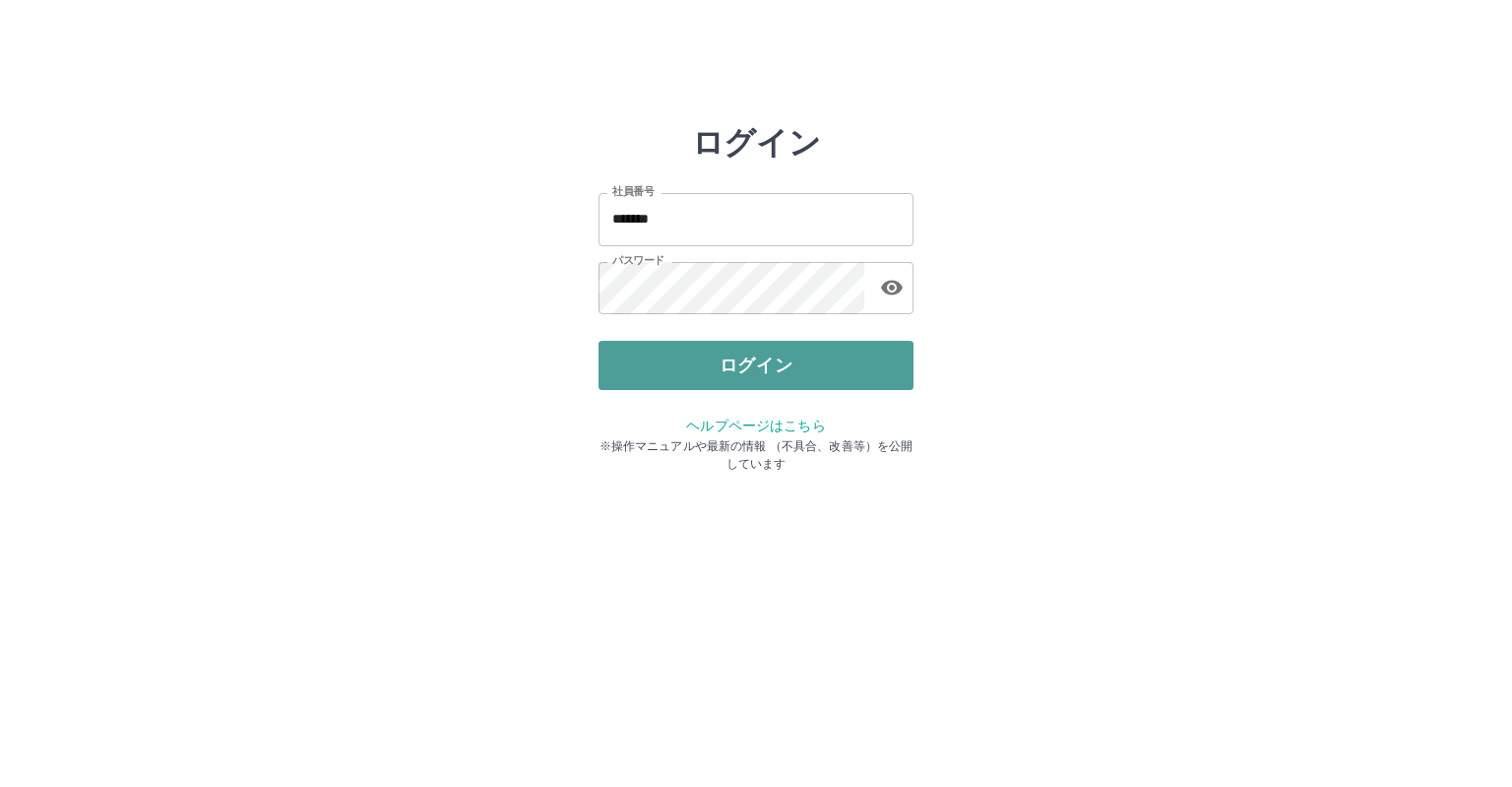 click on "ログイン" at bounding box center [756, 365] 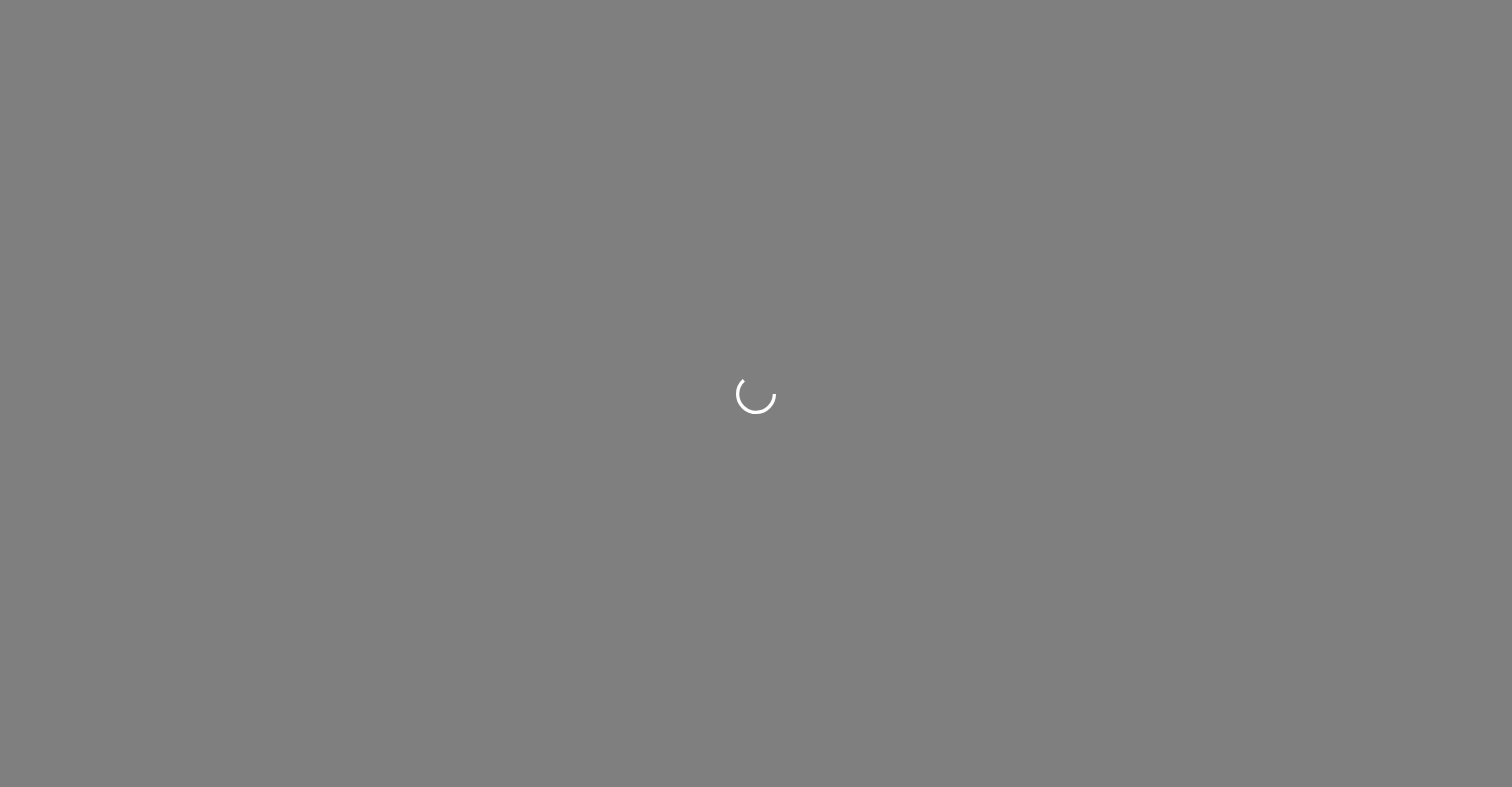 scroll, scrollTop: 0, scrollLeft: 0, axis: both 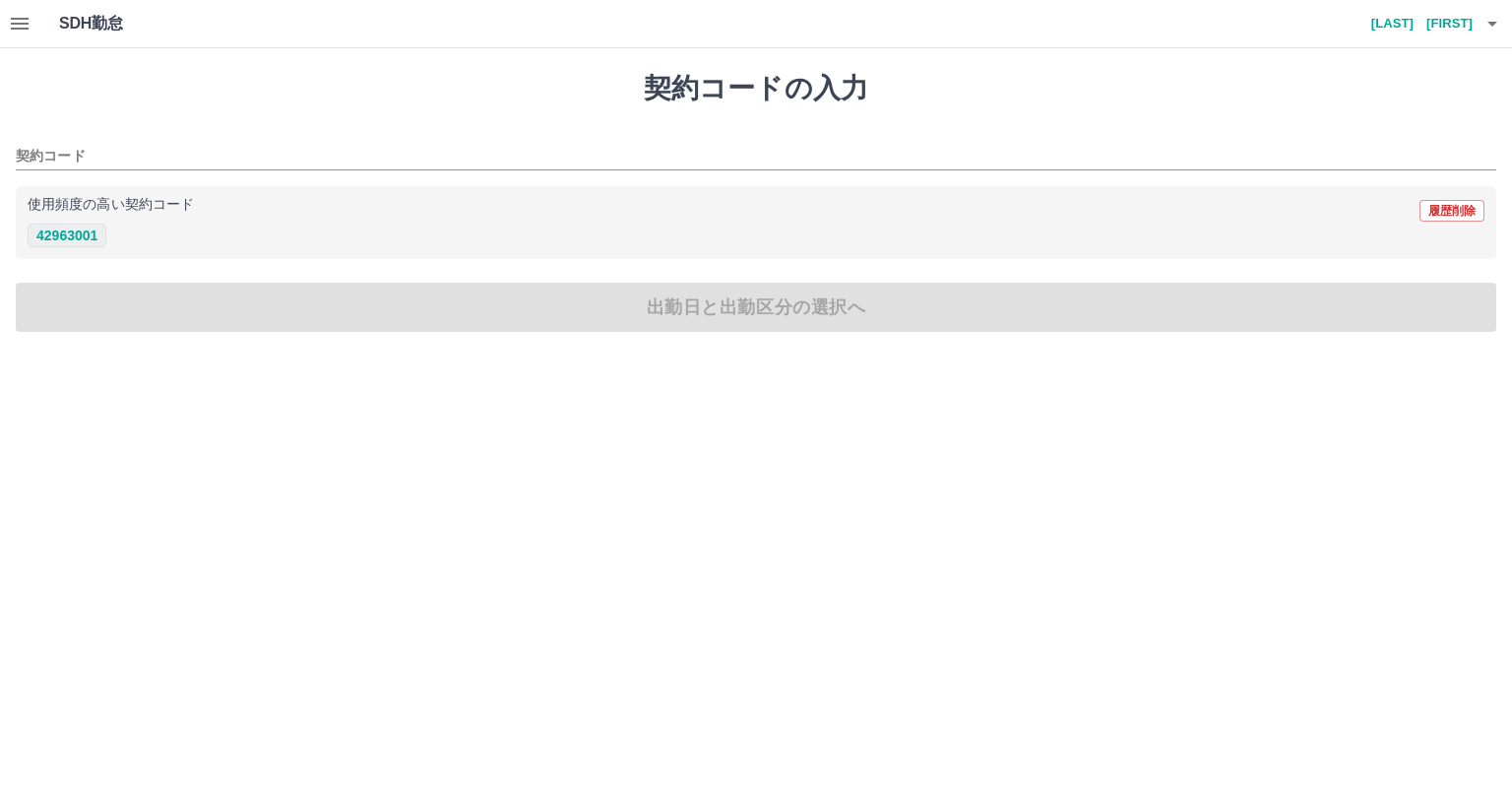 click on "42963001" at bounding box center [67, 235] 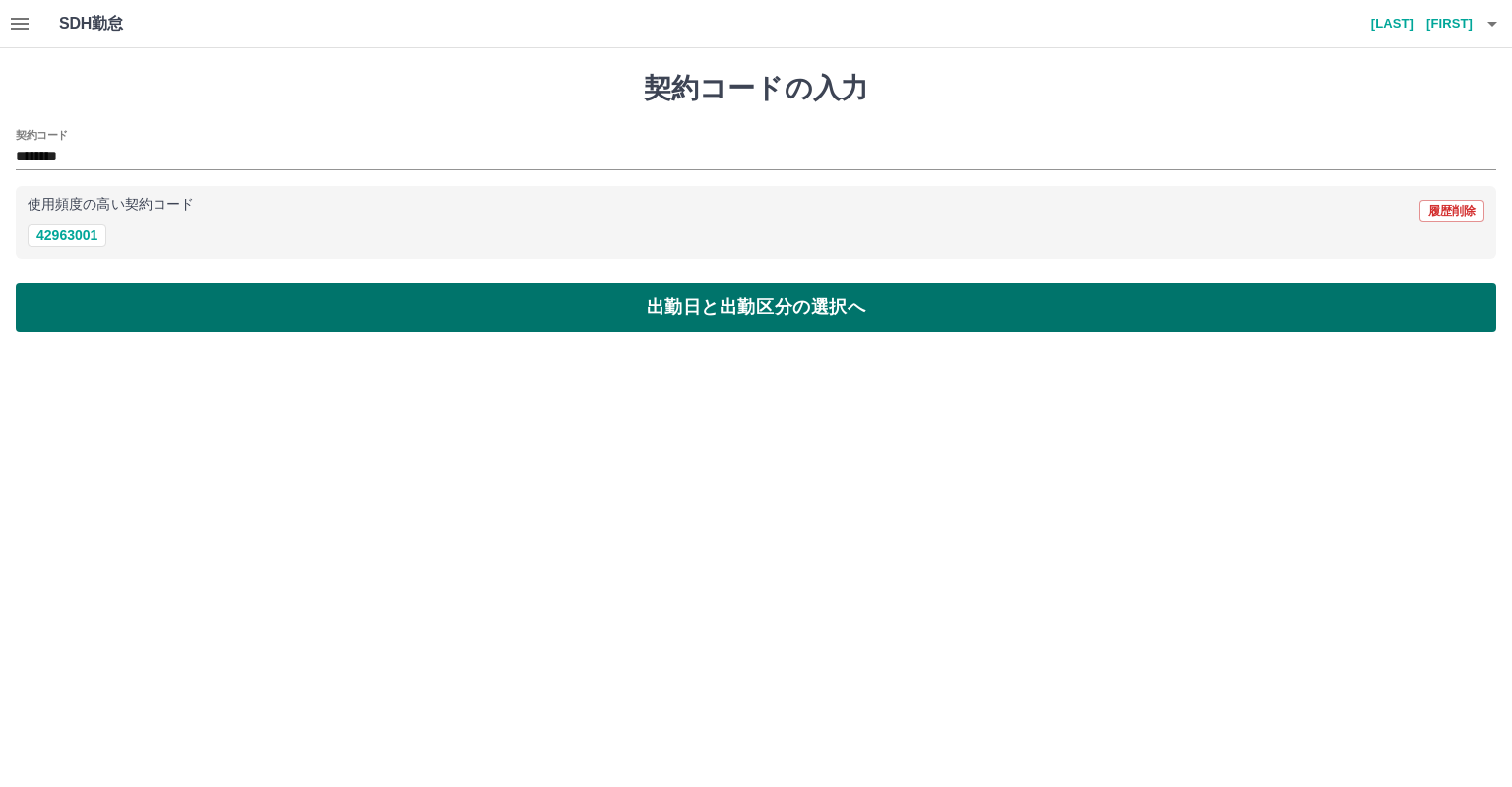 click on "出勤日と出勤区分の選択へ" at bounding box center [756, 307] 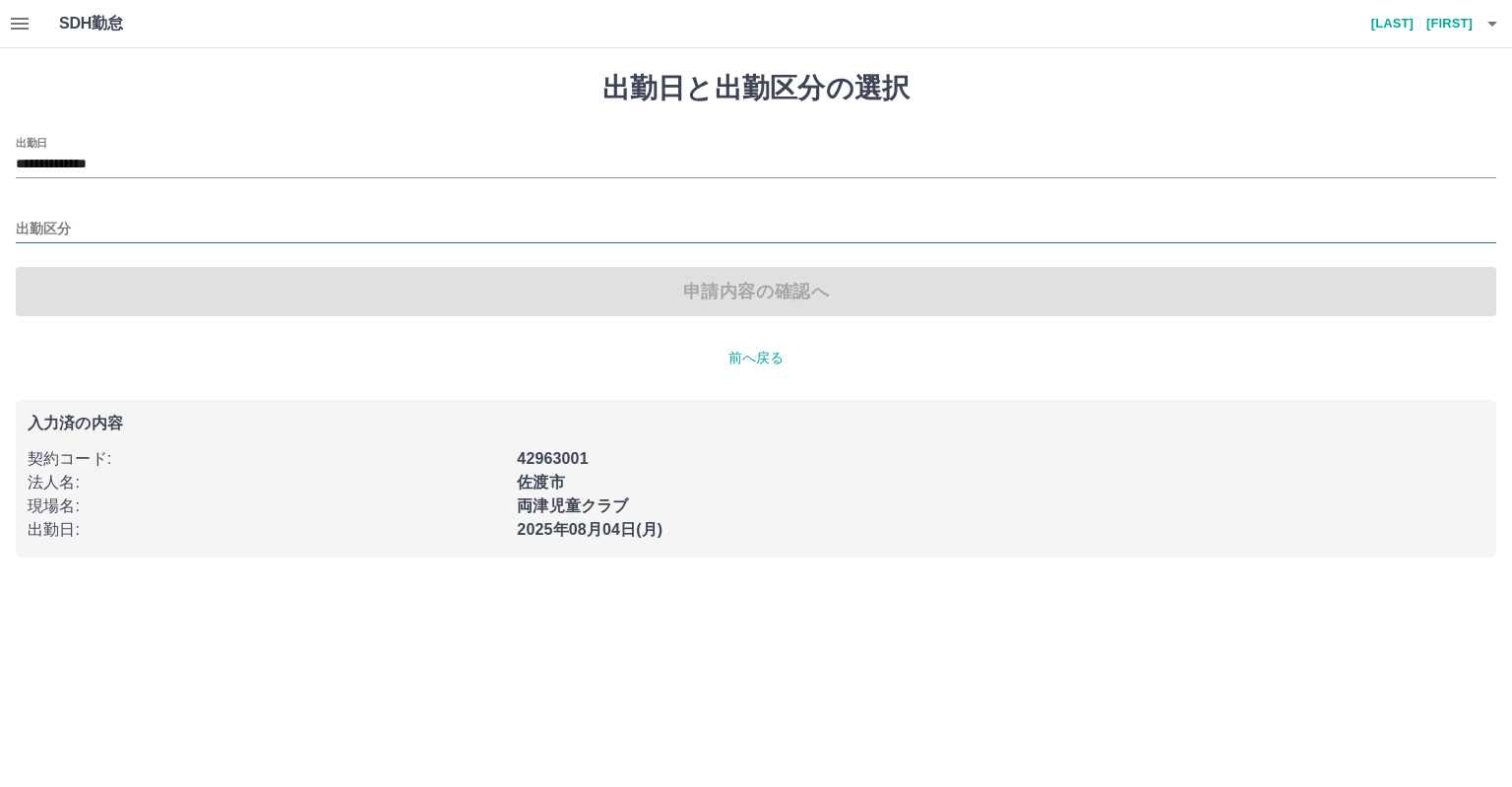 click on "出勤区分" at bounding box center [756, 230] 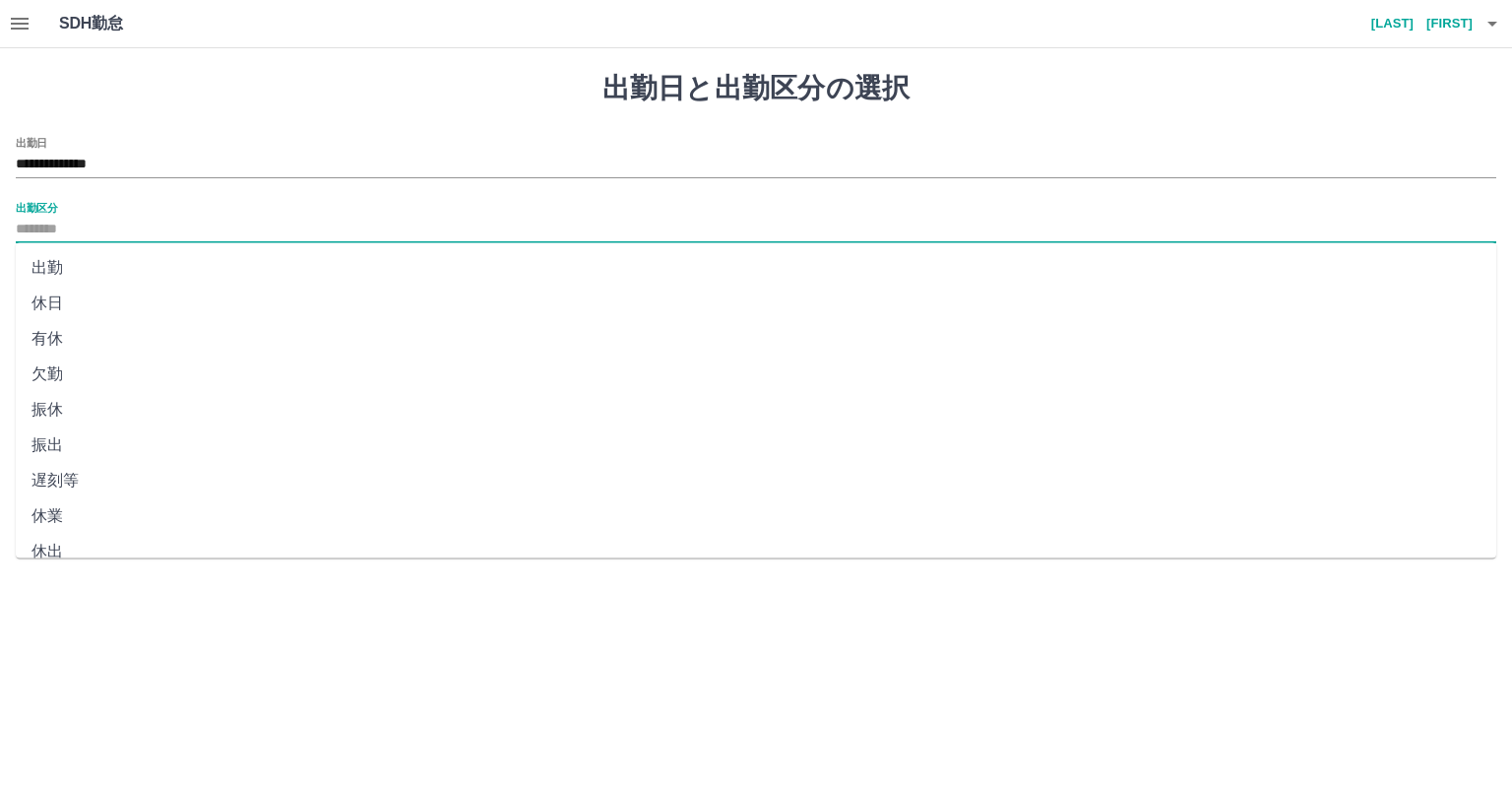 click on "出勤" at bounding box center (756, 268) 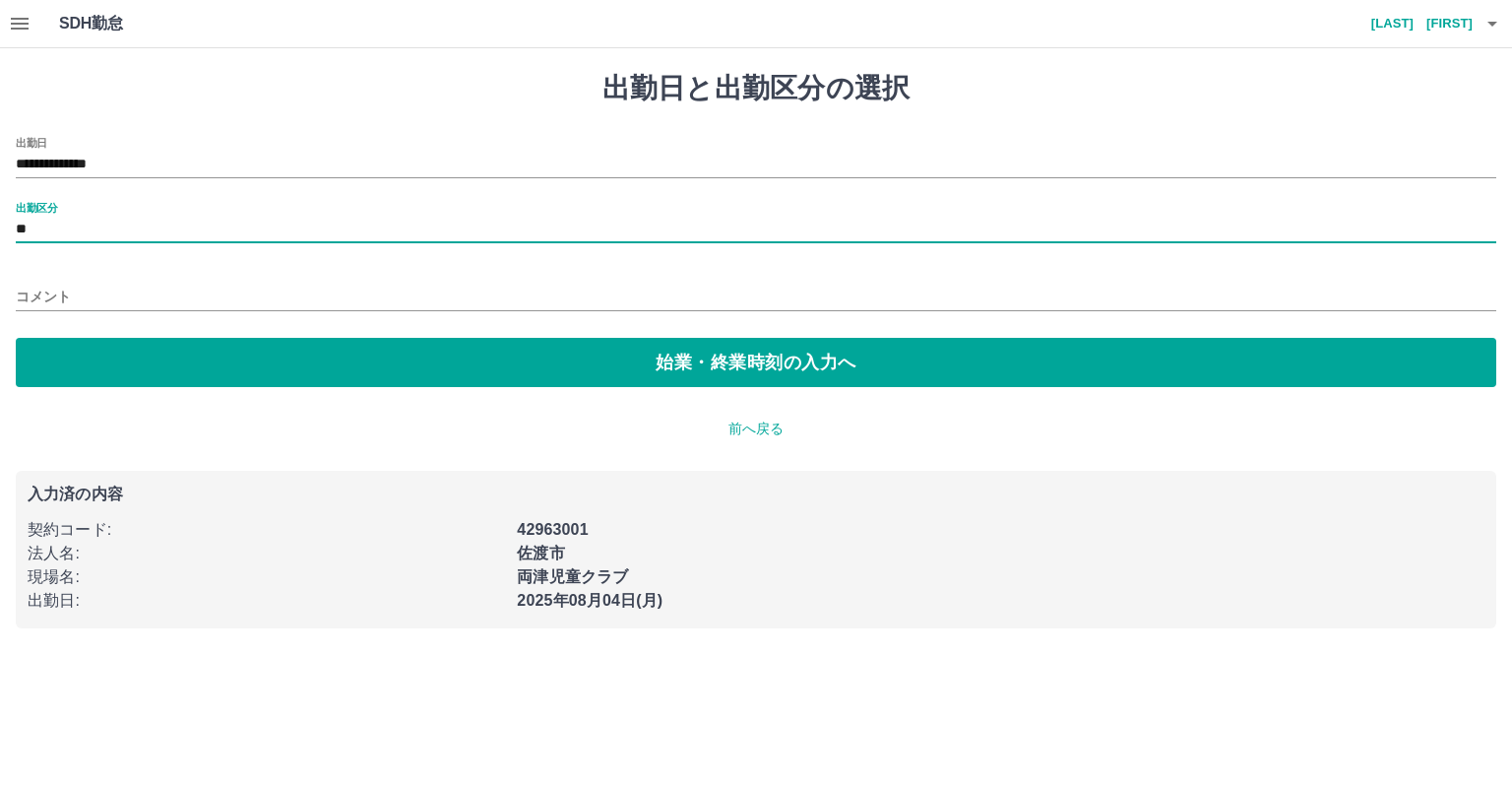 click on "コメント" at bounding box center (756, 296) 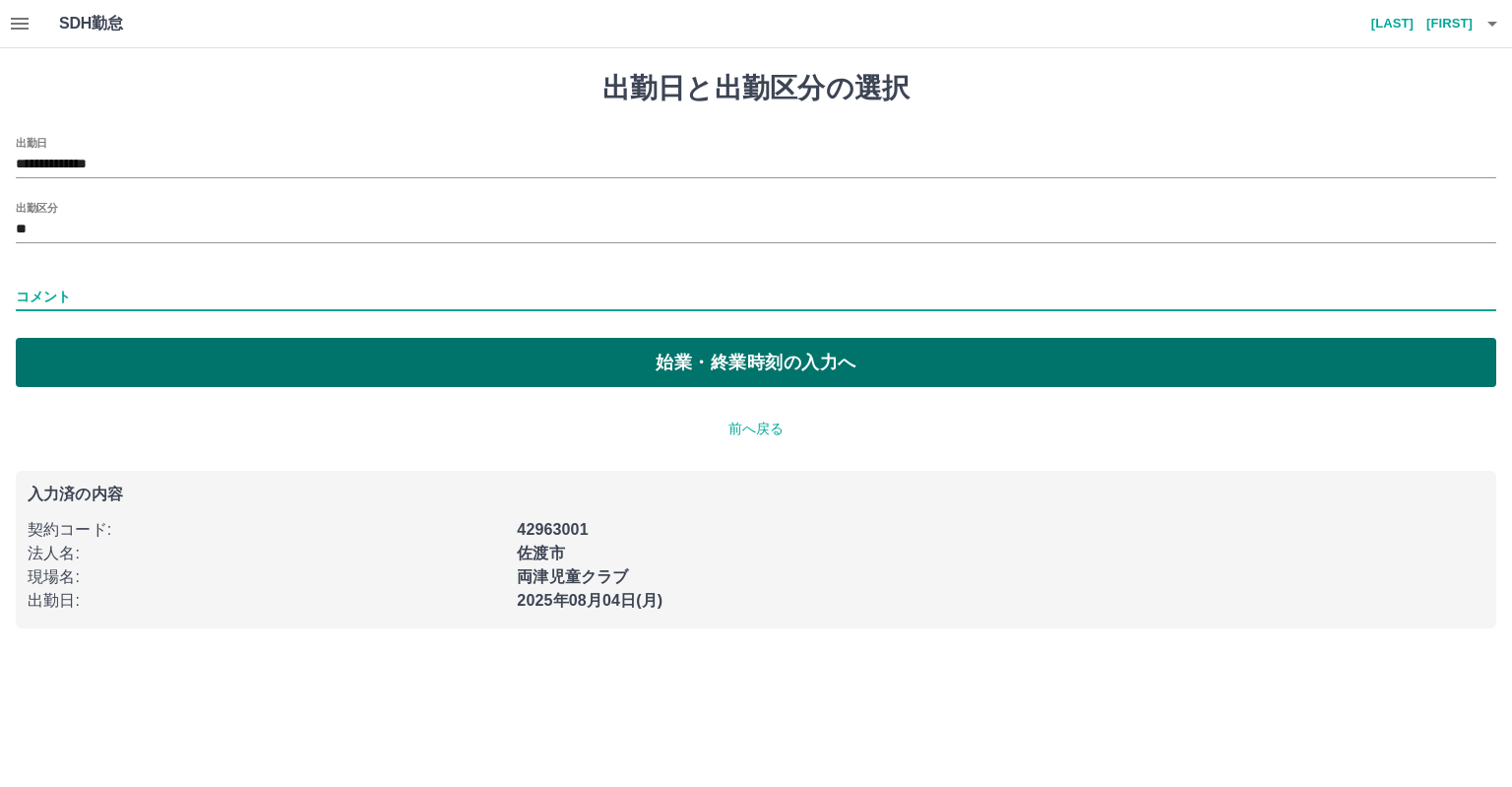 type on "******" 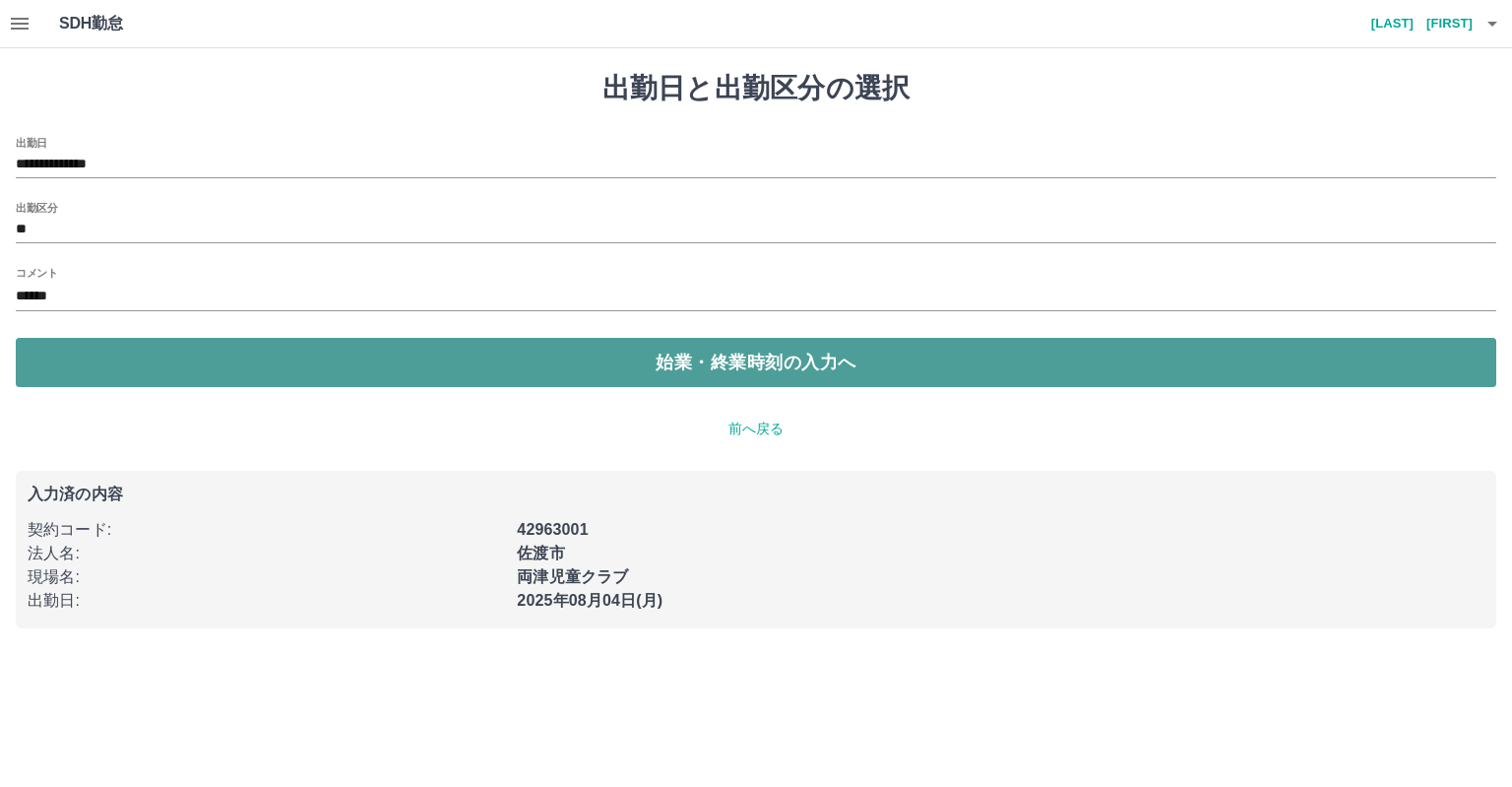 click on "始業・終業時刻の入力へ" at bounding box center [756, 362] 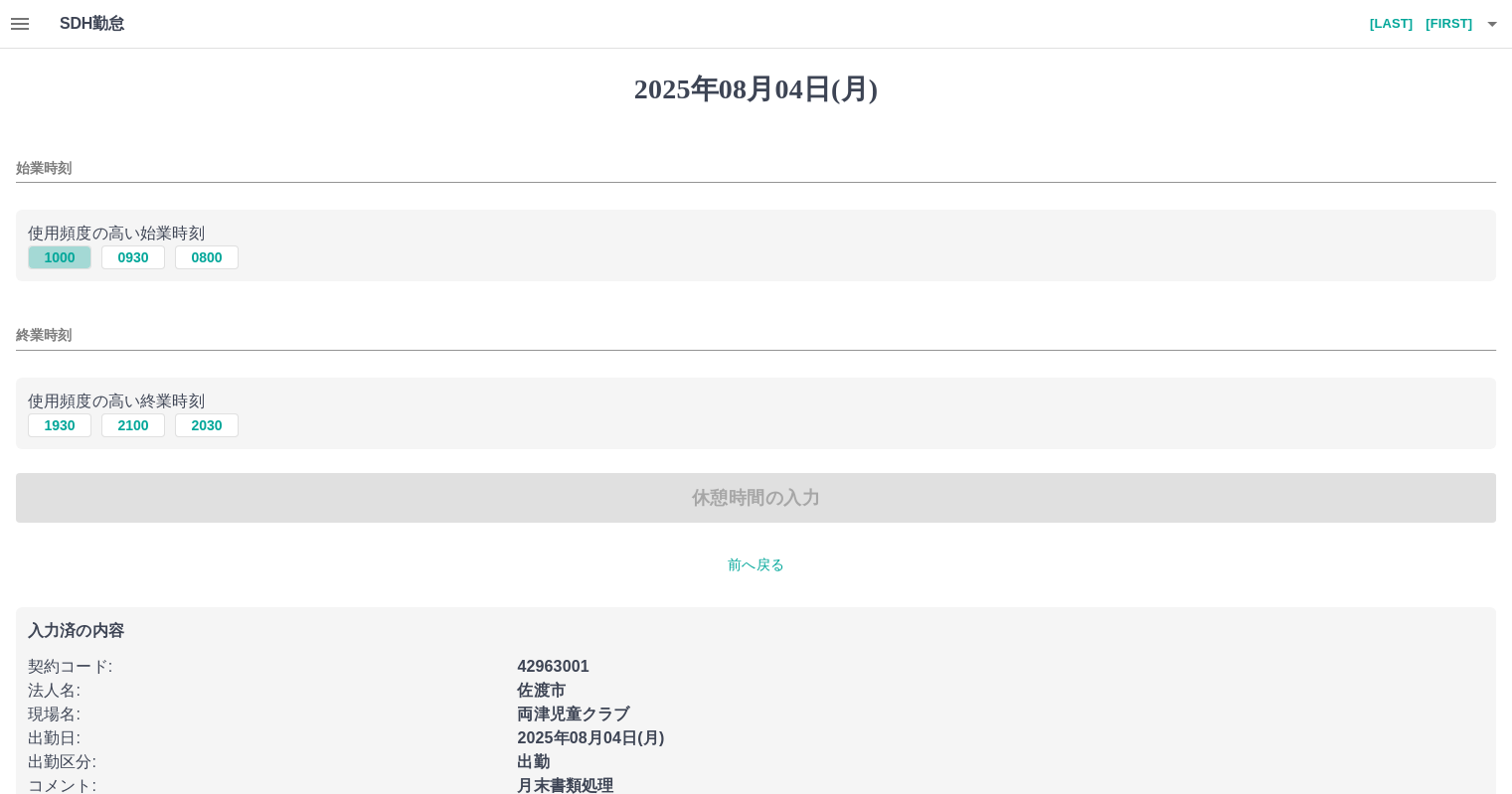 click on "1000" at bounding box center [60, 257] 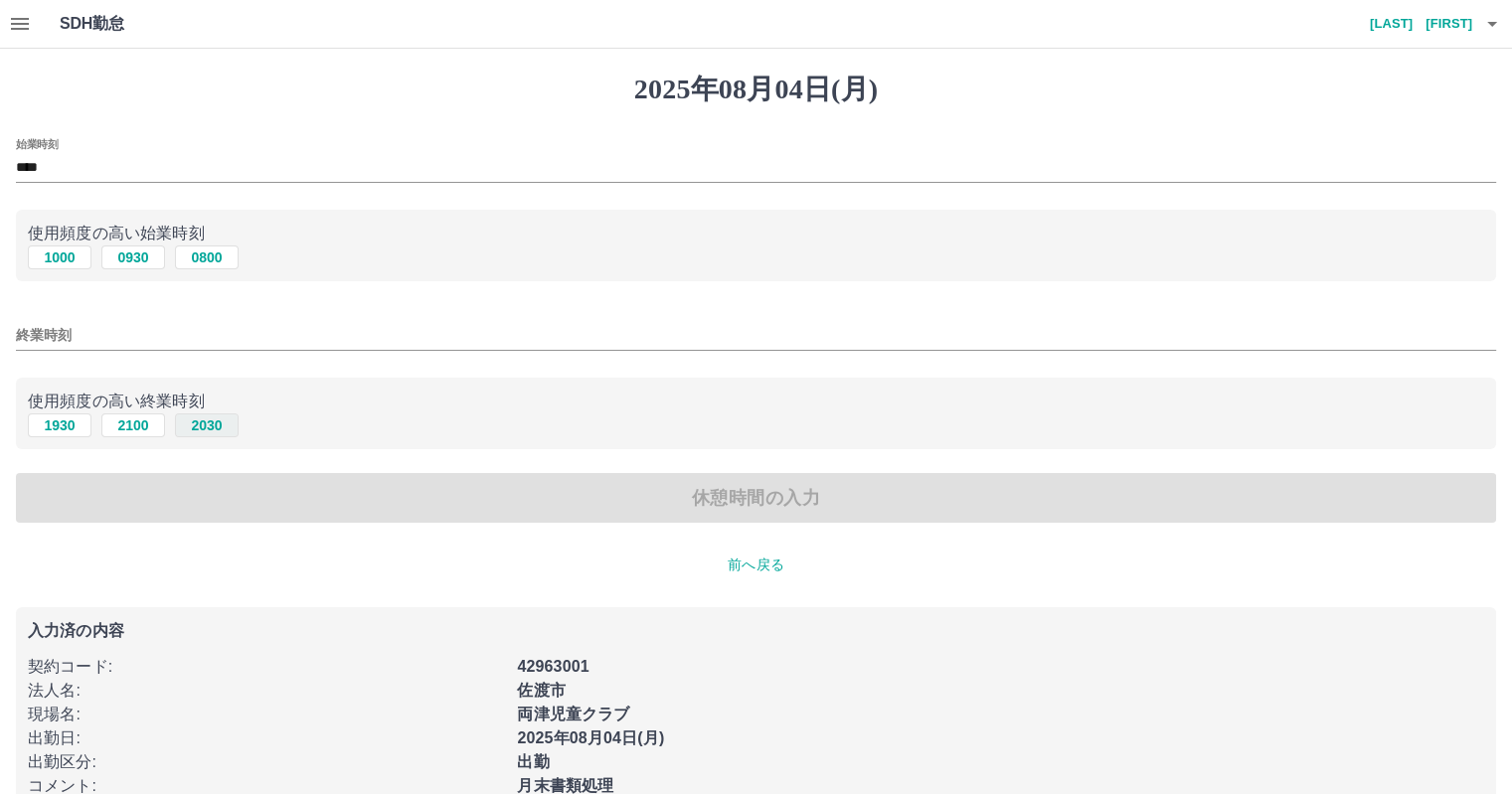 click on "2030" at bounding box center [207, 425] 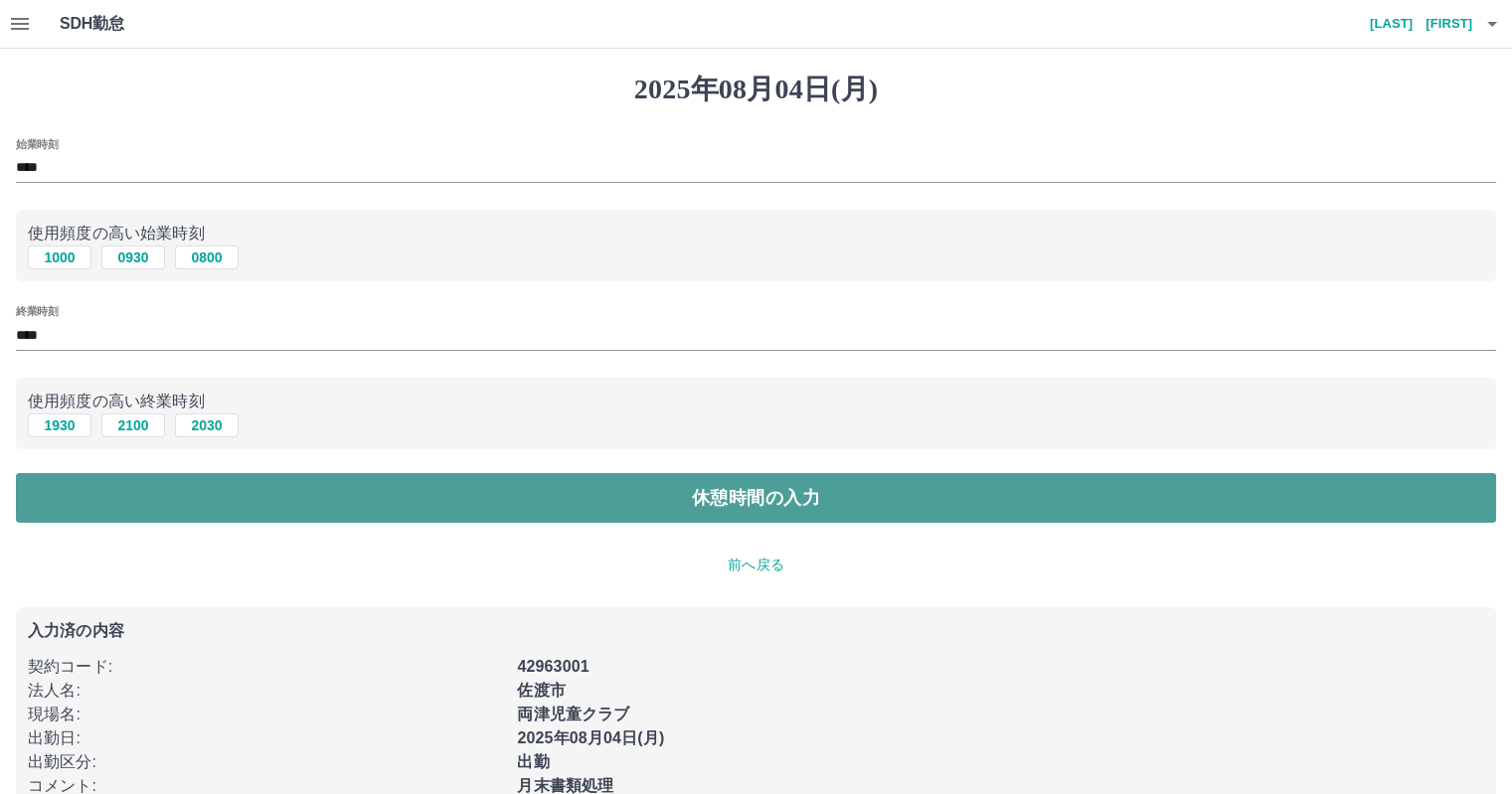 click on "休憩時間の入力" at bounding box center [756, 498] 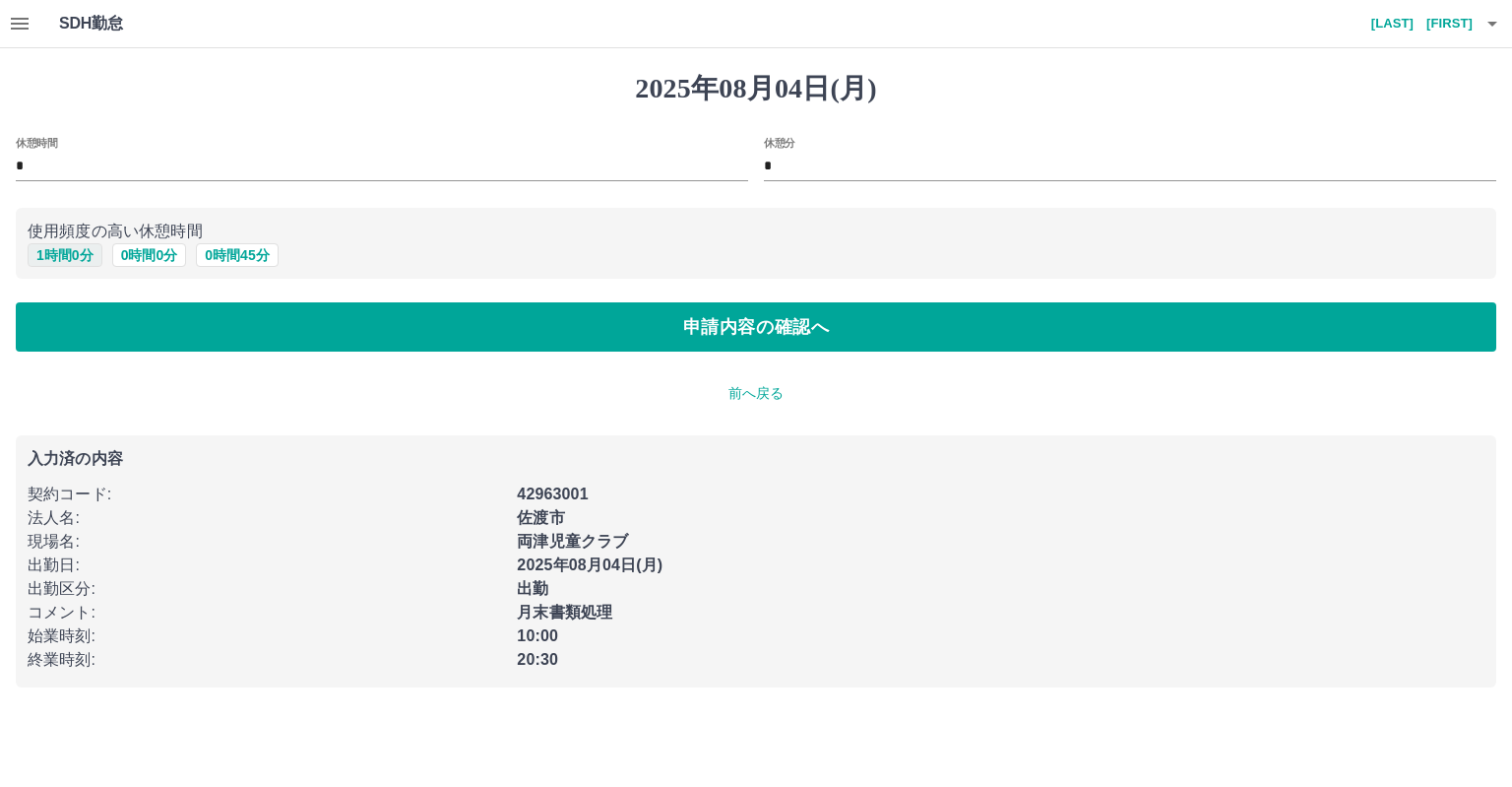 click on "1 時間 0 分" at bounding box center (65, 255) 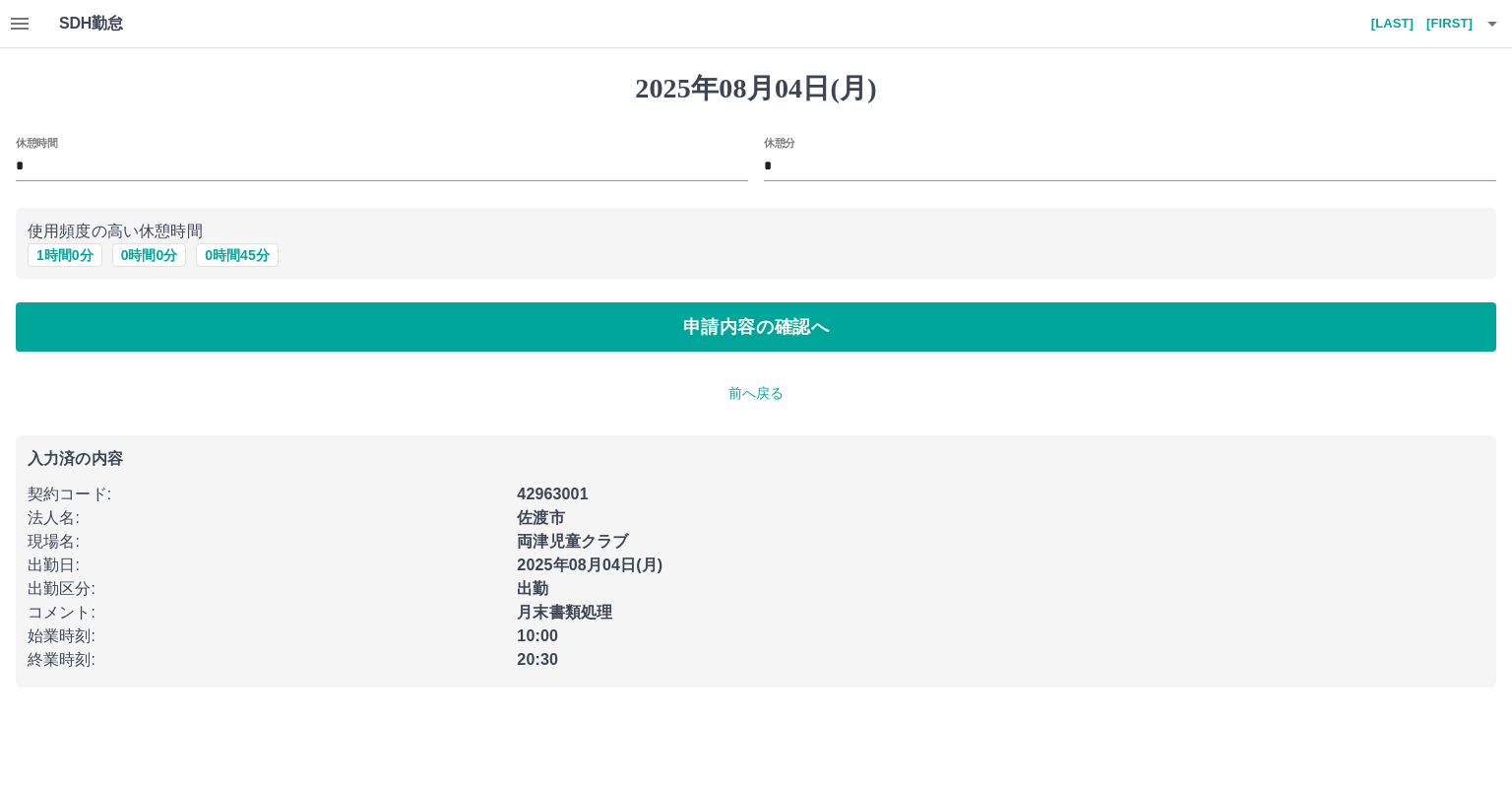 click on "[YEAR]年[MONTH]月[DAY]日(月) 休憩時間 * 休憩分 * 使用頻度の高い休憩時間 1 時間 0 分 0 時間 0 分 0 時間 45 分 申請内容の確認へ 前へ戻る 入力済の内容 契約コード : 42963001 法人名 : [CITY] 現場名 : 両津児童クラブ 出勤日 : [YEAR]年[MONTH]月[DAY]日(月) 出勤区分 : 出勤 コメント : 月末書類処理 始業時刻 : 10:00 終業時刻 : 20:30" at bounding box center [756, 379] 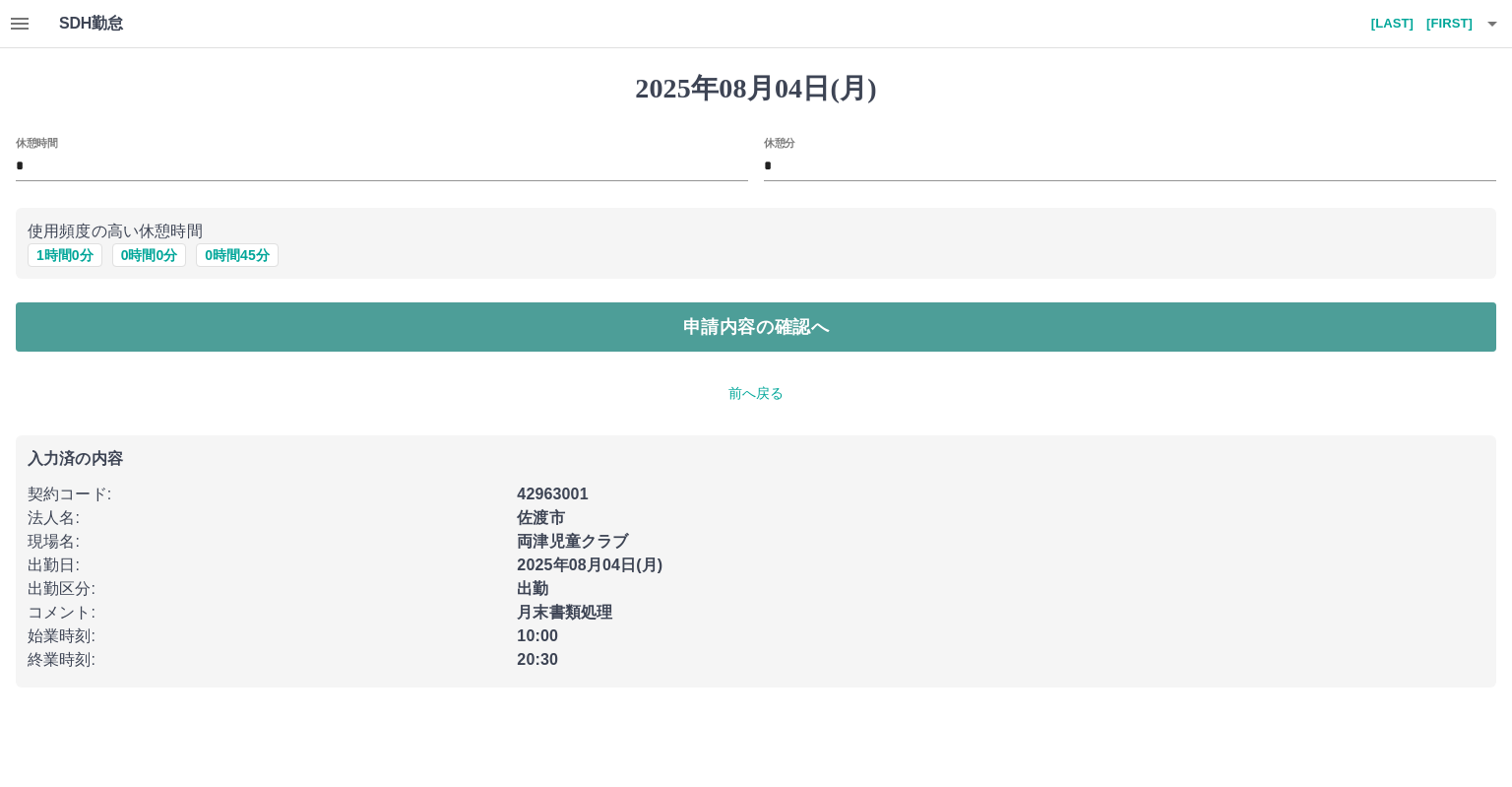 click on "申請内容の確認へ" at bounding box center [756, 327] 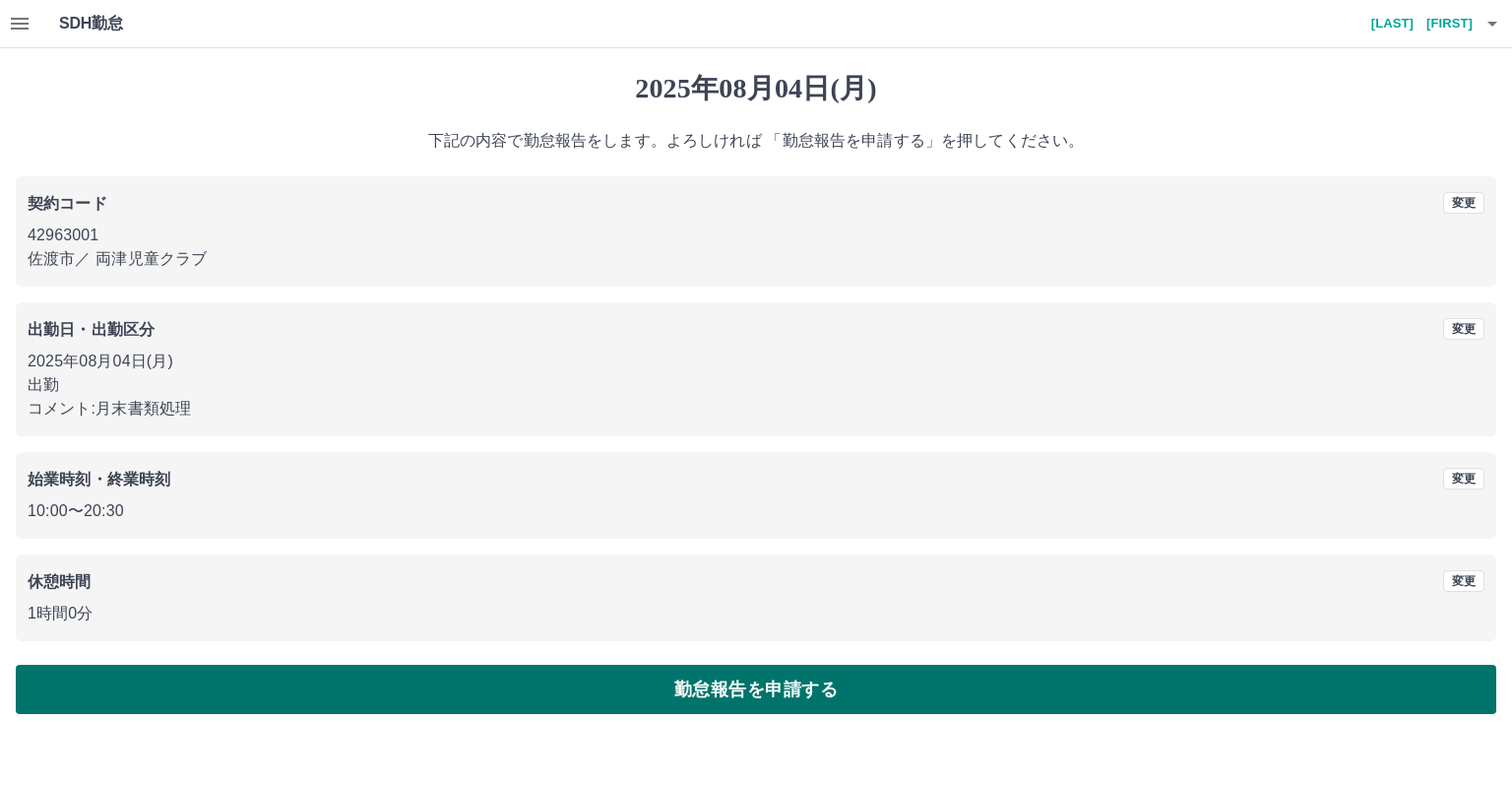click on "勤怠報告を申請する" at bounding box center [756, 689] 